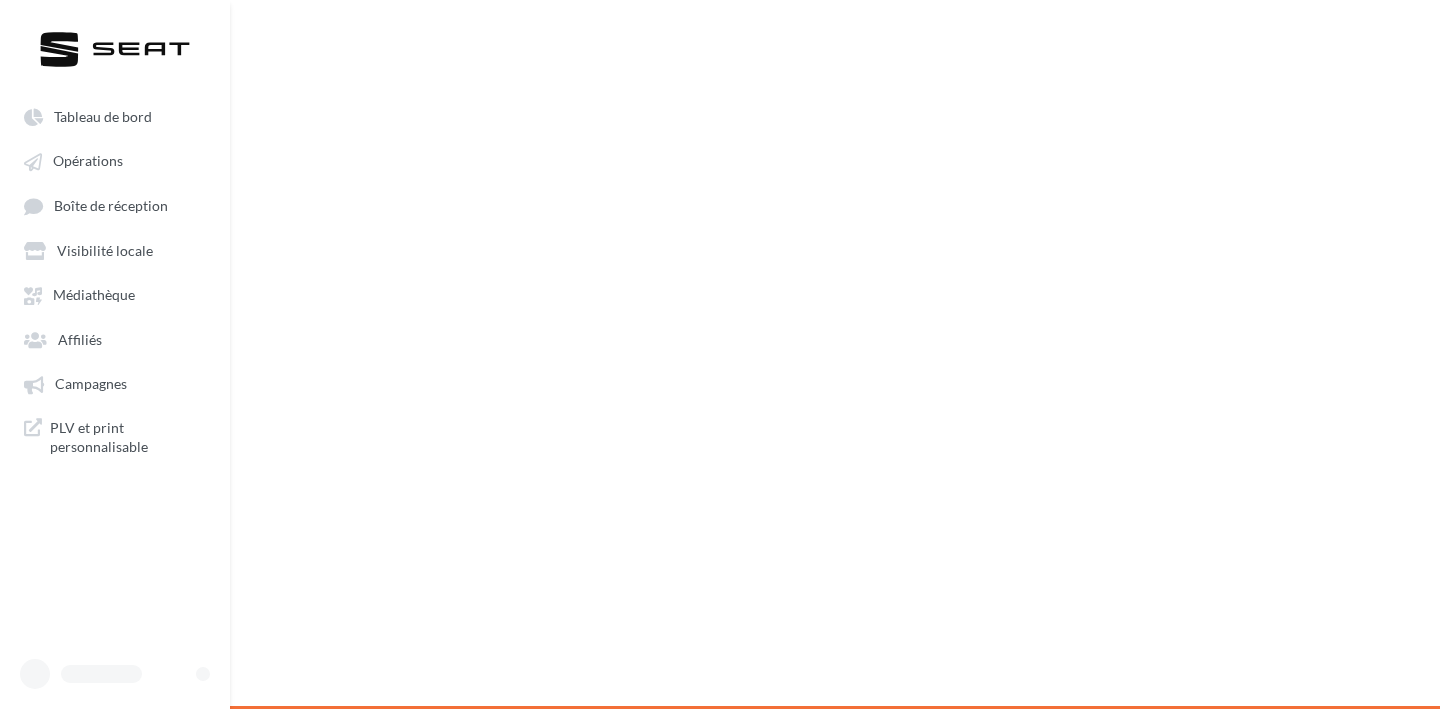 scroll, scrollTop: 0, scrollLeft: 0, axis: both 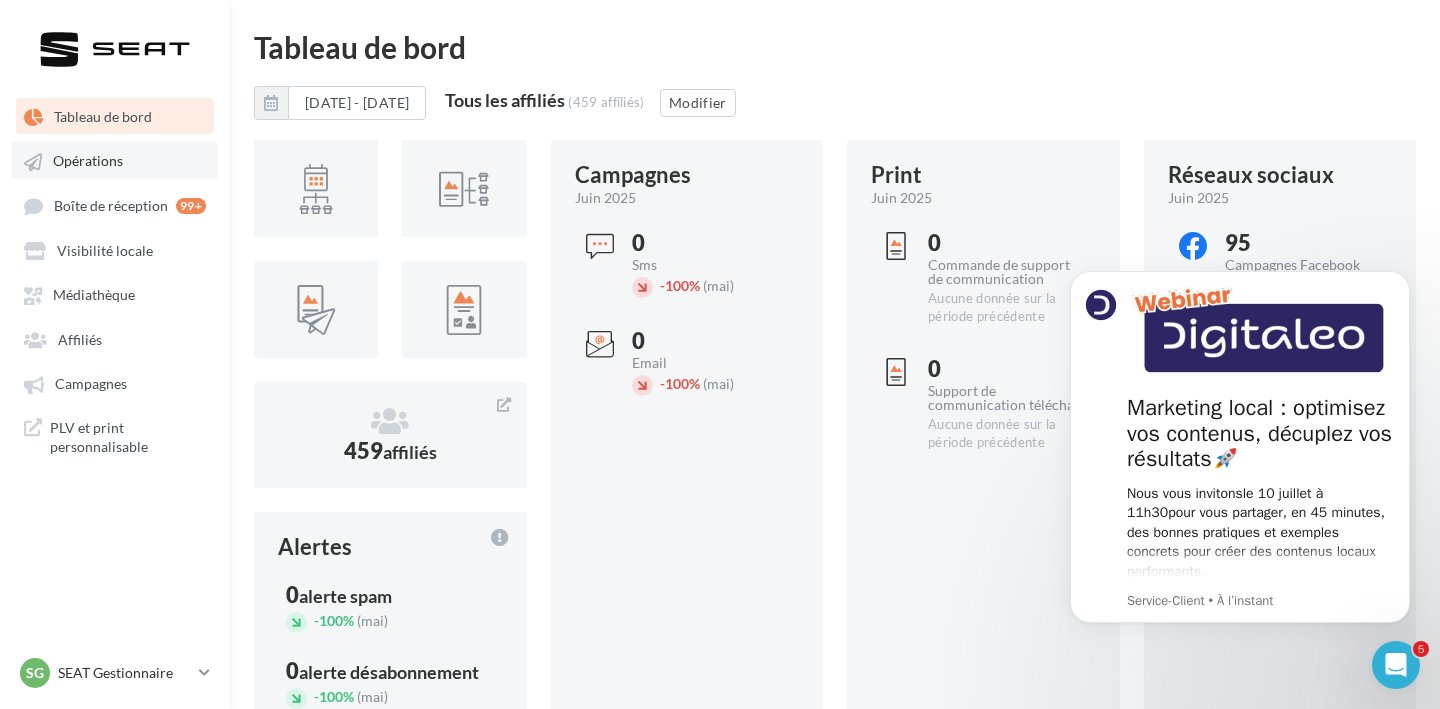 click on "Opérations" at bounding box center (115, 160) 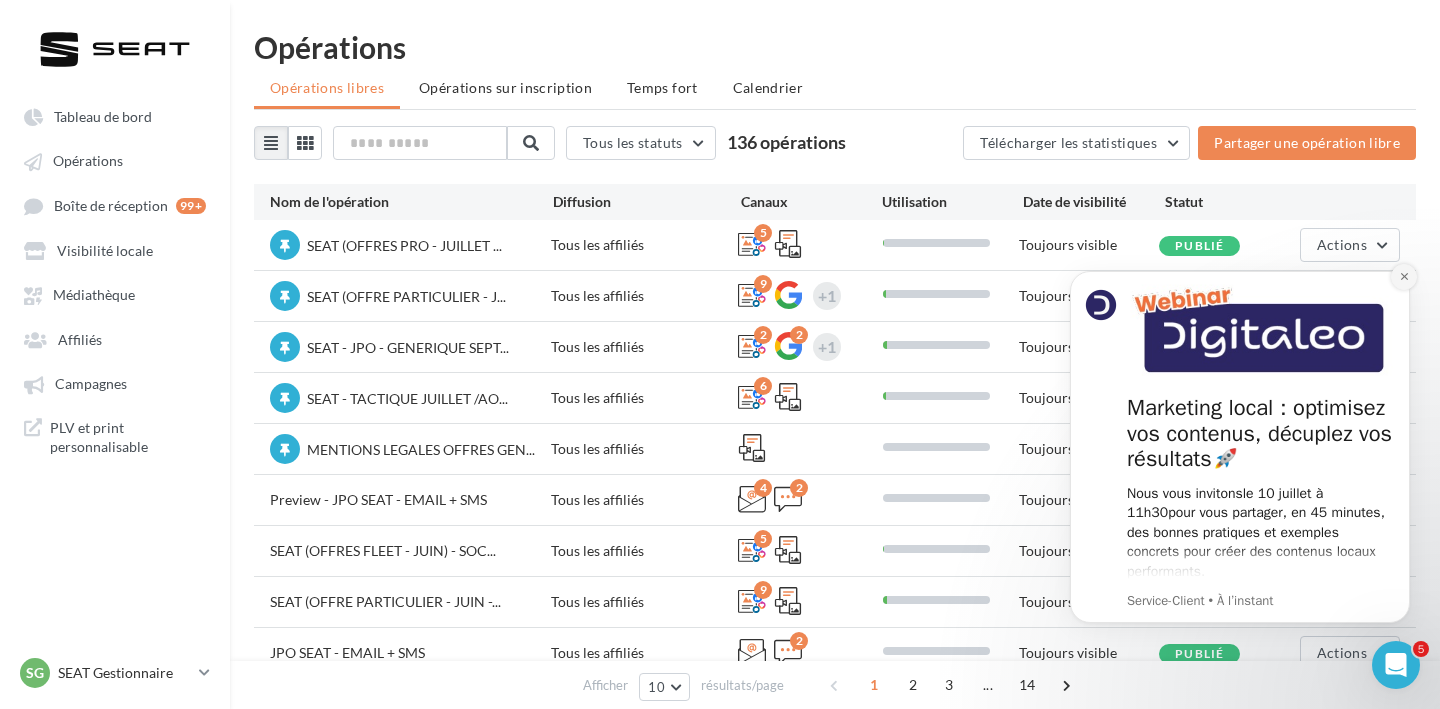 click 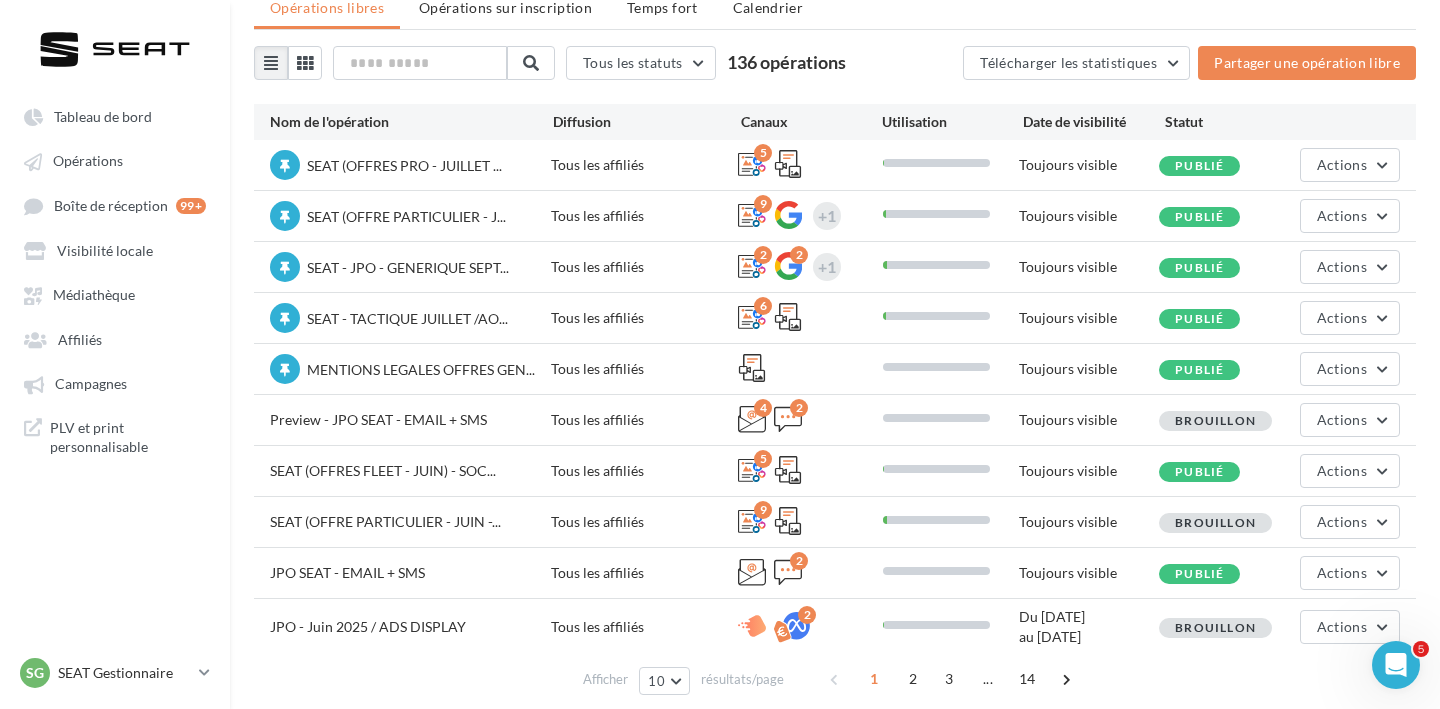scroll, scrollTop: 78, scrollLeft: 0, axis: vertical 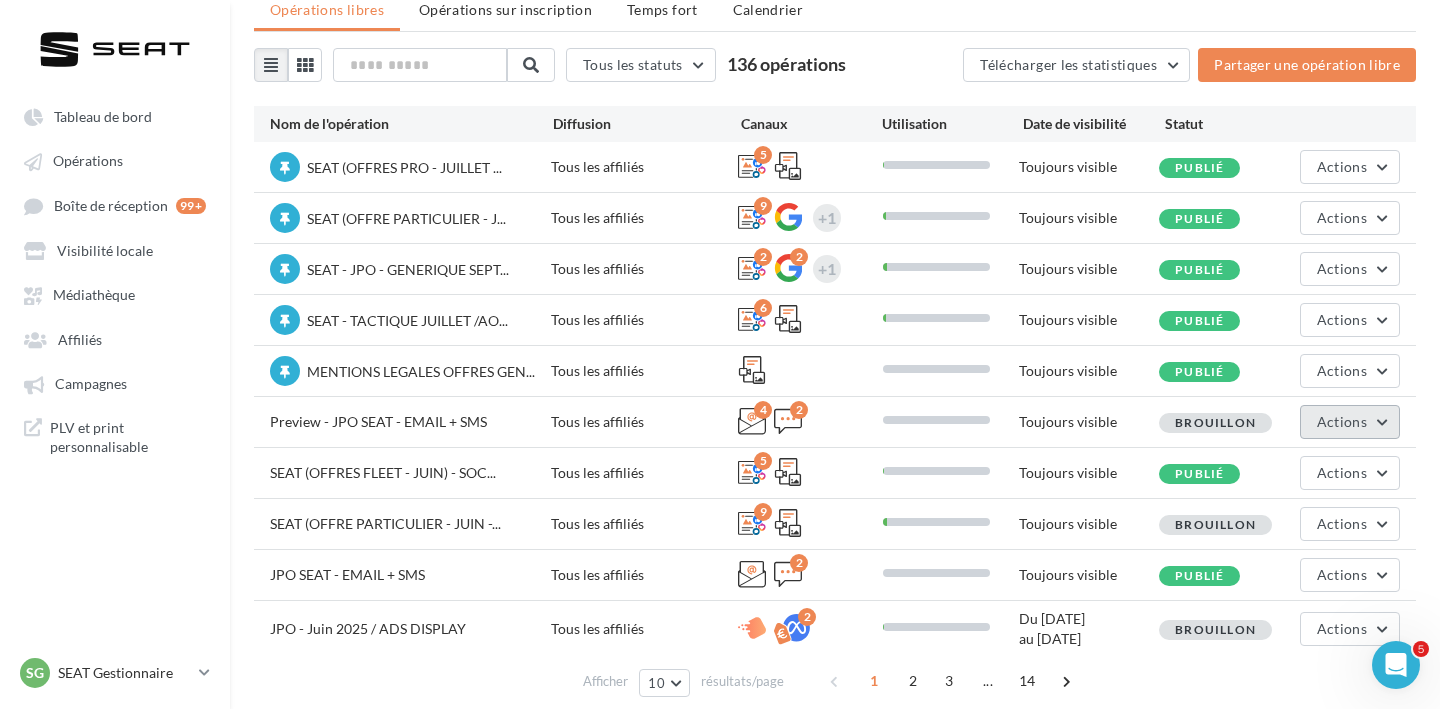click on "Actions" at bounding box center [1350, 422] 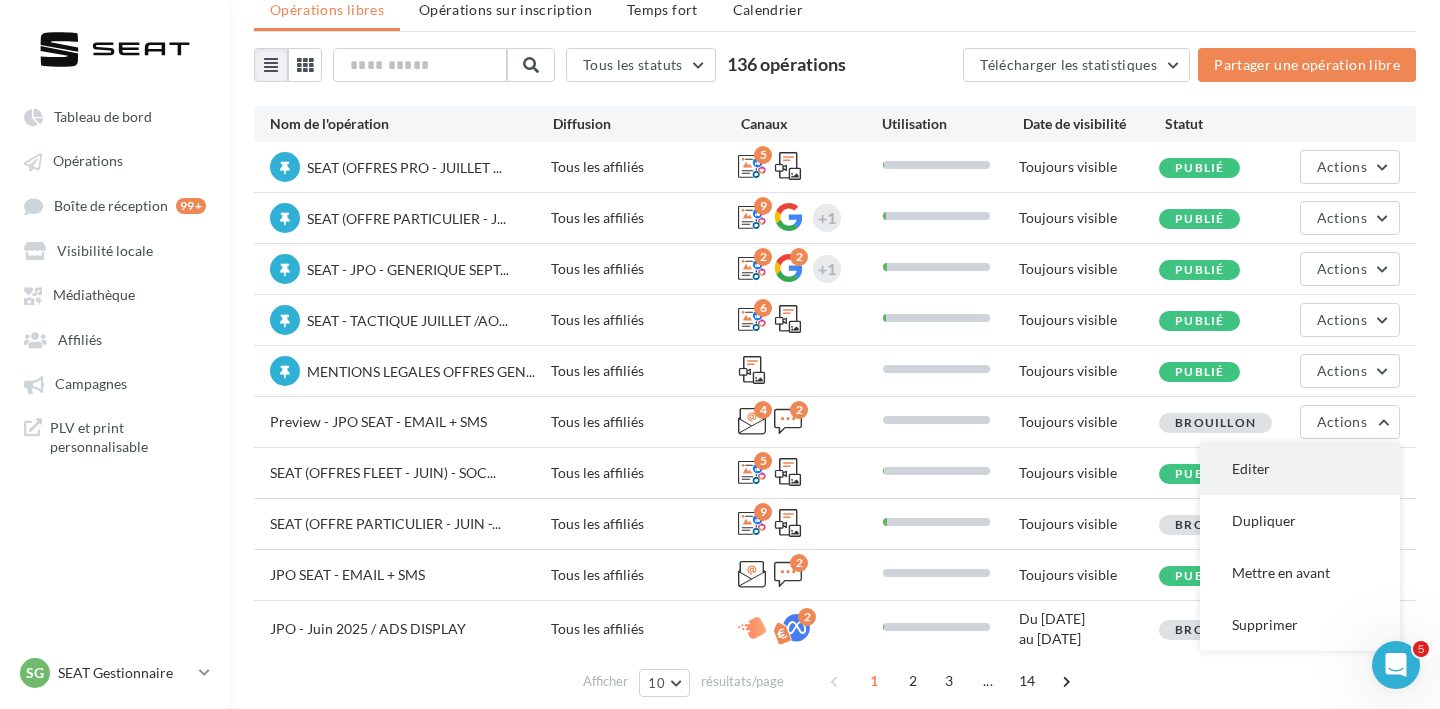 click on "Editer" at bounding box center [1300, 469] 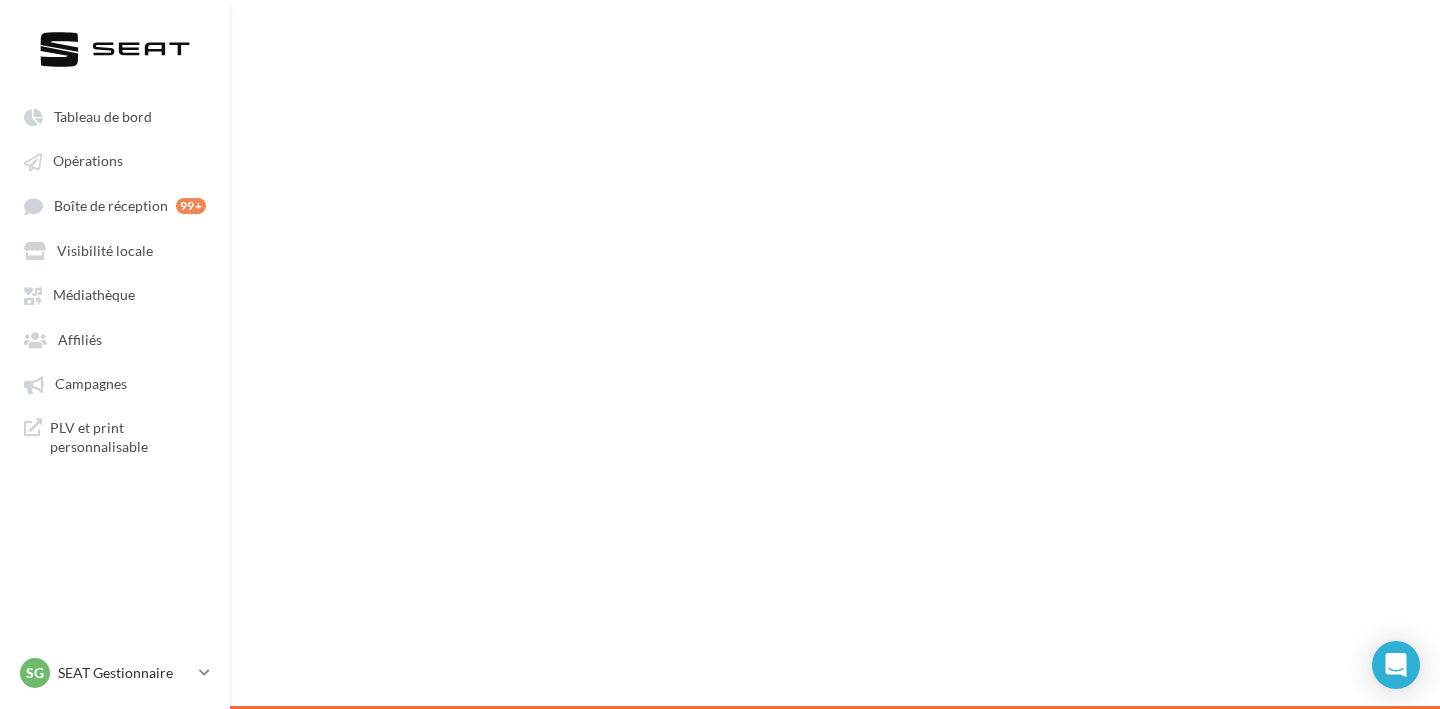 scroll, scrollTop: 0, scrollLeft: 0, axis: both 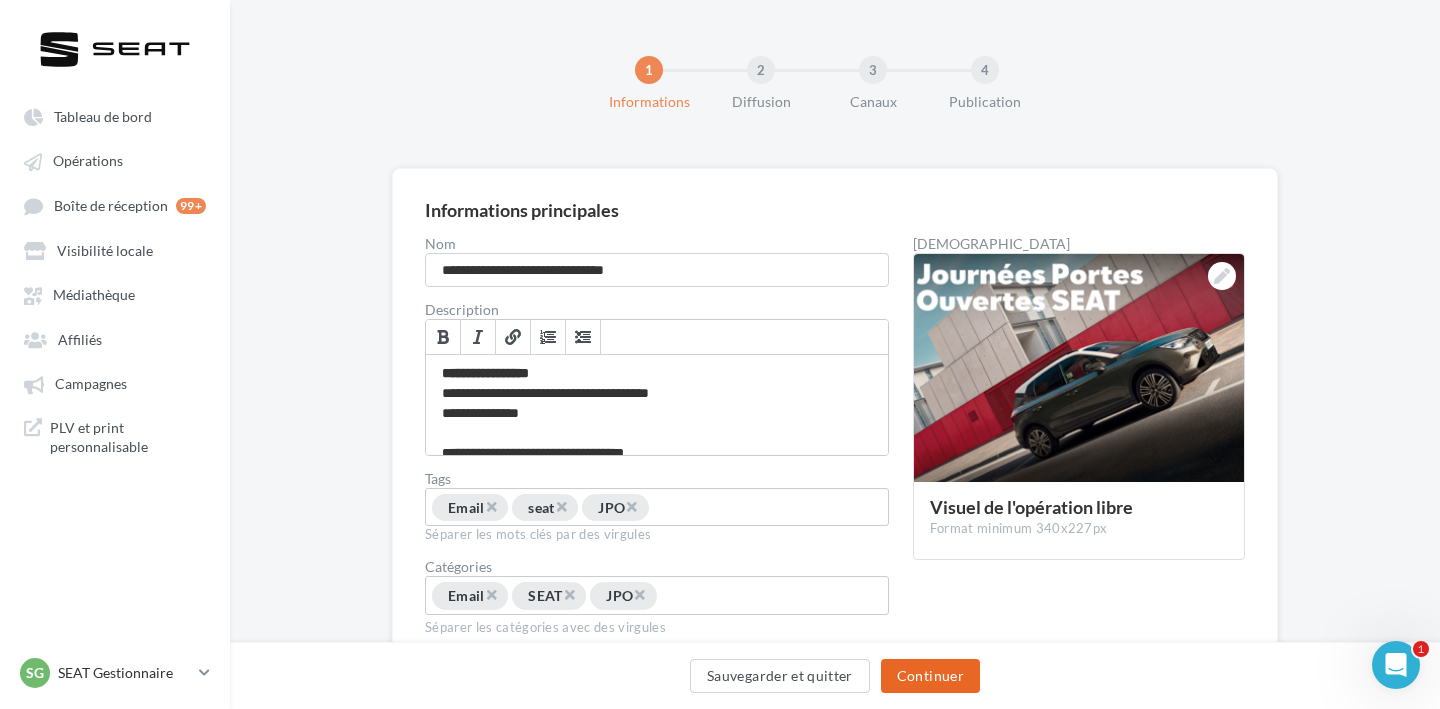 click on "Continuer" at bounding box center [930, 676] 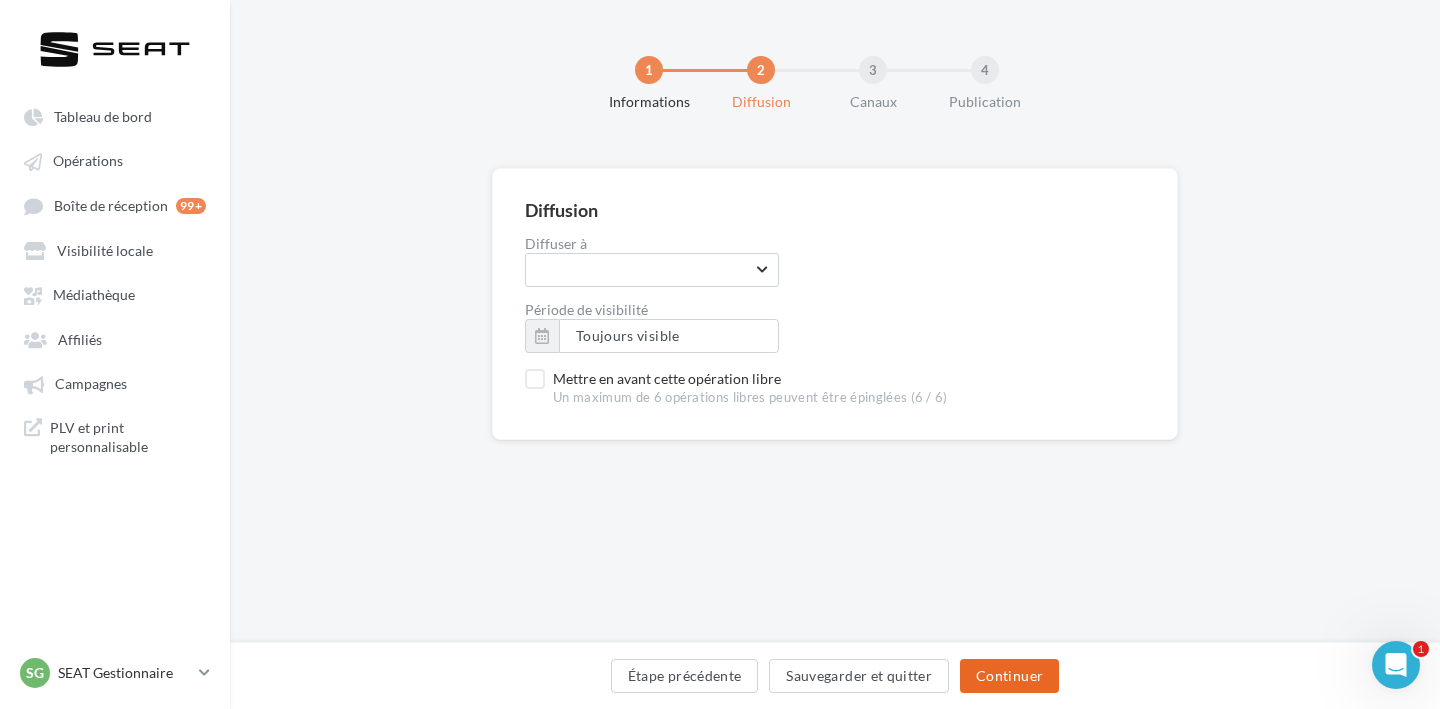click on "Continuer" at bounding box center [1009, 676] 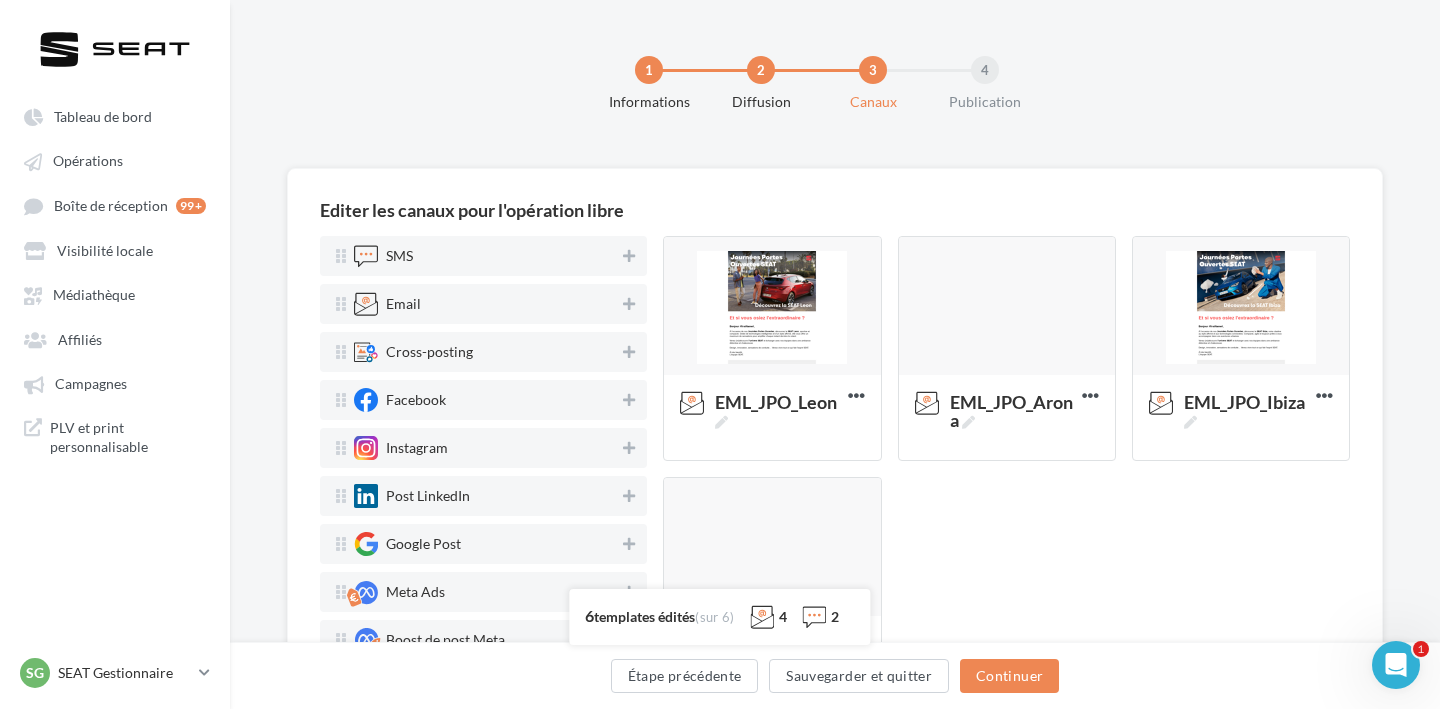 scroll, scrollTop: 279, scrollLeft: 0, axis: vertical 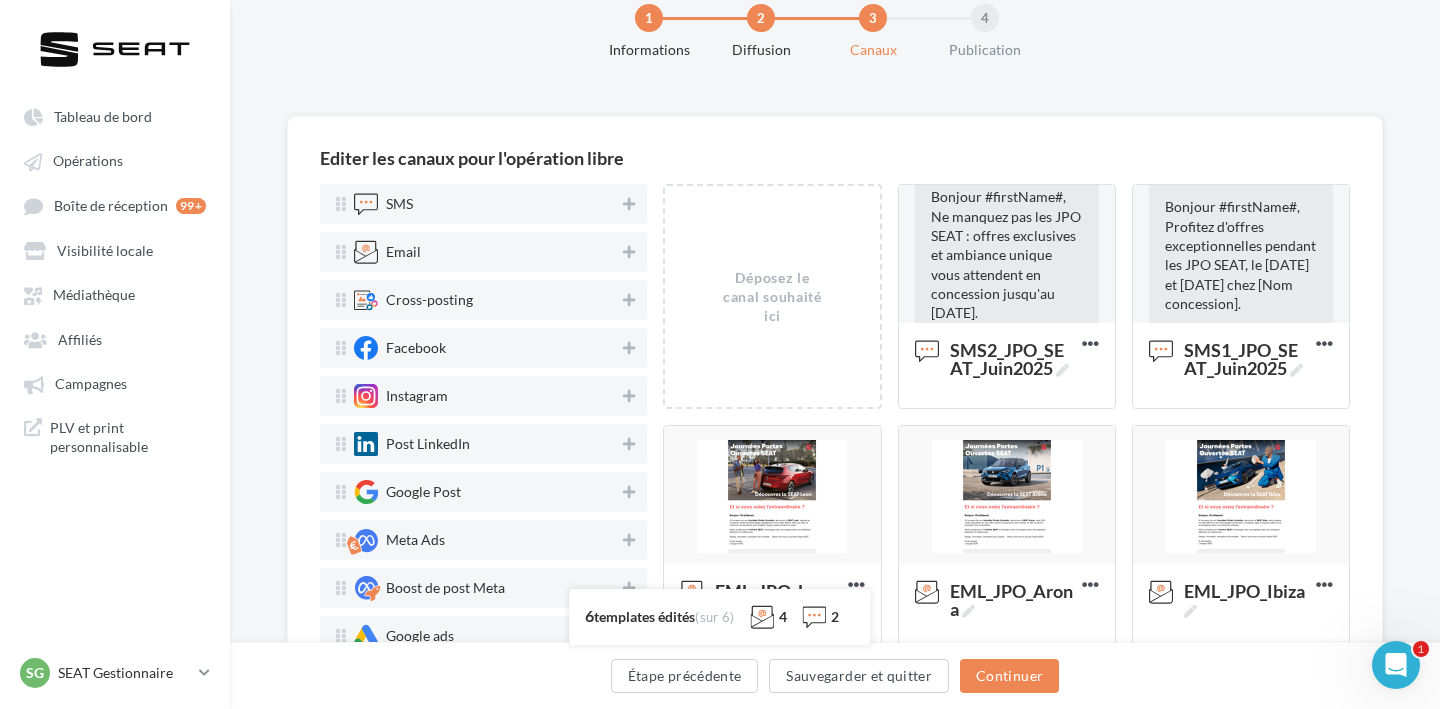 click on "Déposez le canal souhaité ici" at bounding box center (772, 296) 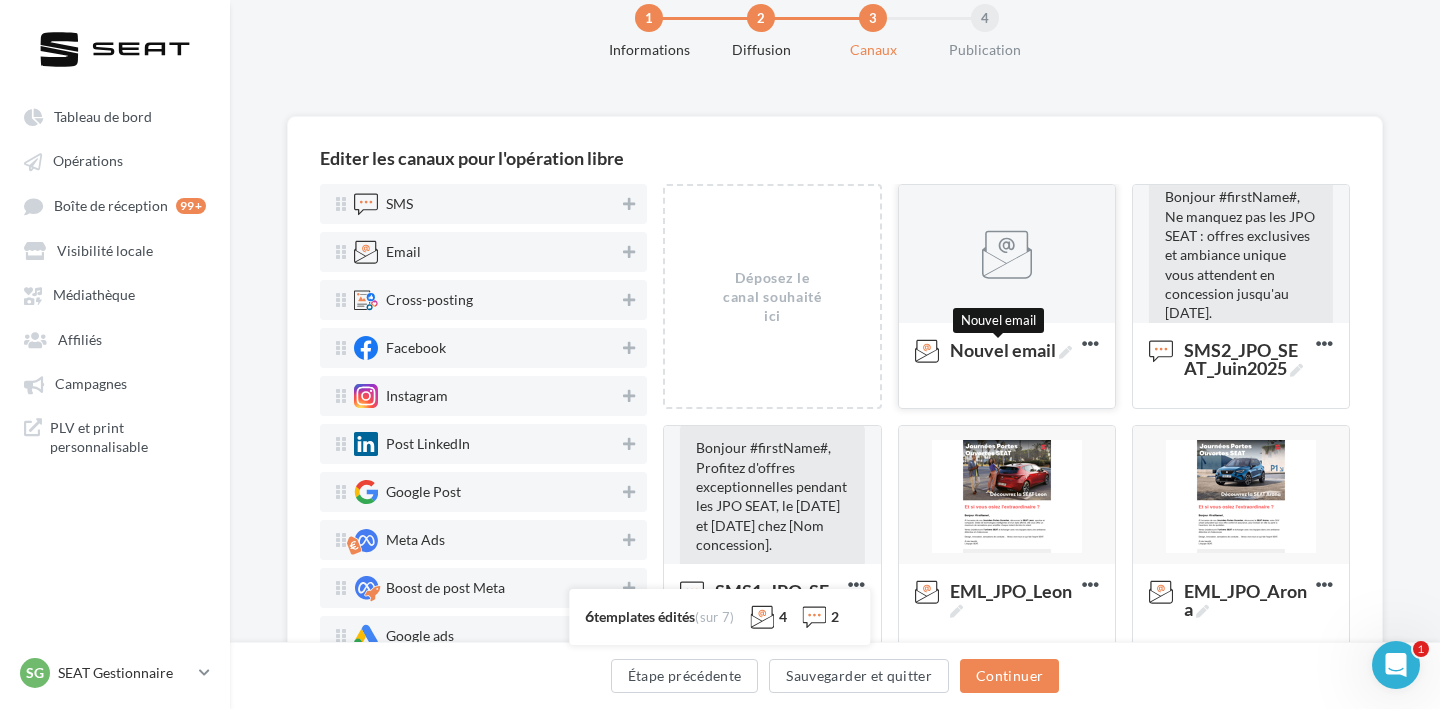 click on "Nouvel email
Nouvel email" at bounding box center (1007, 364) 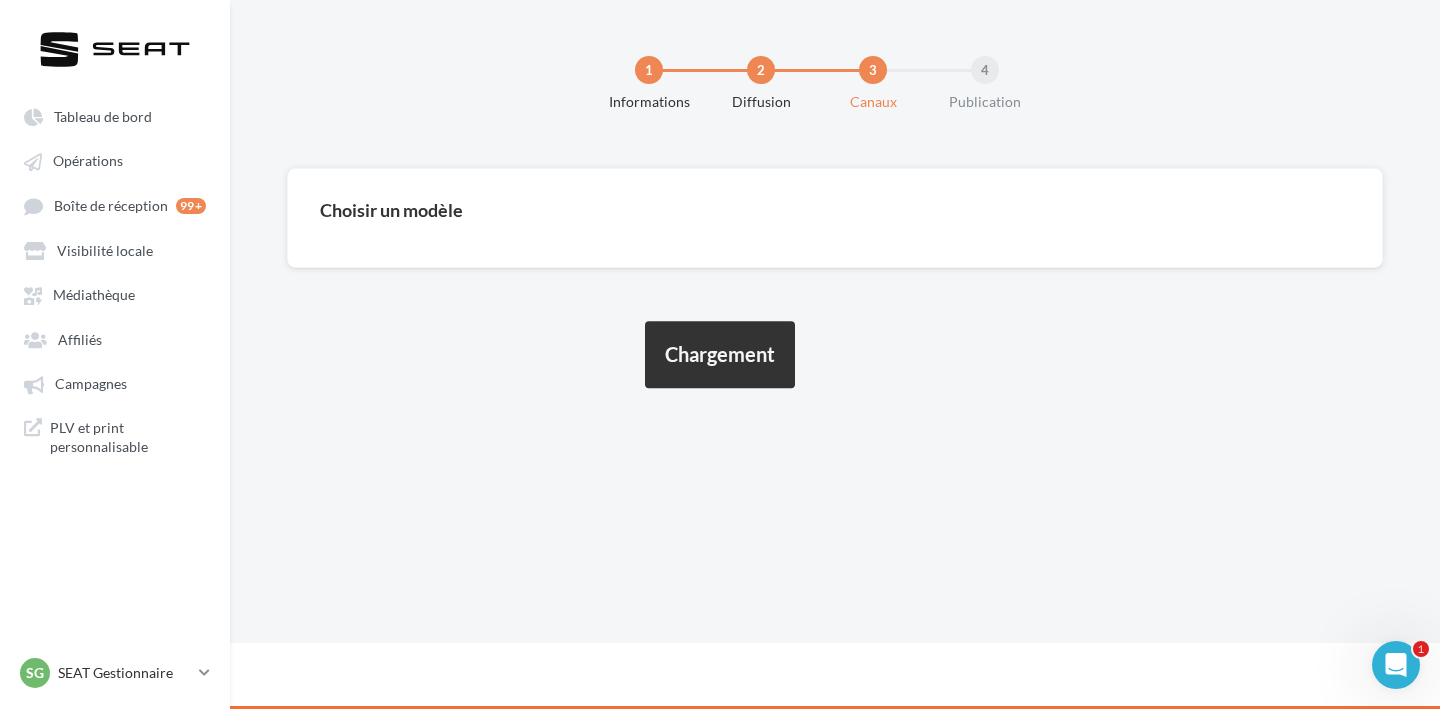 scroll, scrollTop: 0, scrollLeft: 0, axis: both 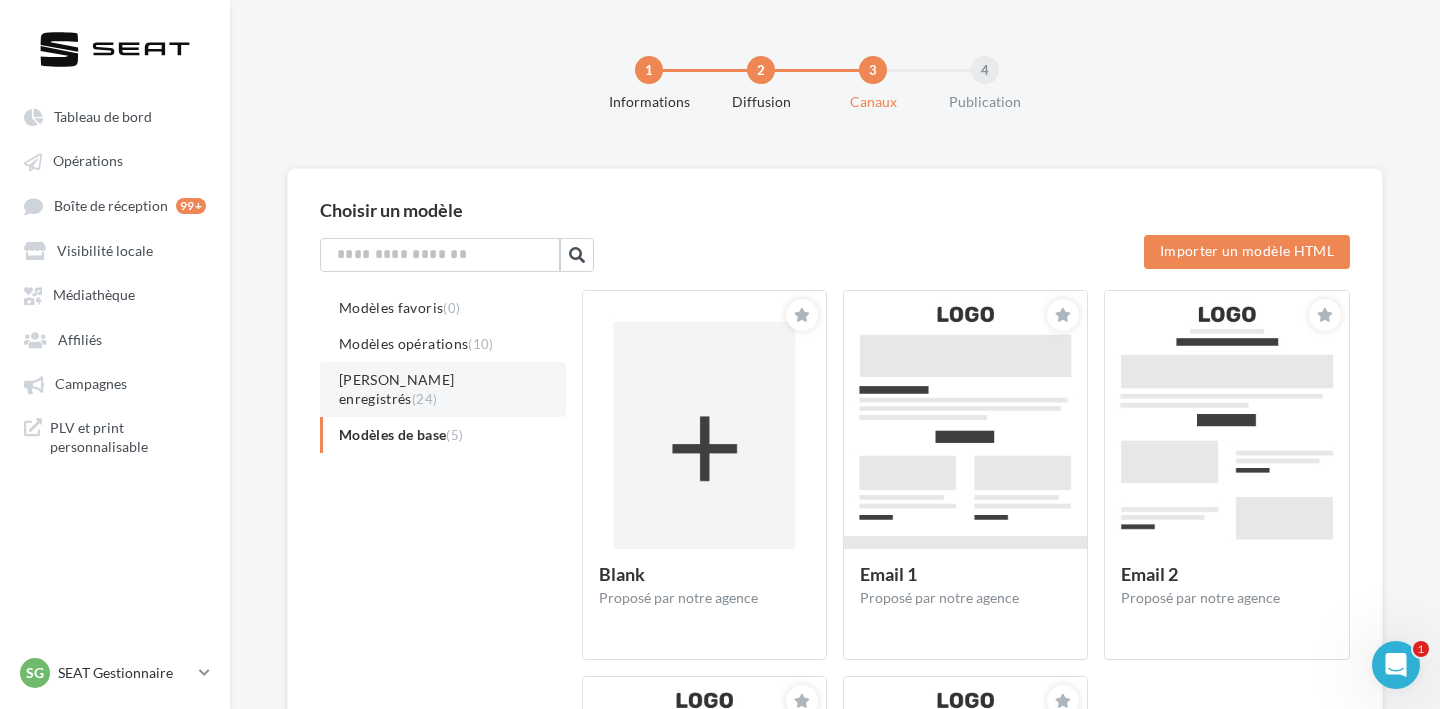 click on "[PERSON_NAME] enregistrés  (24)" at bounding box center (397, 389) 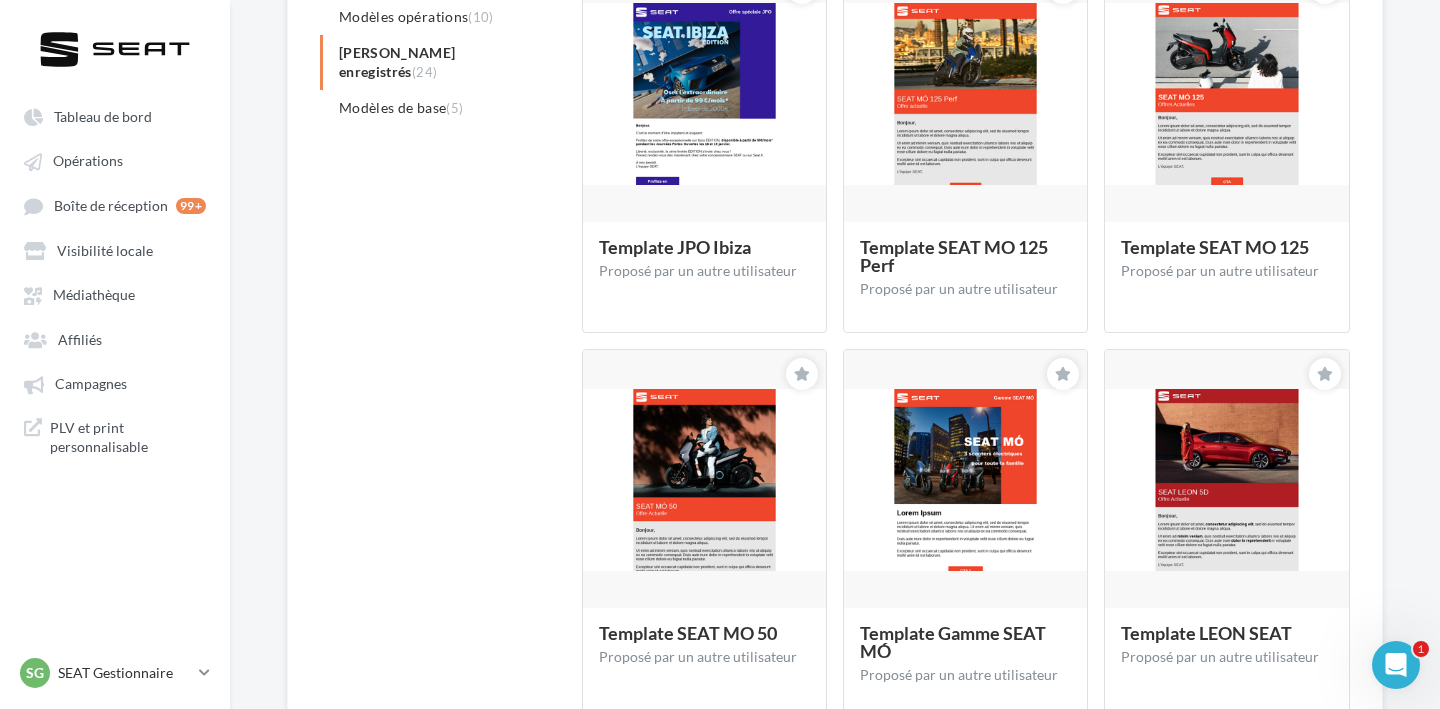 scroll, scrollTop: 540, scrollLeft: 0, axis: vertical 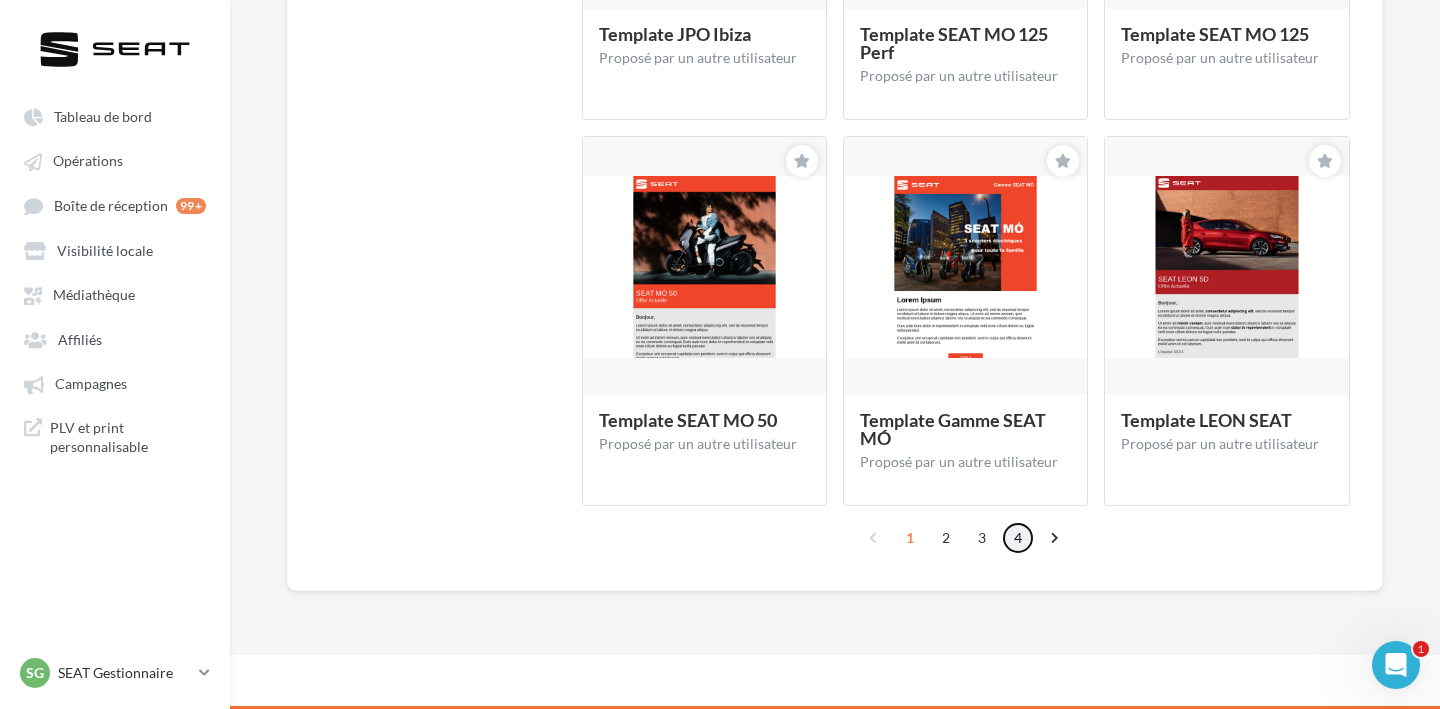 click on "4" at bounding box center (1018, 538) 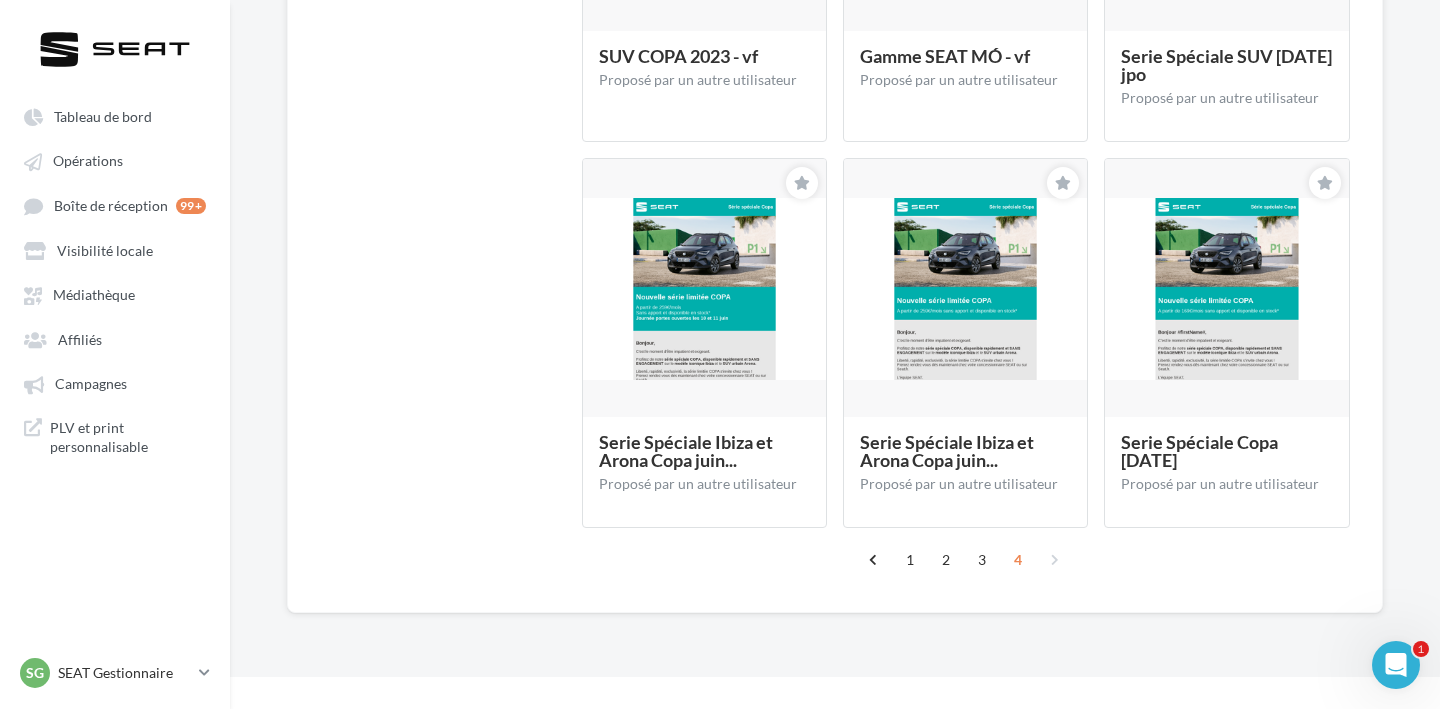 scroll, scrollTop: 540, scrollLeft: 0, axis: vertical 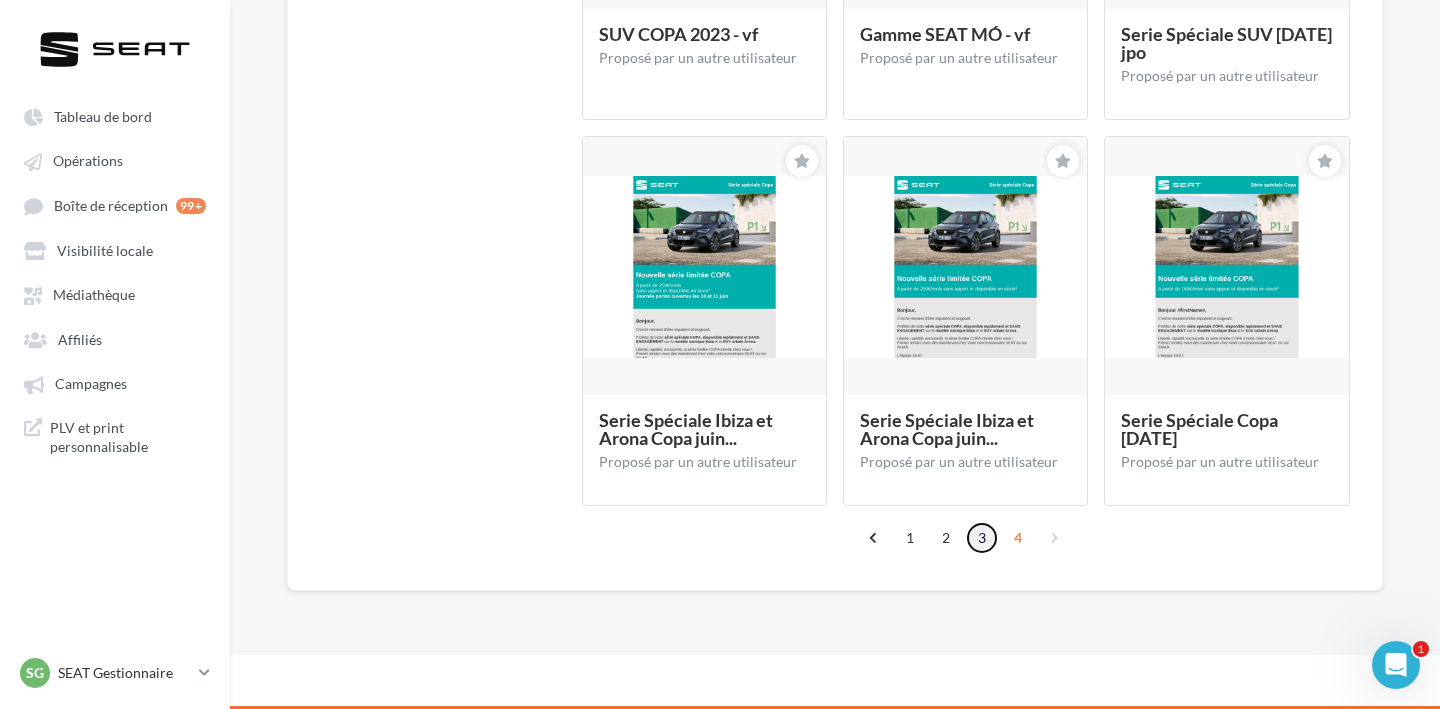 click on "3" at bounding box center [982, 538] 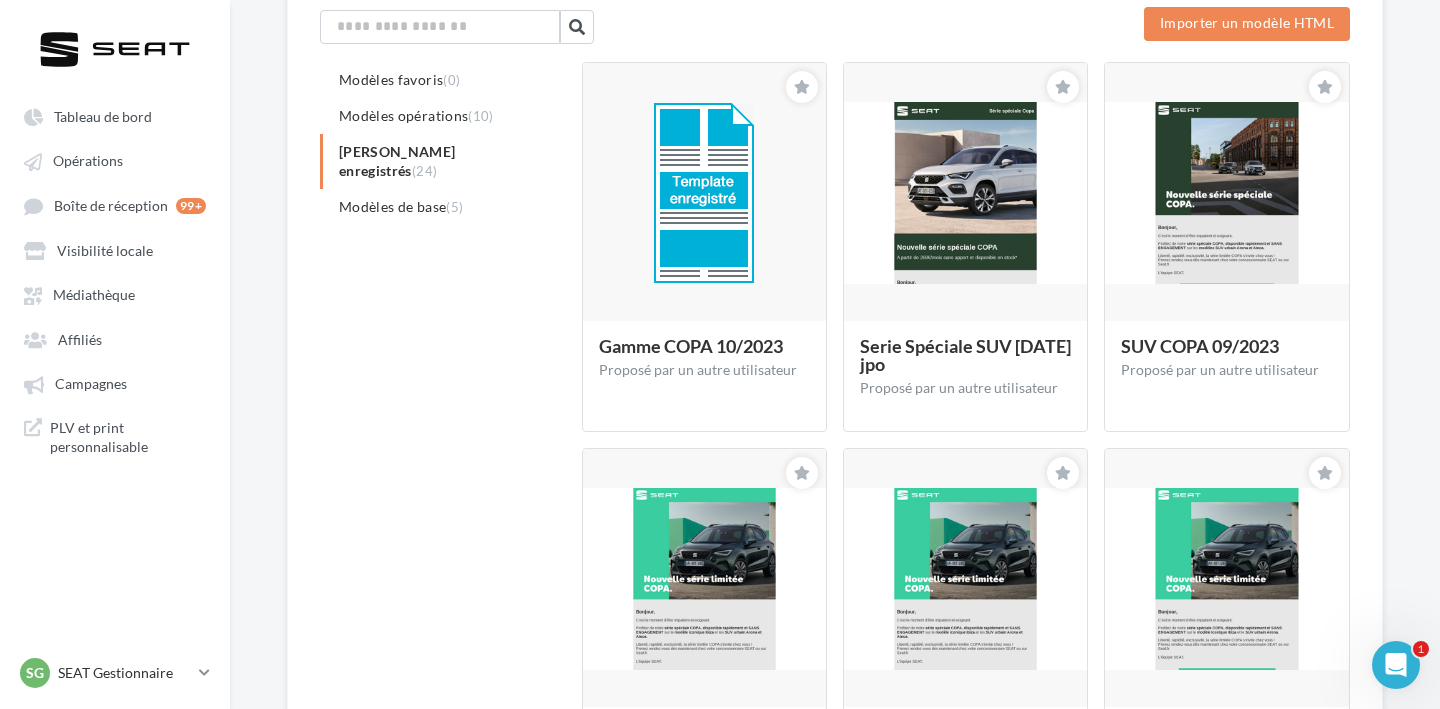 scroll, scrollTop: 0, scrollLeft: 0, axis: both 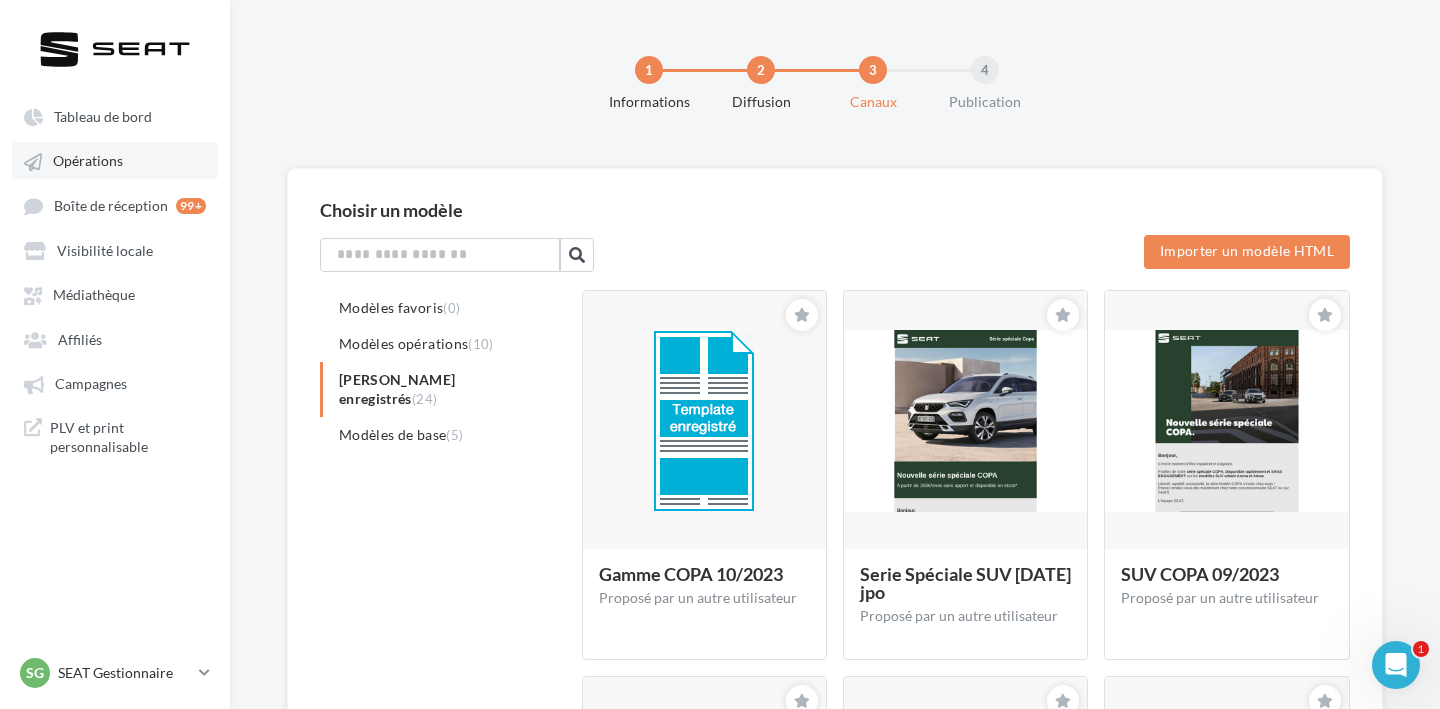 click on "Opérations" at bounding box center [115, 160] 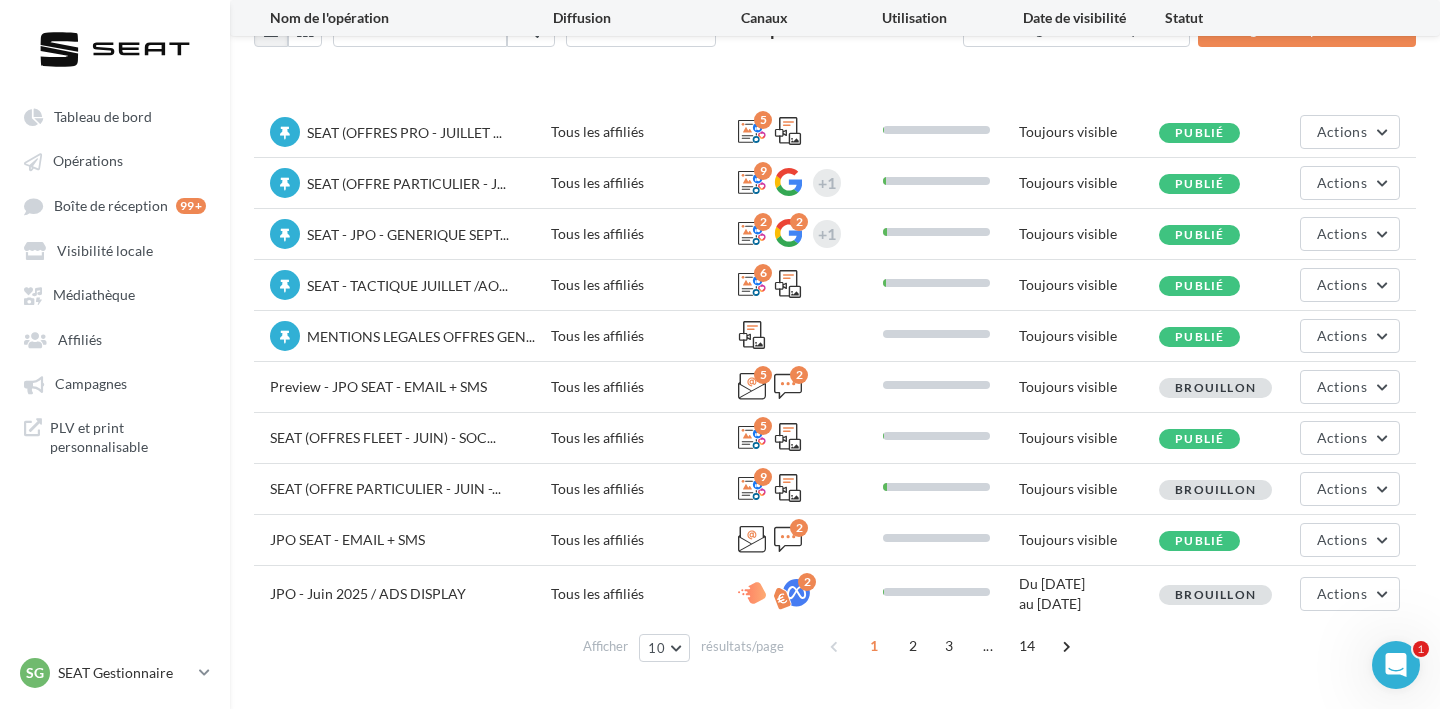 scroll, scrollTop: 136, scrollLeft: 0, axis: vertical 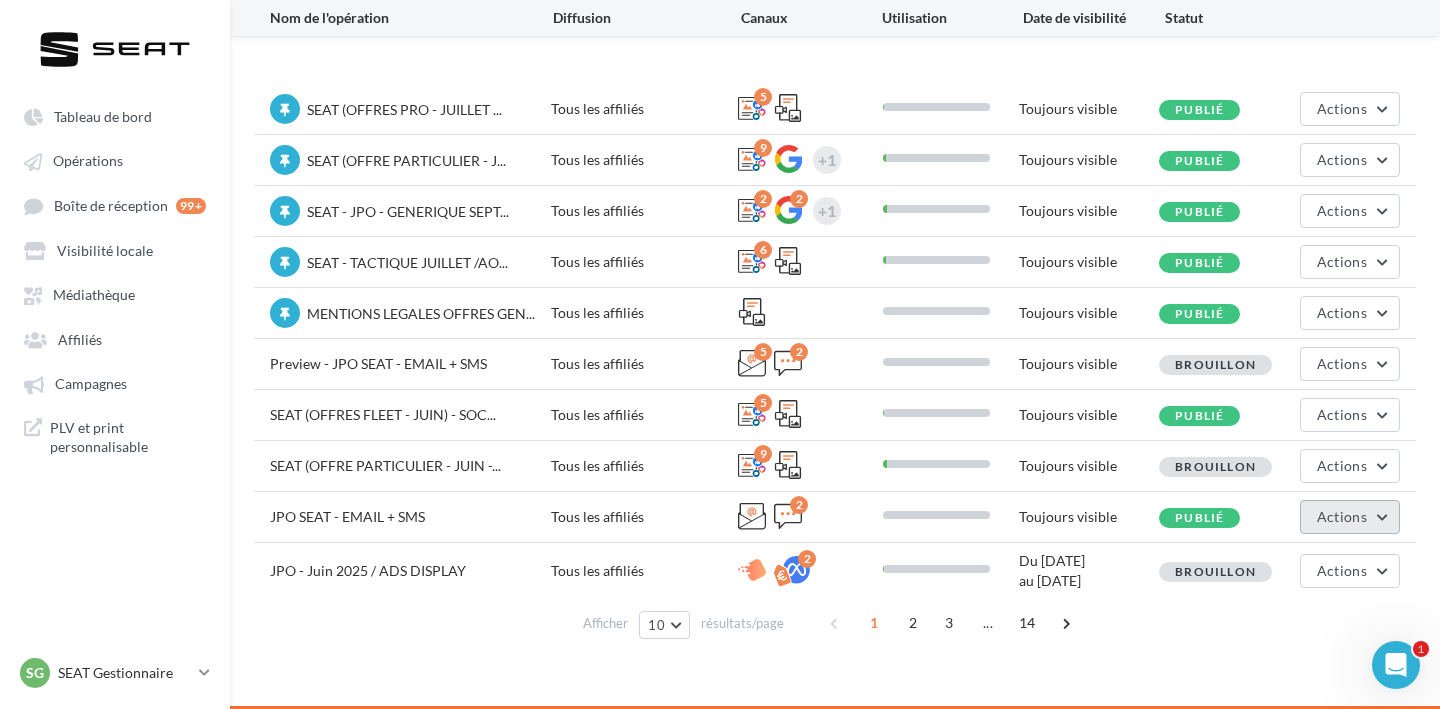 click on "Actions" at bounding box center [1342, 516] 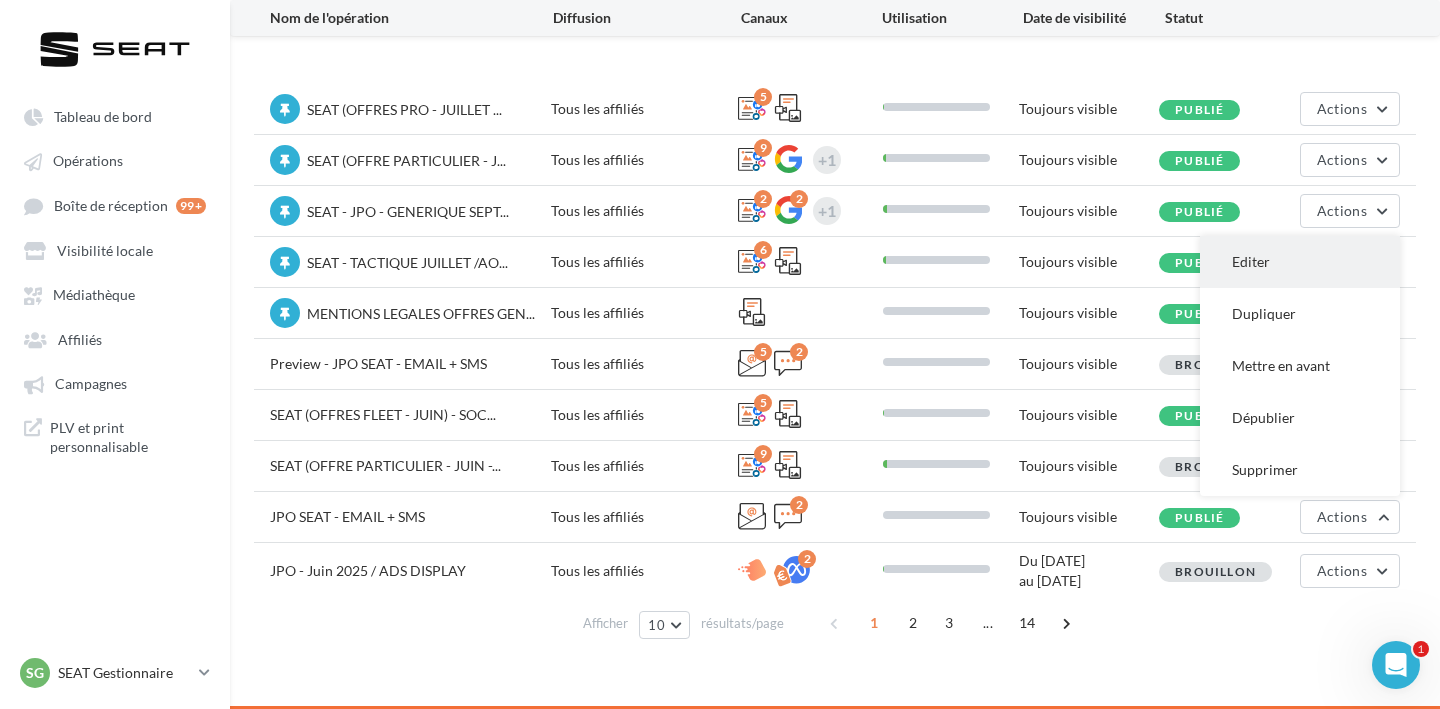 click on "Editer" at bounding box center [1300, 262] 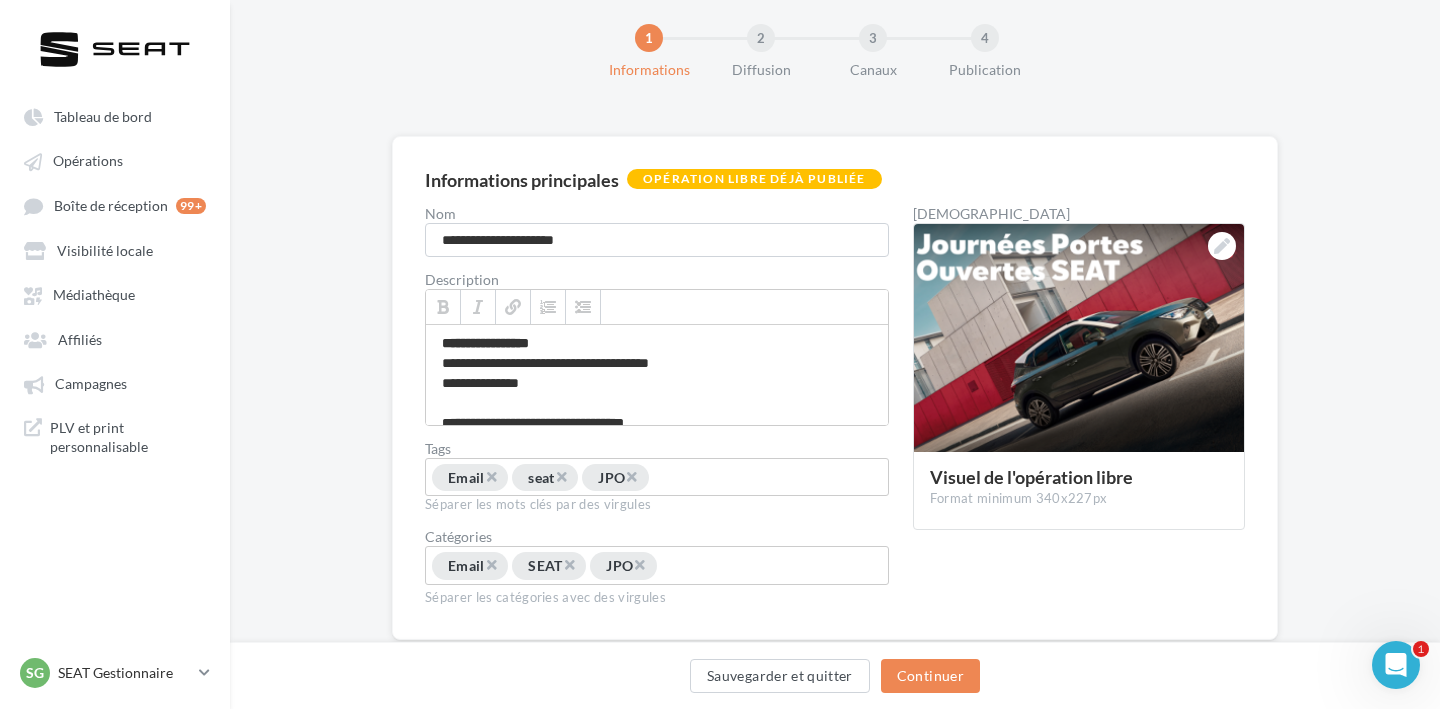 scroll, scrollTop: 0, scrollLeft: 0, axis: both 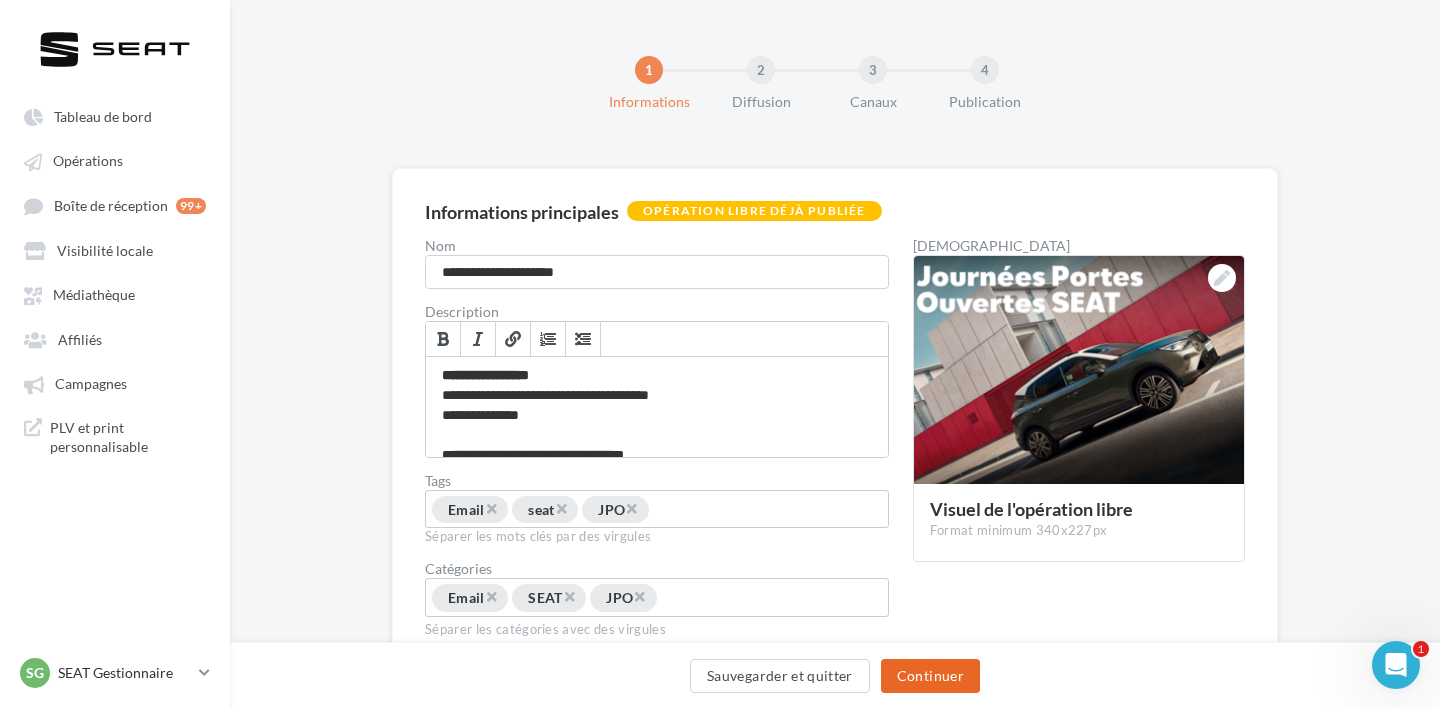 click on "Continuer" at bounding box center (930, 676) 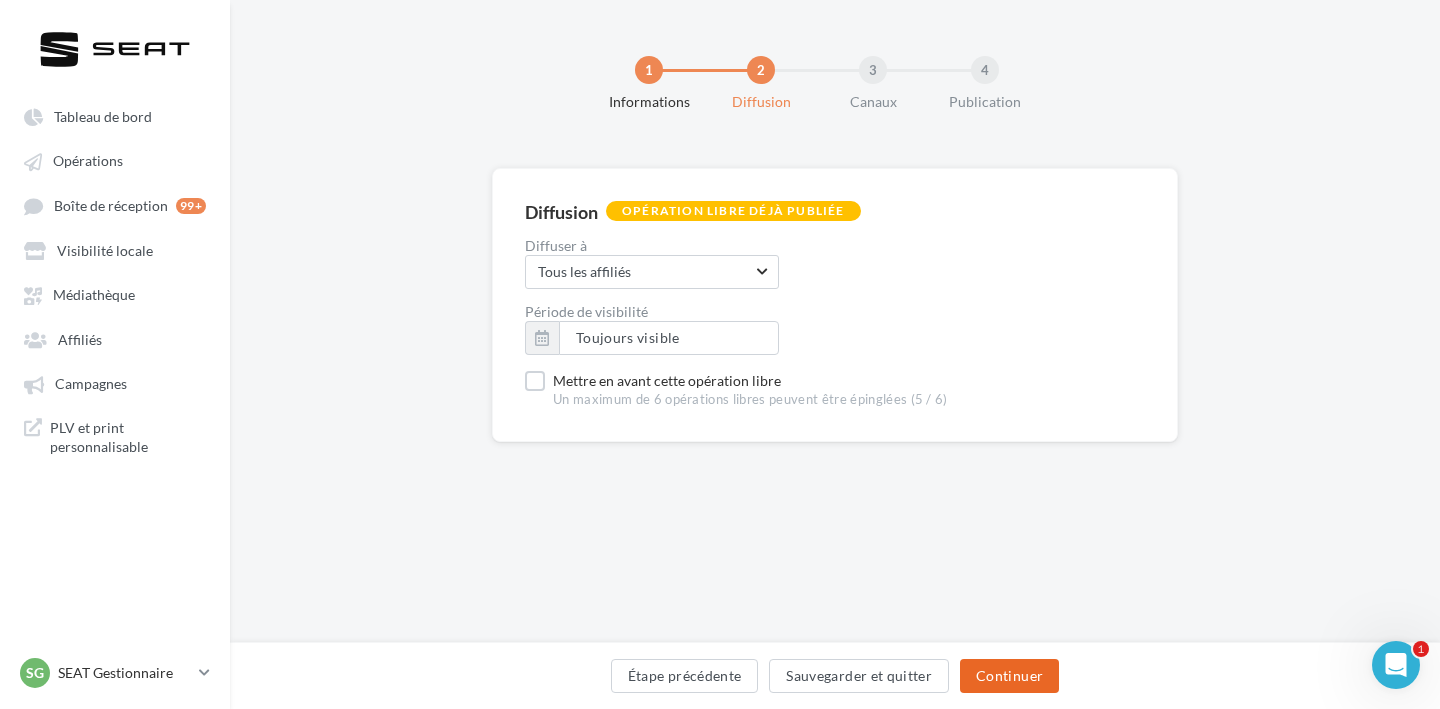 click on "Continuer" at bounding box center [1009, 676] 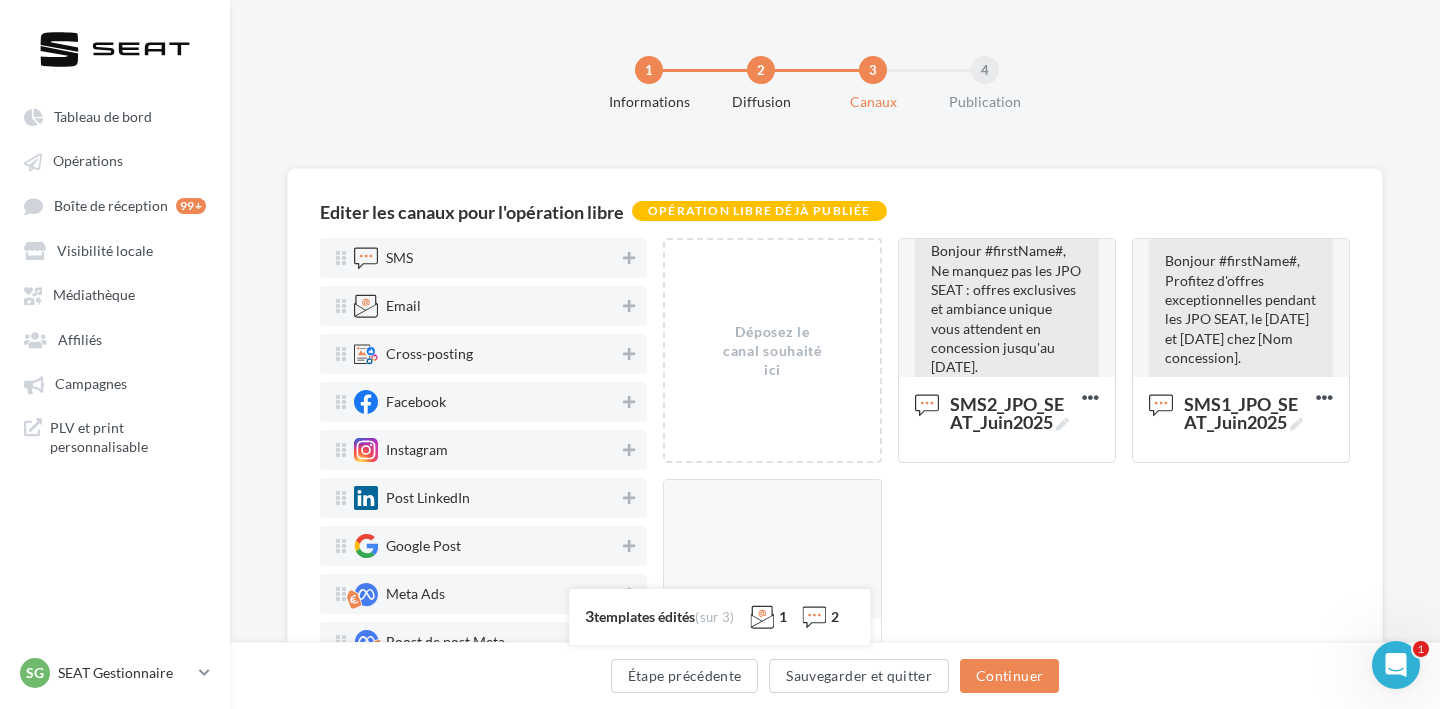 scroll, scrollTop: 38, scrollLeft: 0, axis: vertical 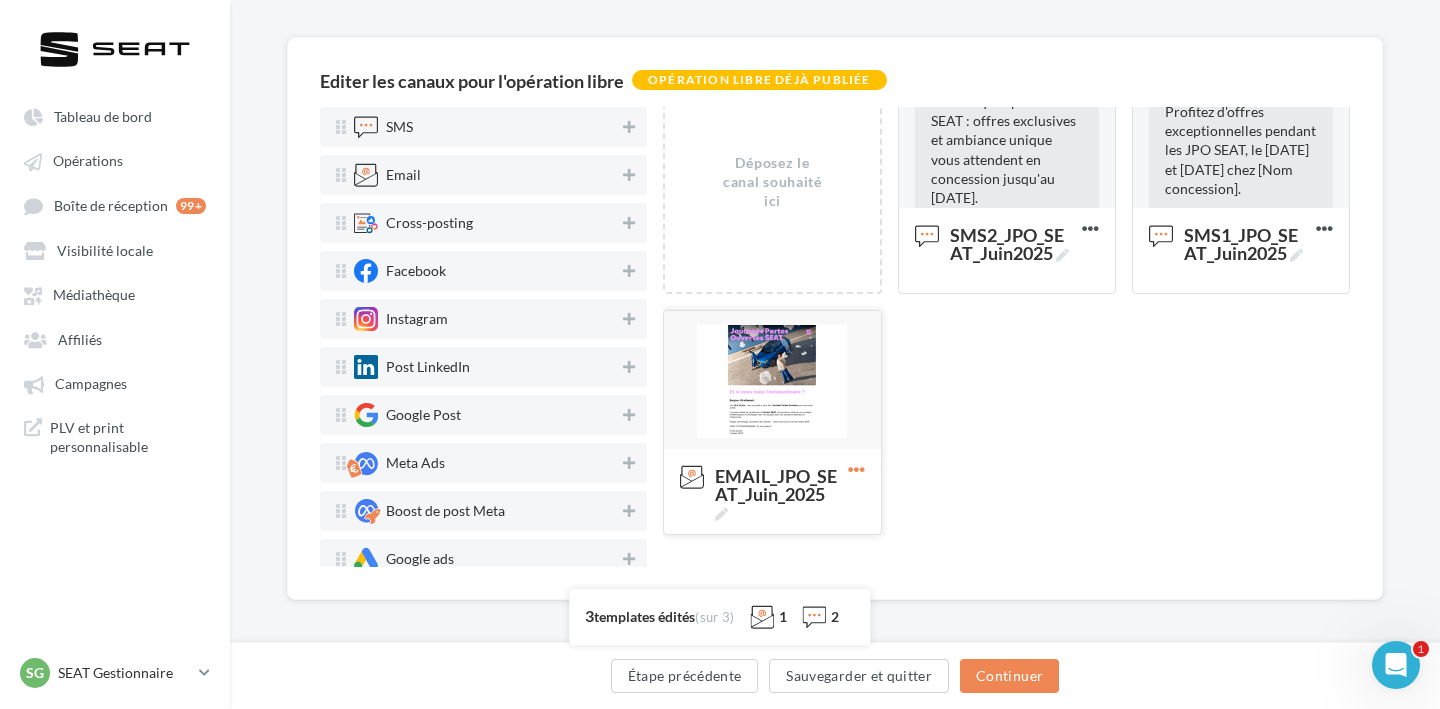 click at bounding box center [856, 469] 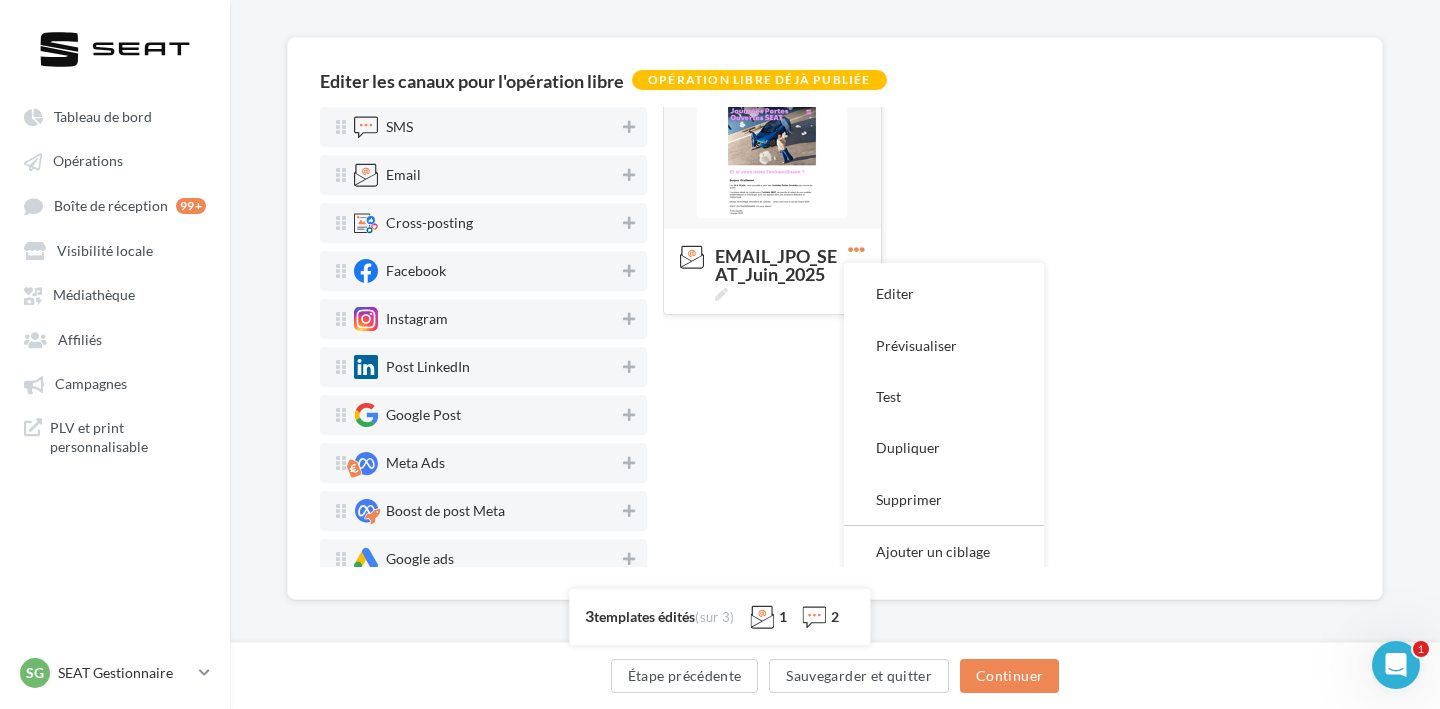 scroll, scrollTop: 272, scrollLeft: 0, axis: vertical 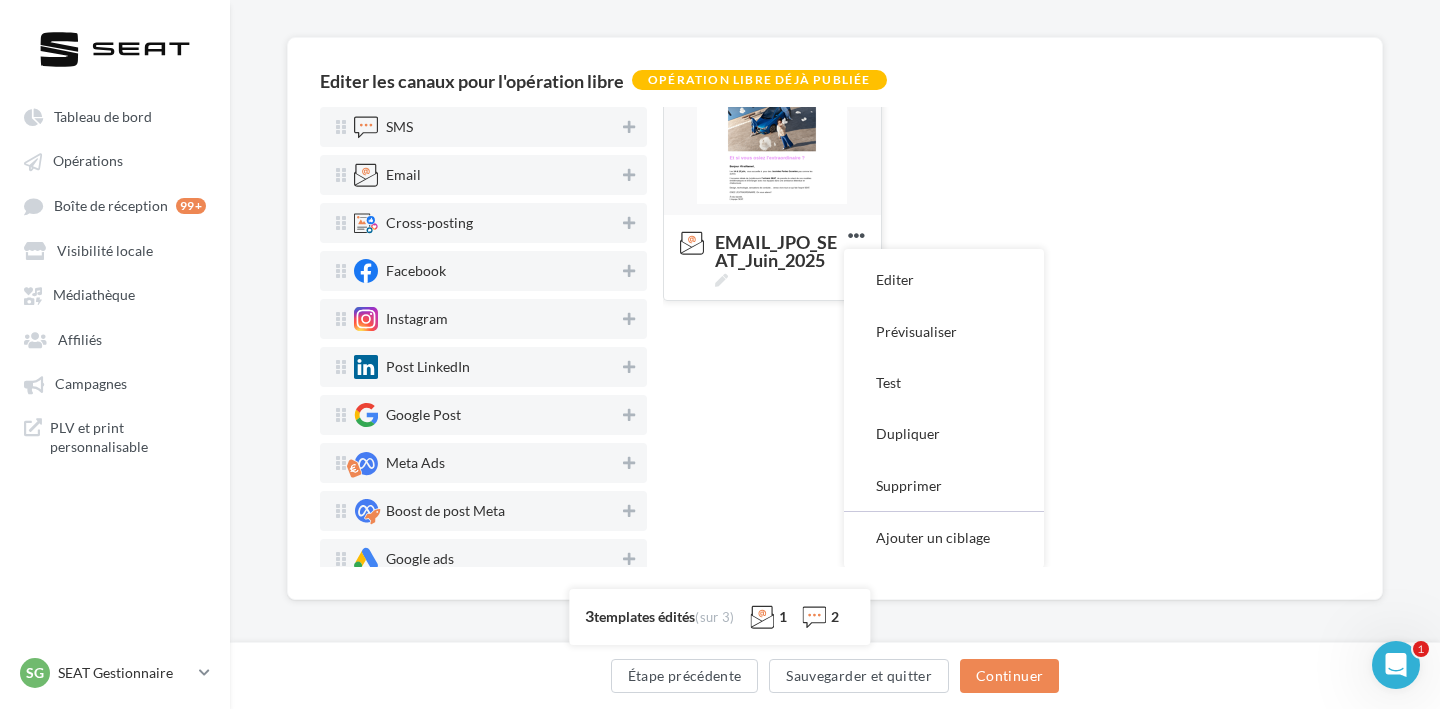 click at bounding box center [772, 147] 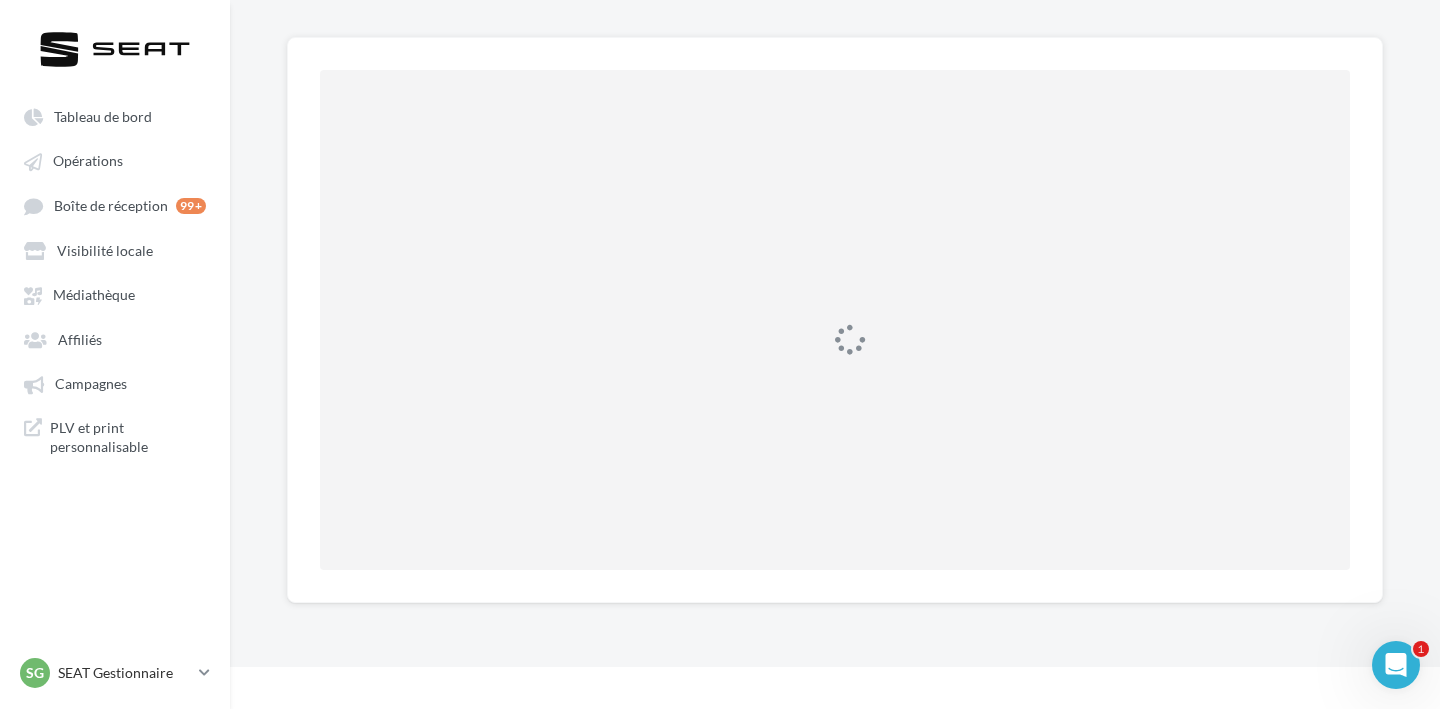 scroll, scrollTop: 0, scrollLeft: 0, axis: both 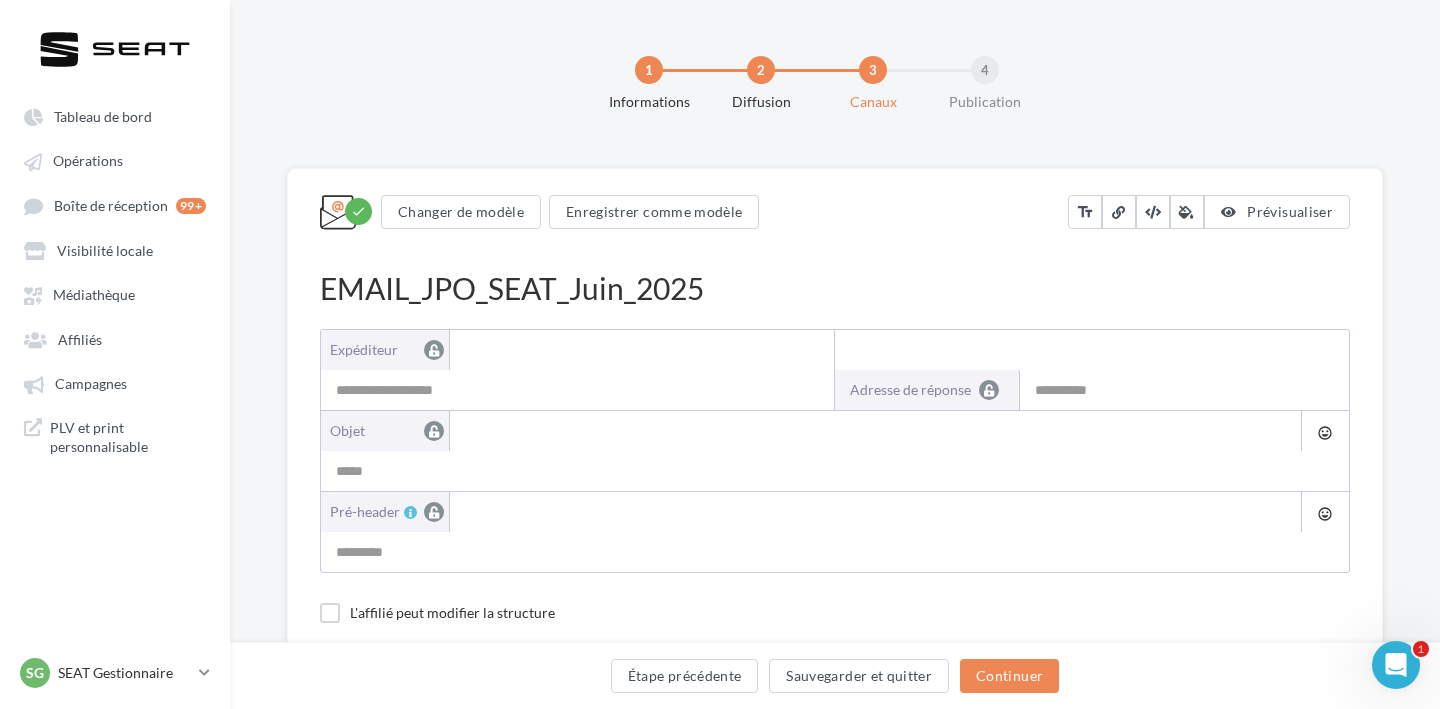 type on "**********" 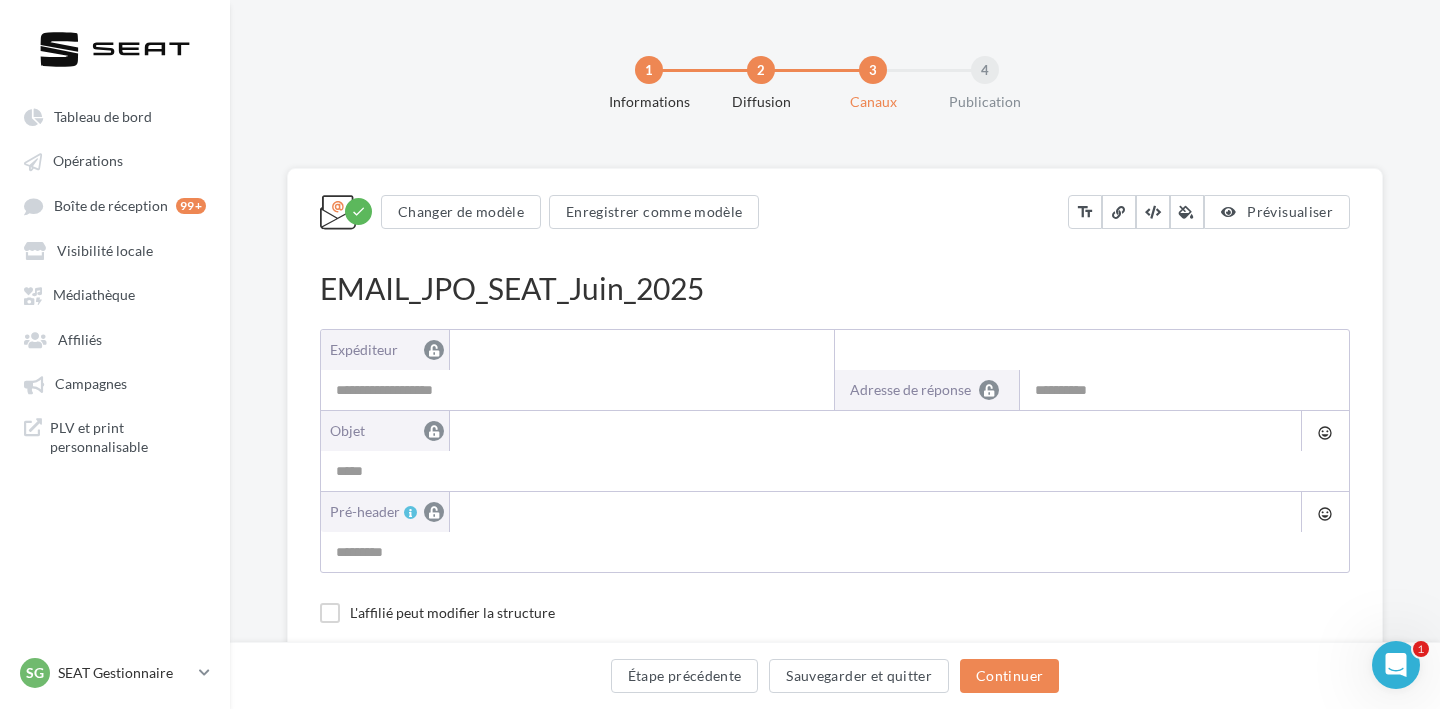 type on "**********" 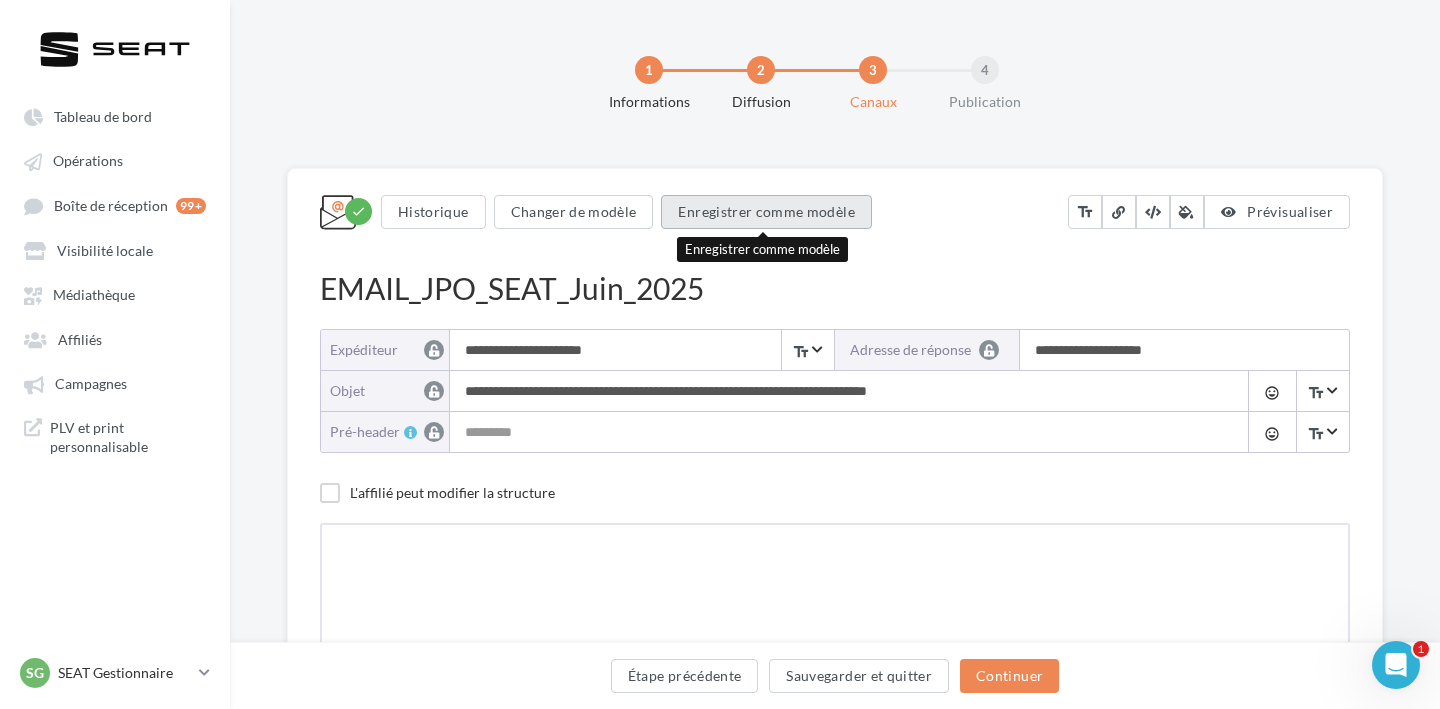 click on "Enregistrer comme modèle" at bounding box center [766, 212] 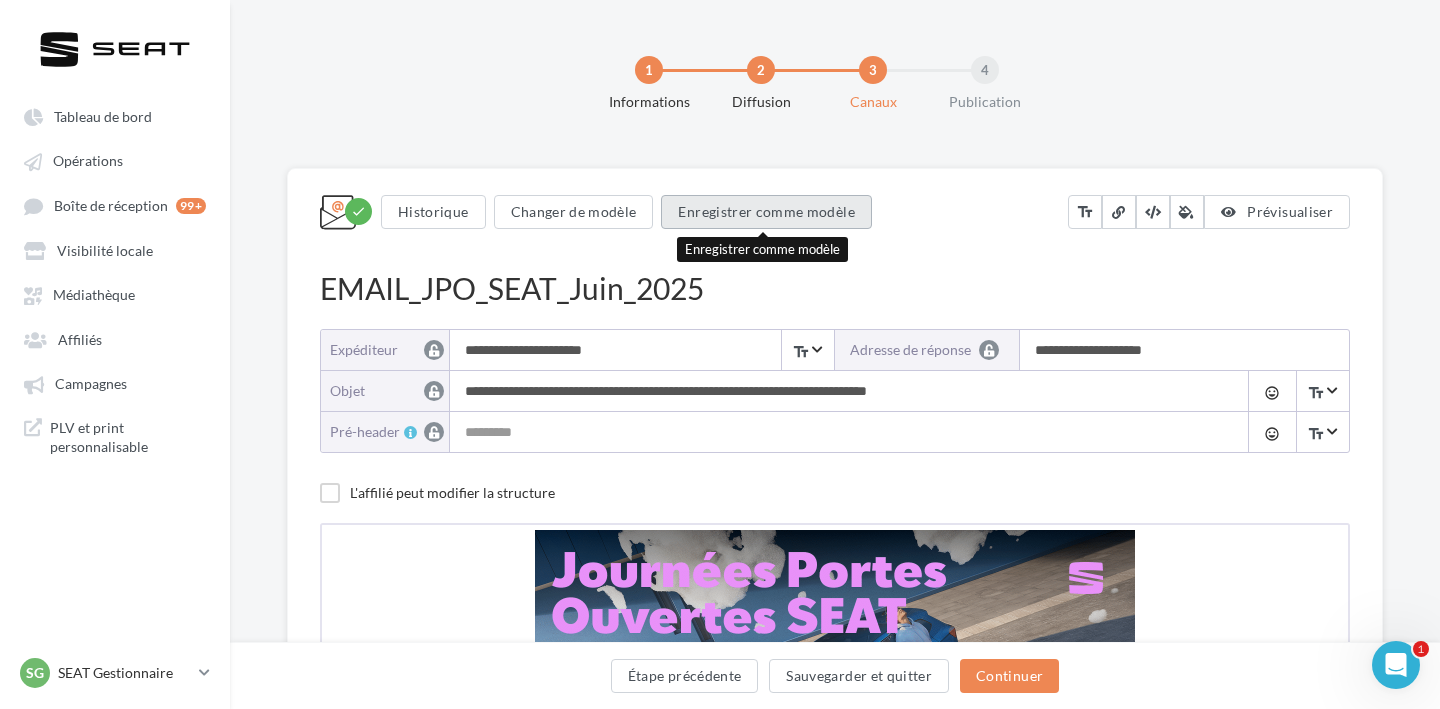 scroll, scrollTop: 0, scrollLeft: 0, axis: both 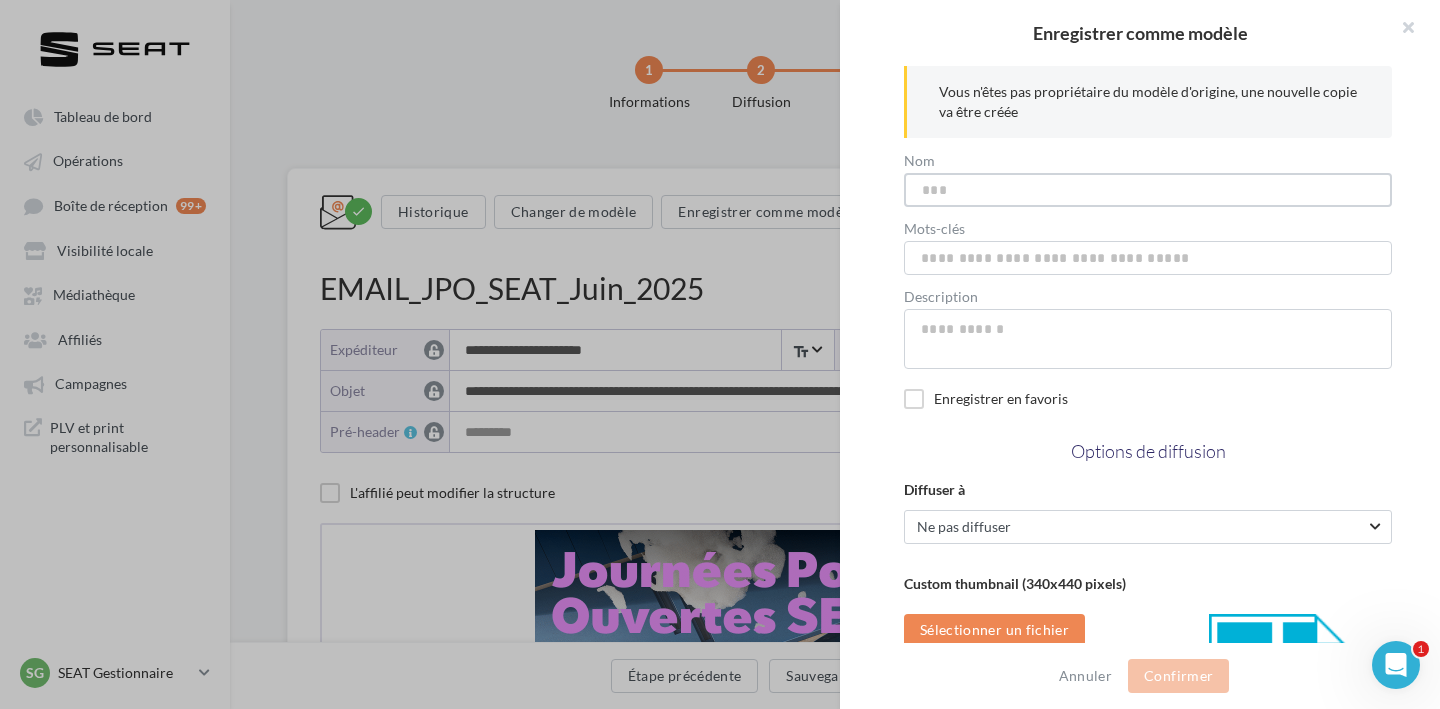 click on "Nom" at bounding box center [1148, 190] 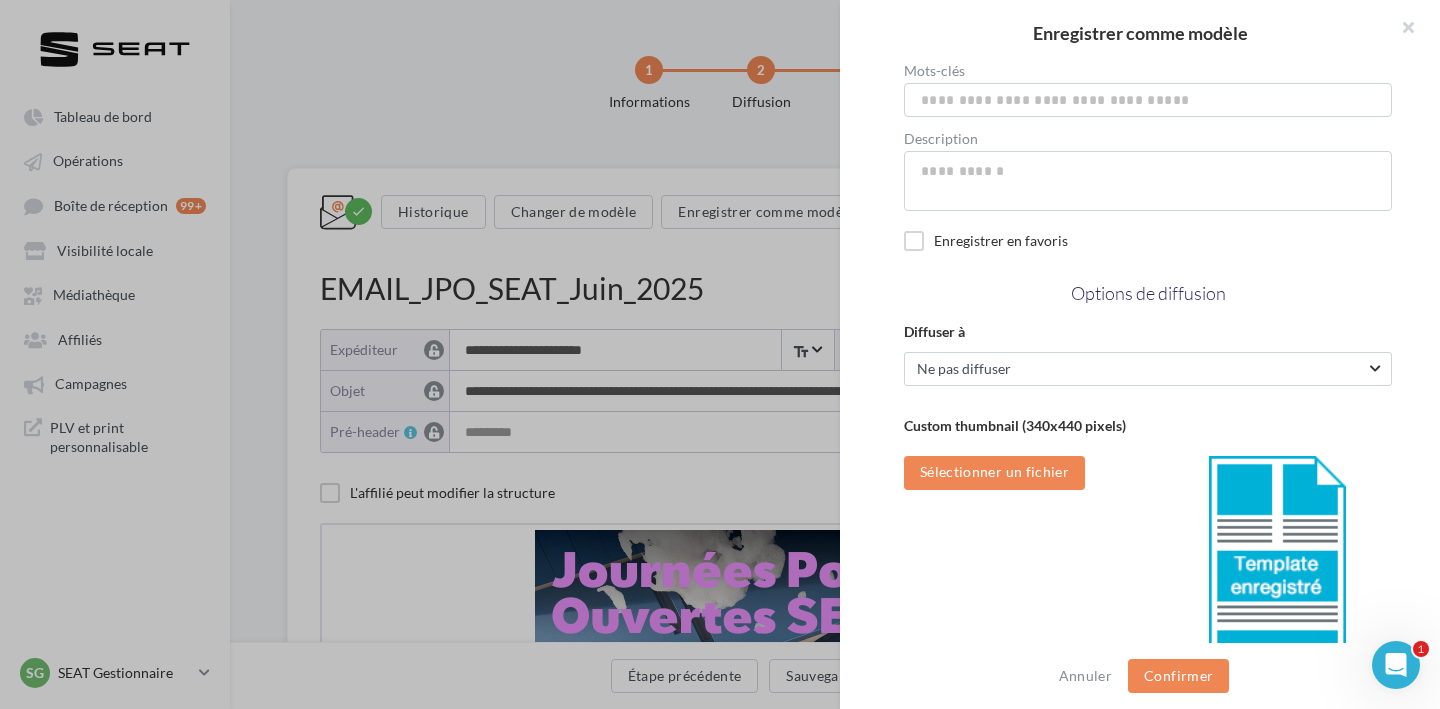 scroll, scrollTop: 296, scrollLeft: 0, axis: vertical 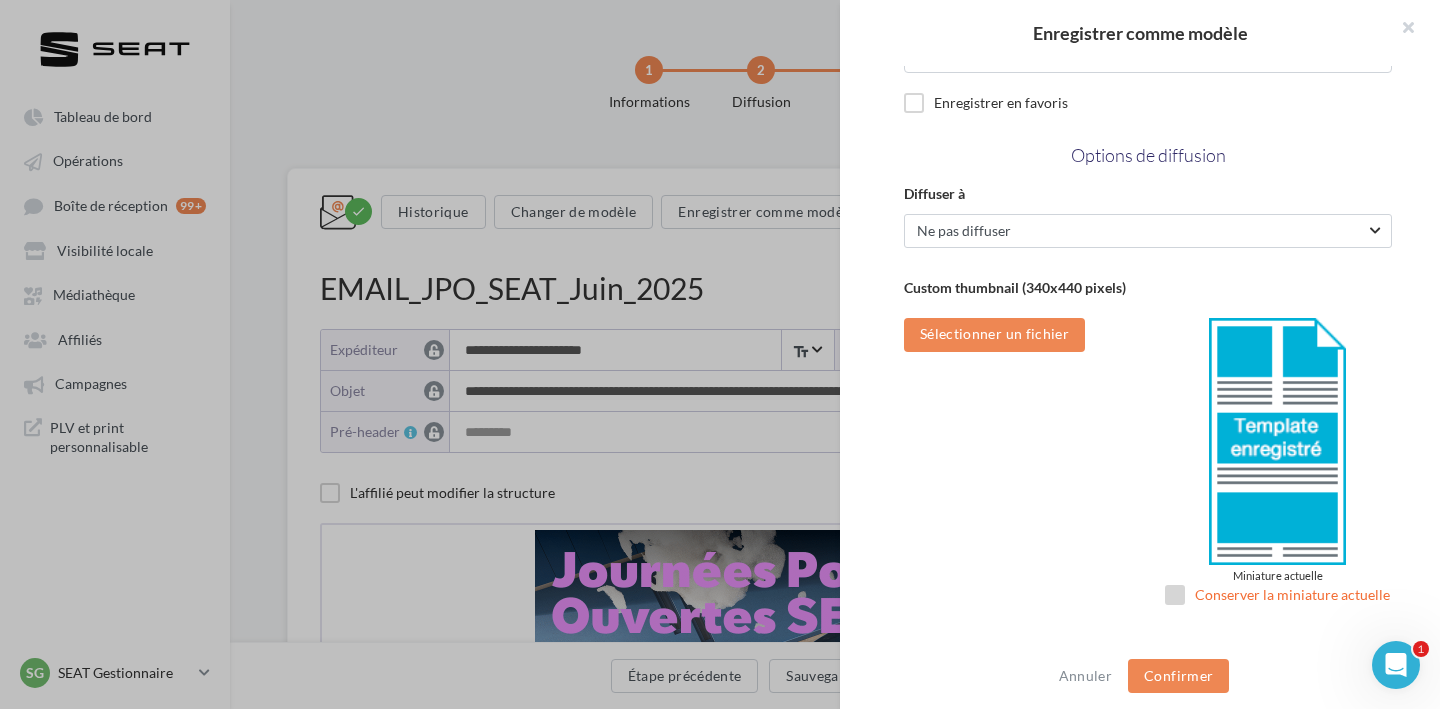type on "**********" 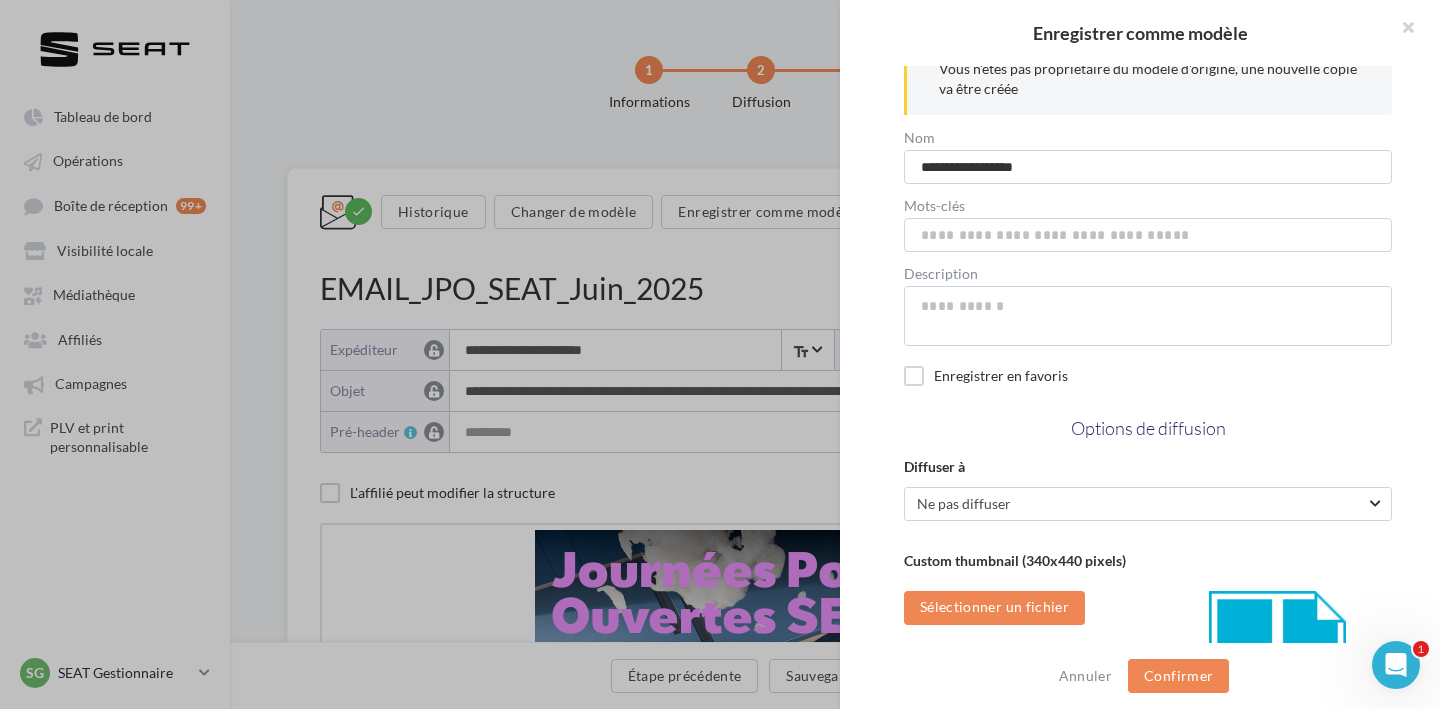 scroll, scrollTop: 0, scrollLeft: 0, axis: both 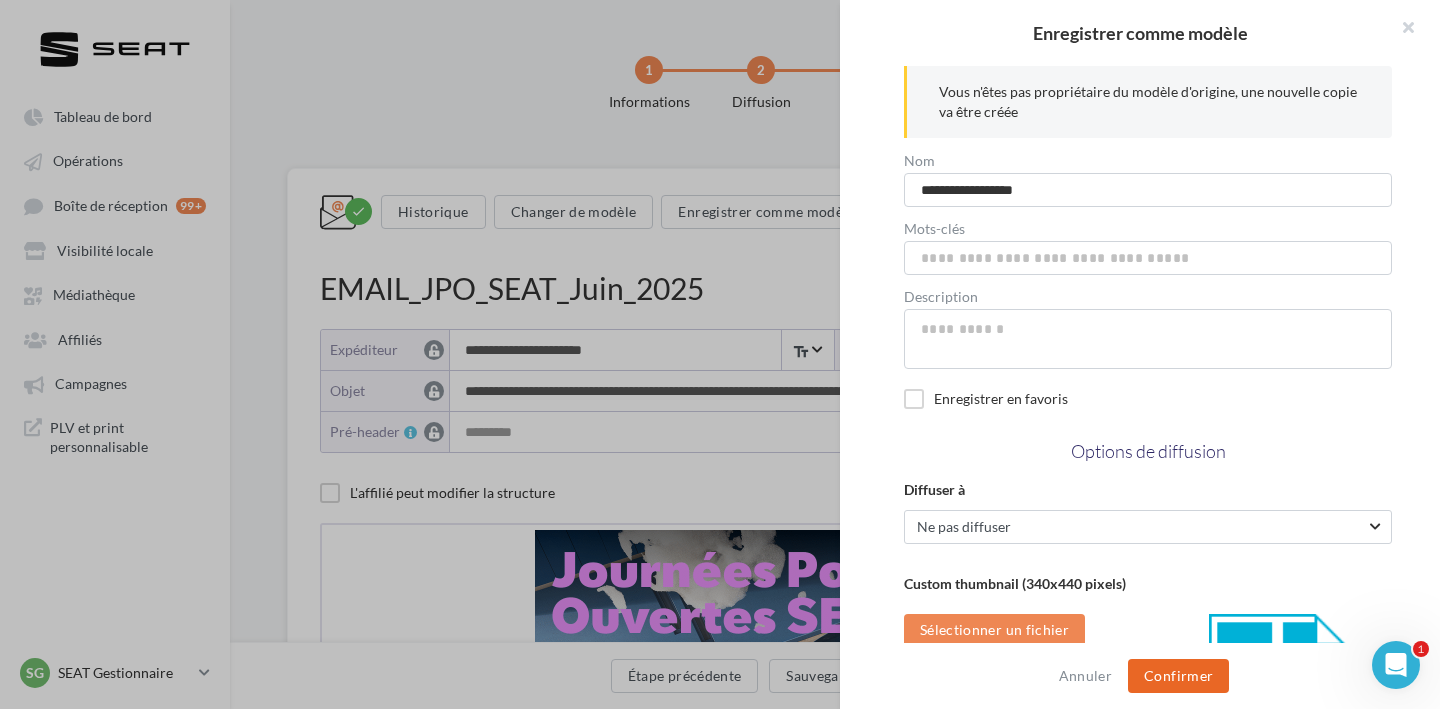 click on "Confirmer" at bounding box center (1178, 676) 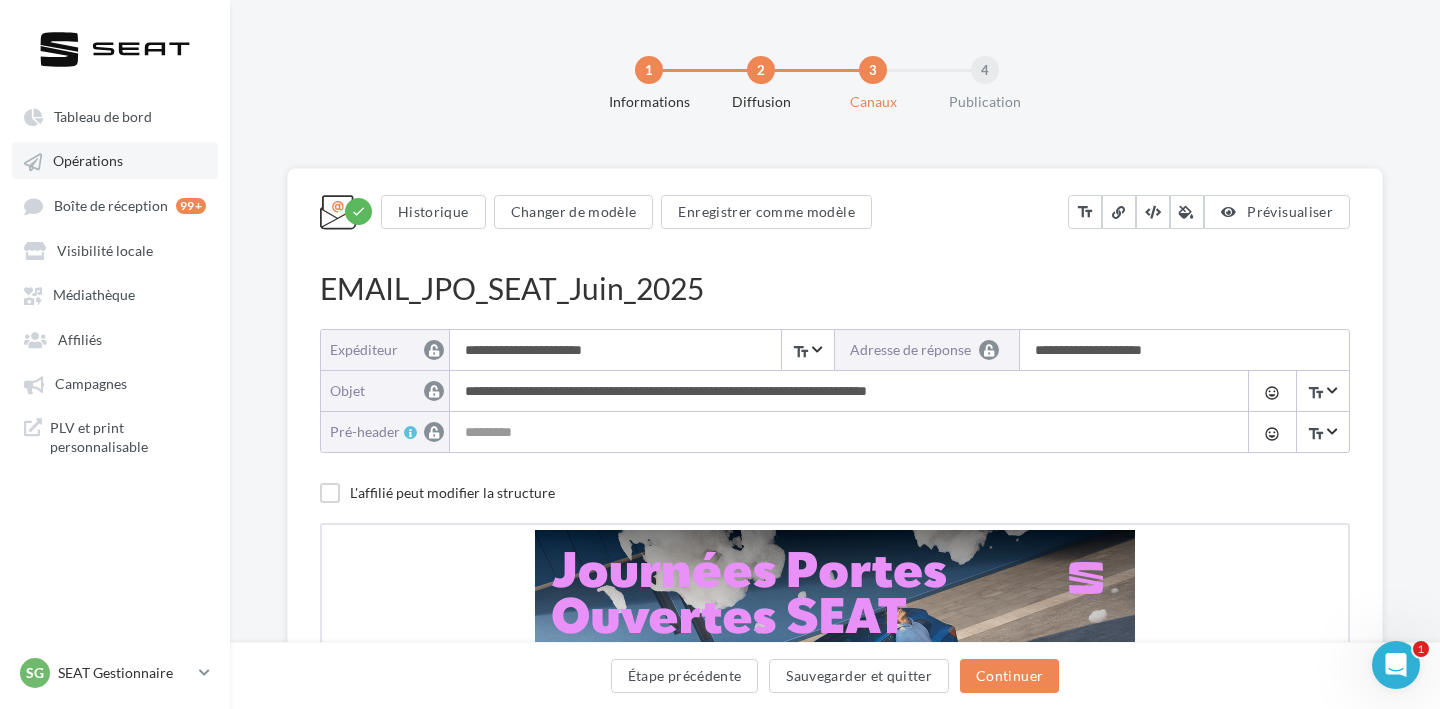 click on "Opérations" at bounding box center (88, 161) 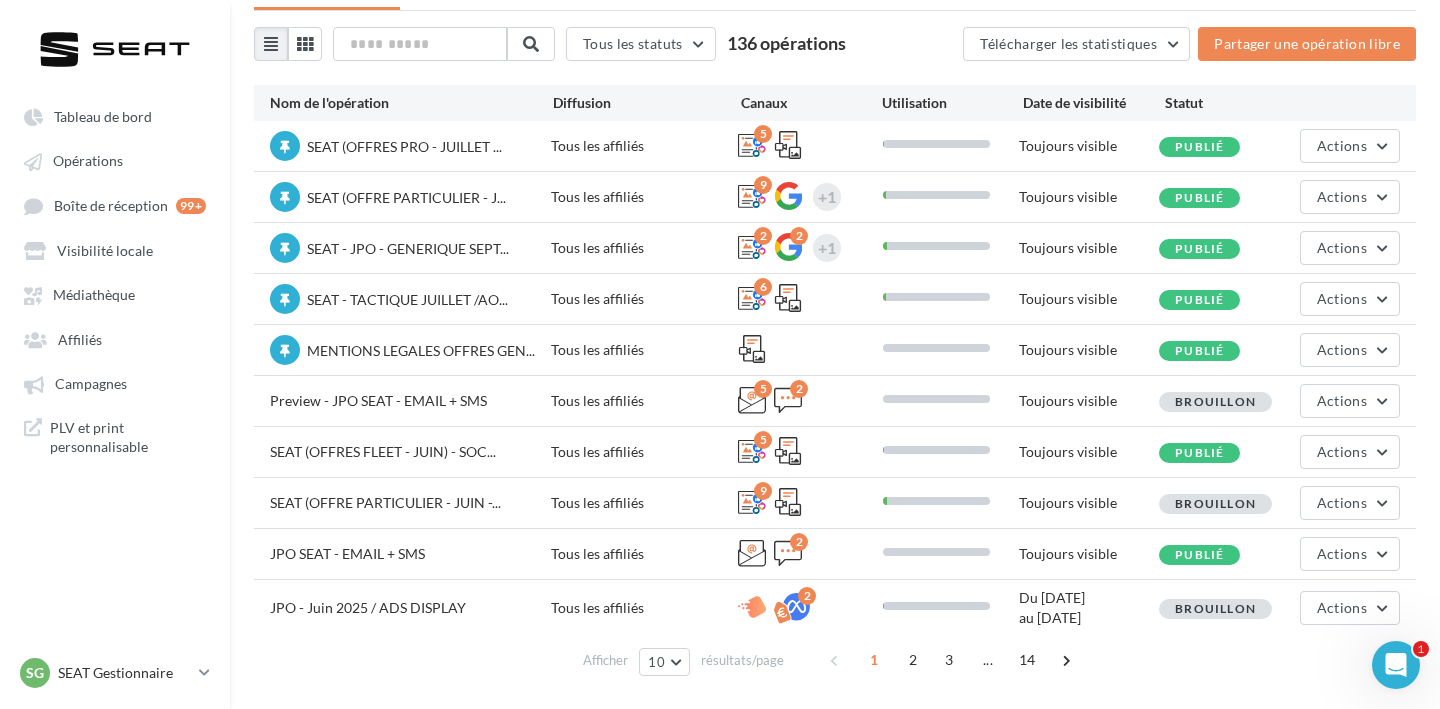 scroll, scrollTop: 136, scrollLeft: 0, axis: vertical 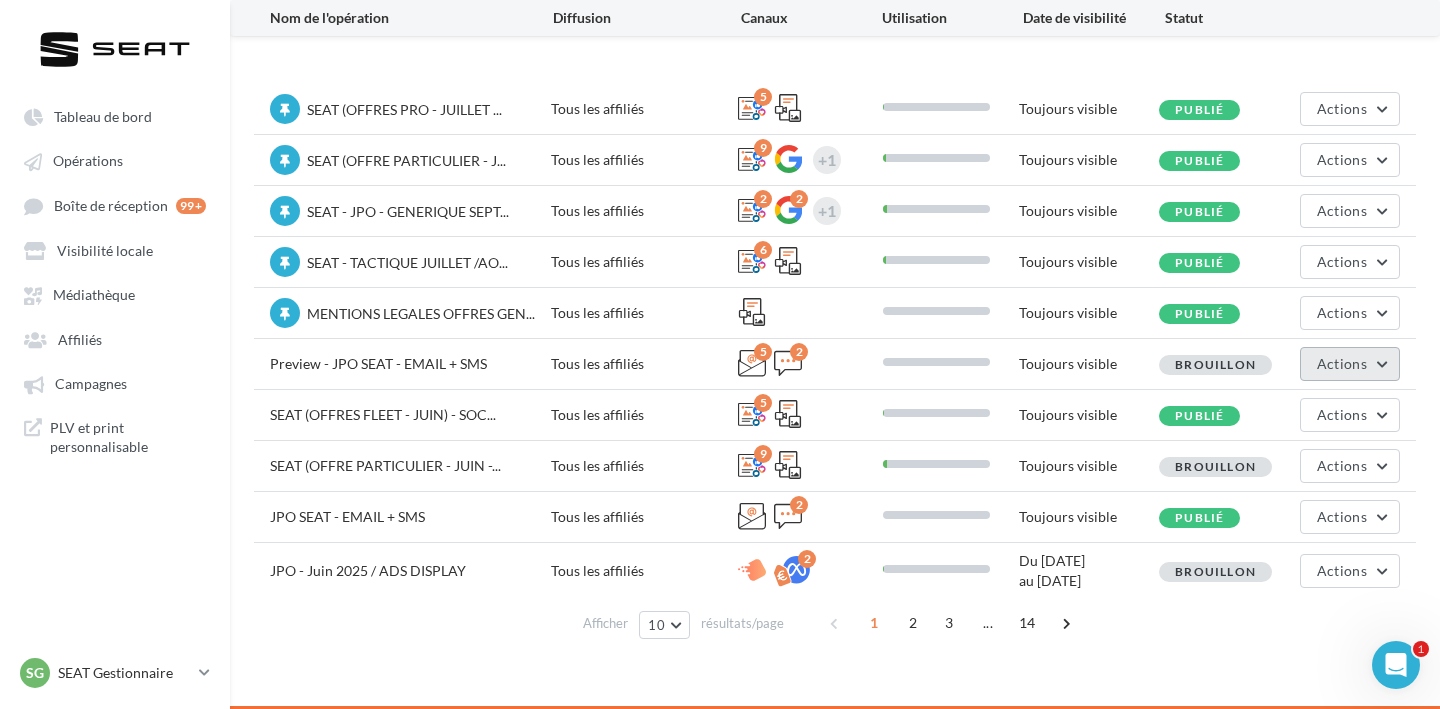 click on "Actions" at bounding box center (1350, 364) 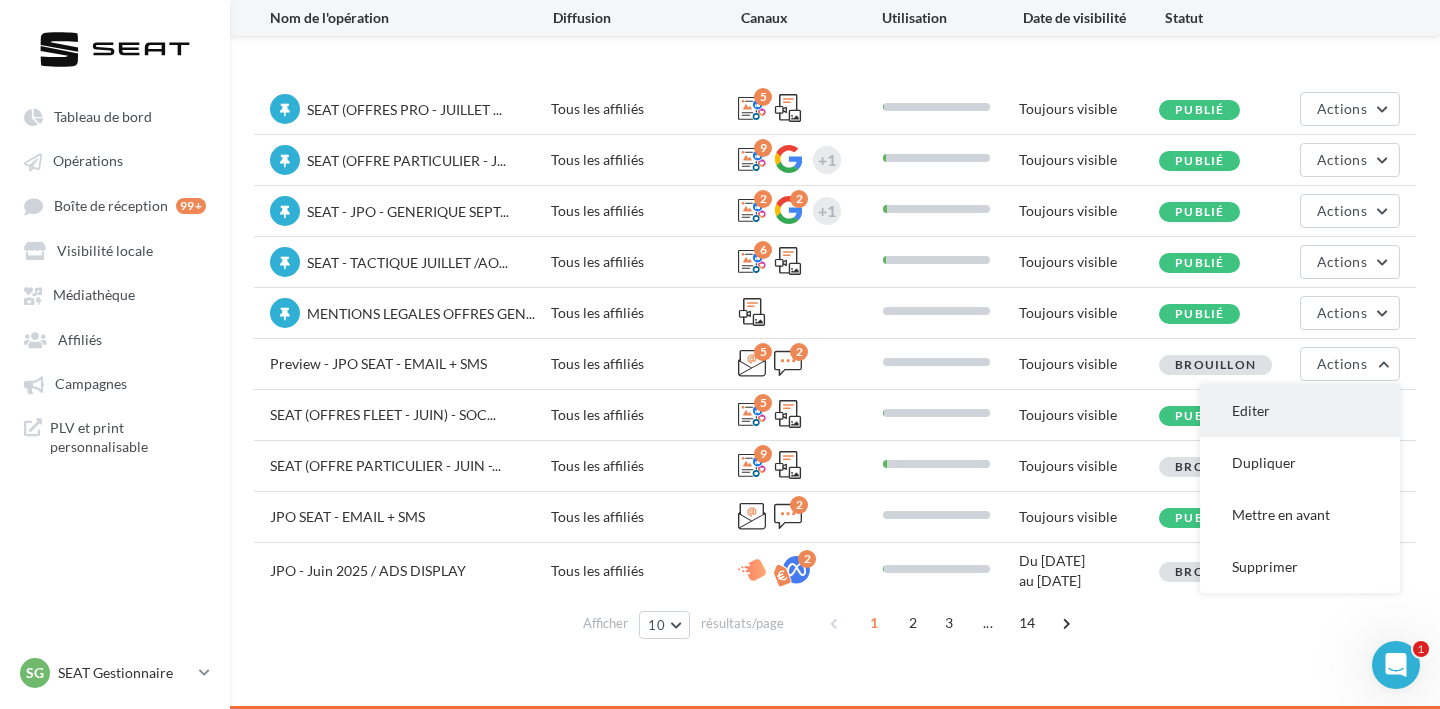 click on "Editer" at bounding box center [1300, 411] 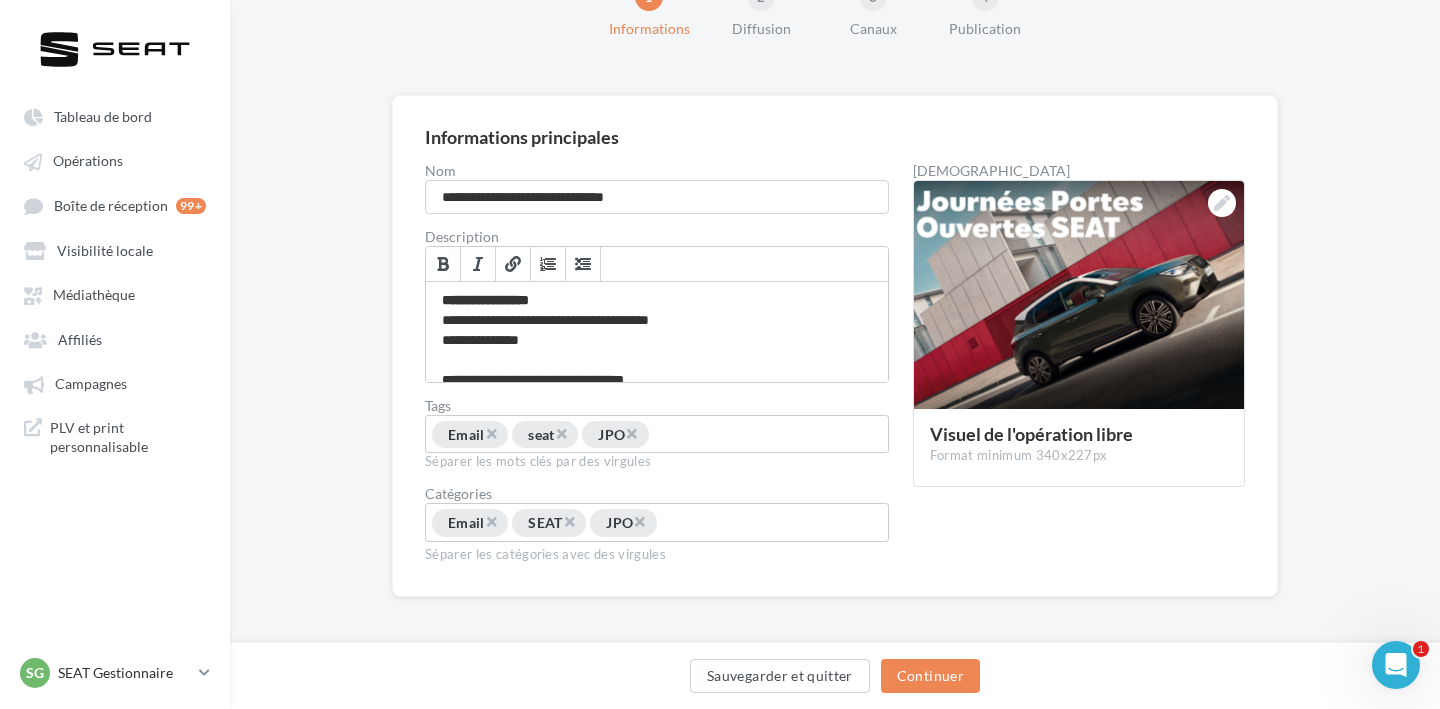 scroll, scrollTop: 79, scrollLeft: 0, axis: vertical 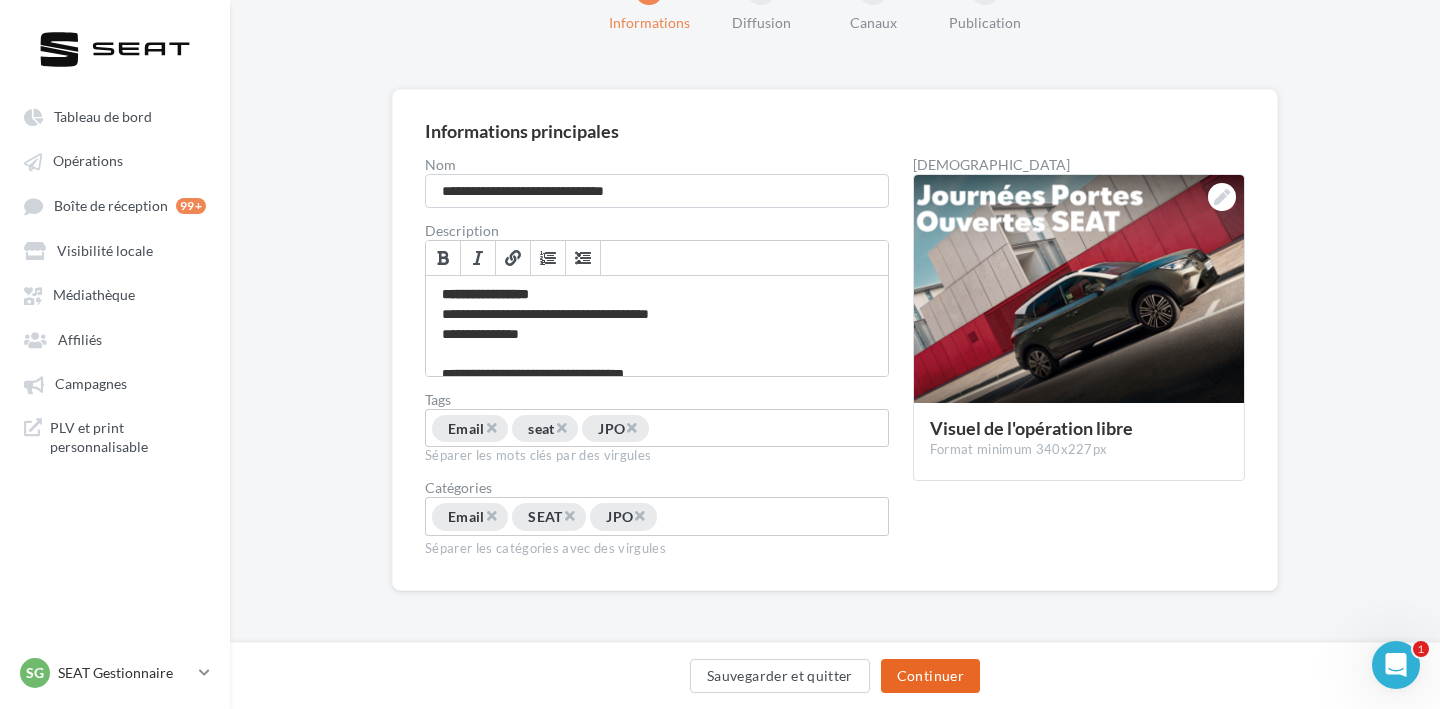 click on "Continuer" at bounding box center [930, 676] 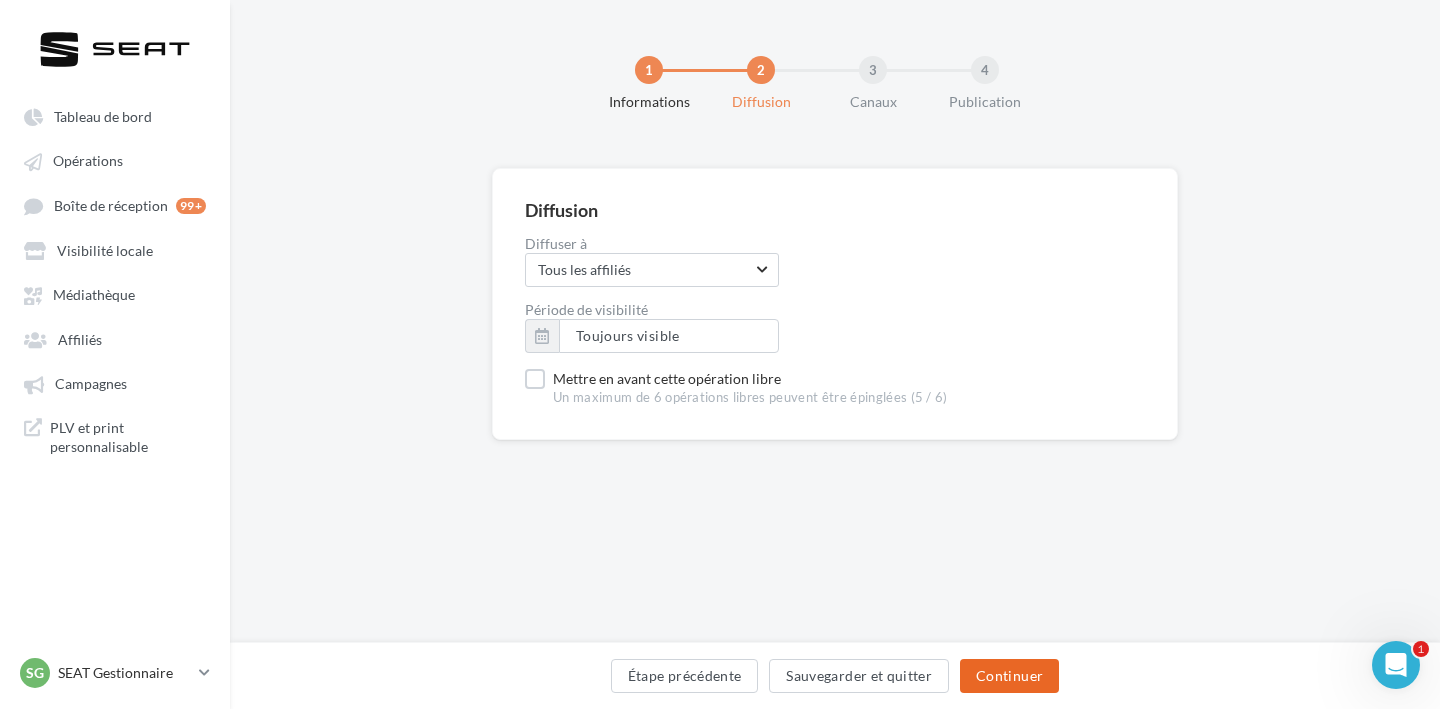 click on "Continuer" at bounding box center [1009, 676] 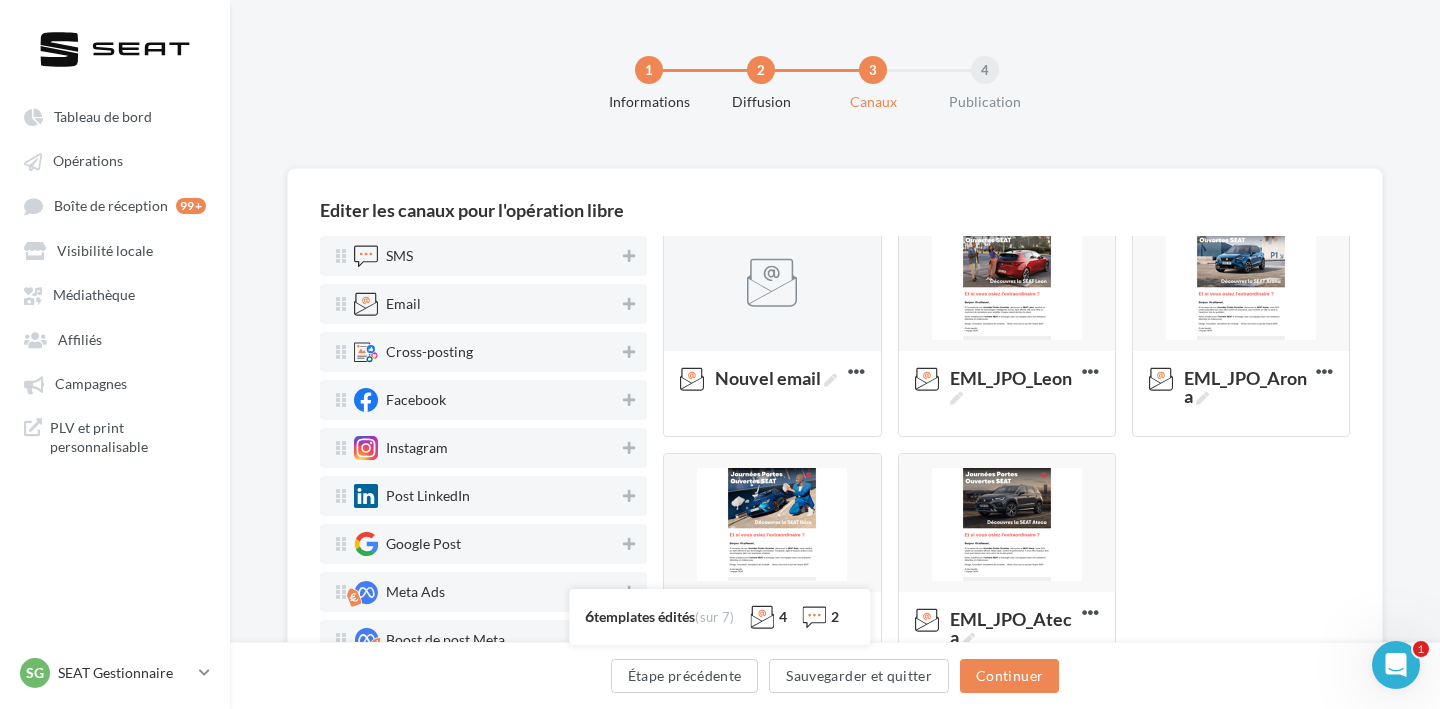 scroll, scrollTop: 279, scrollLeft: 0, axis: vertical 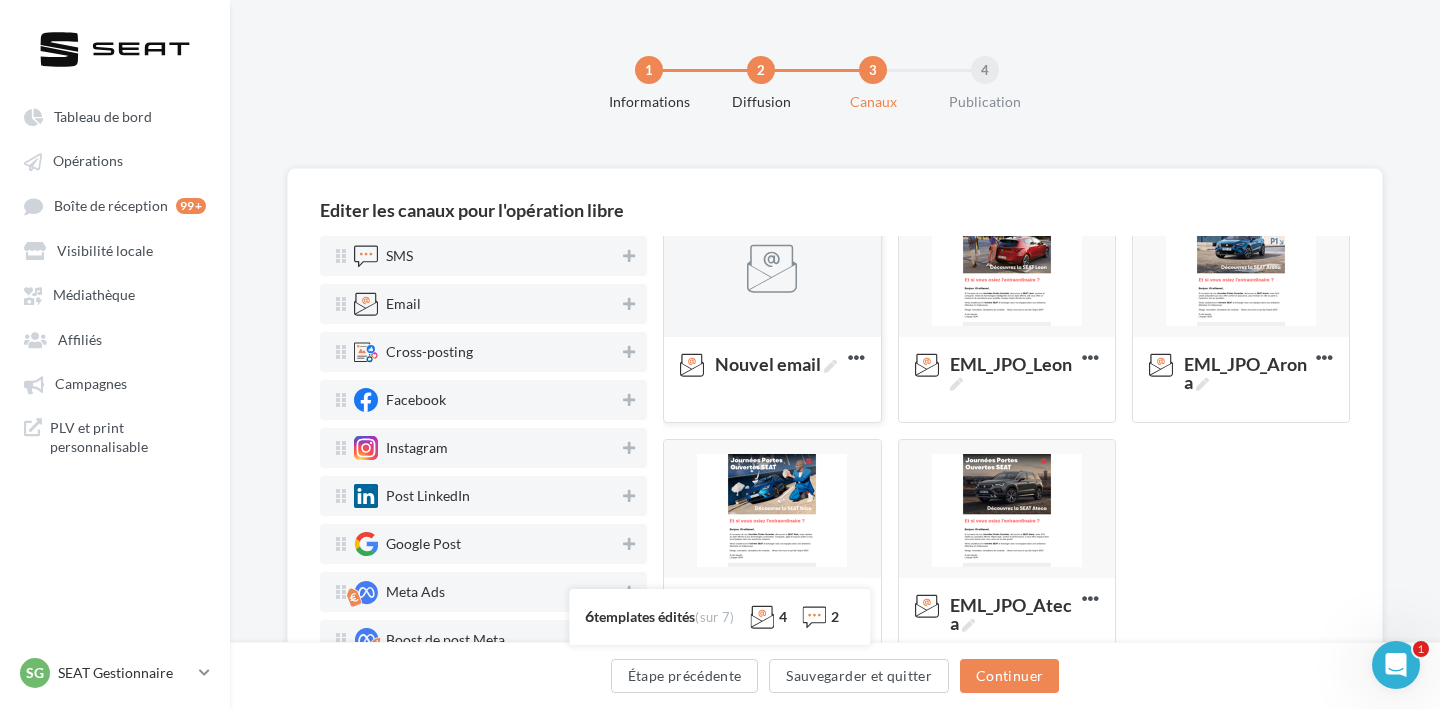 click at bounding box center [772, 269] 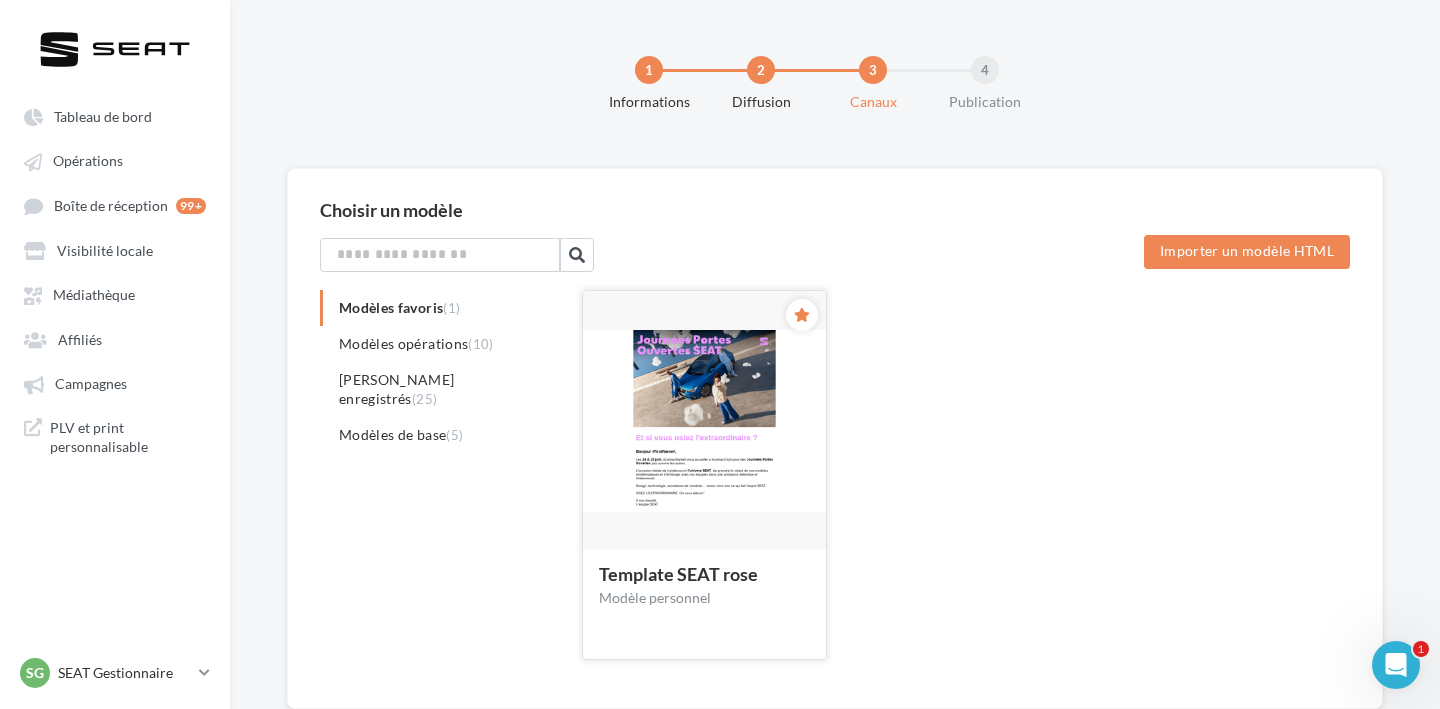 click 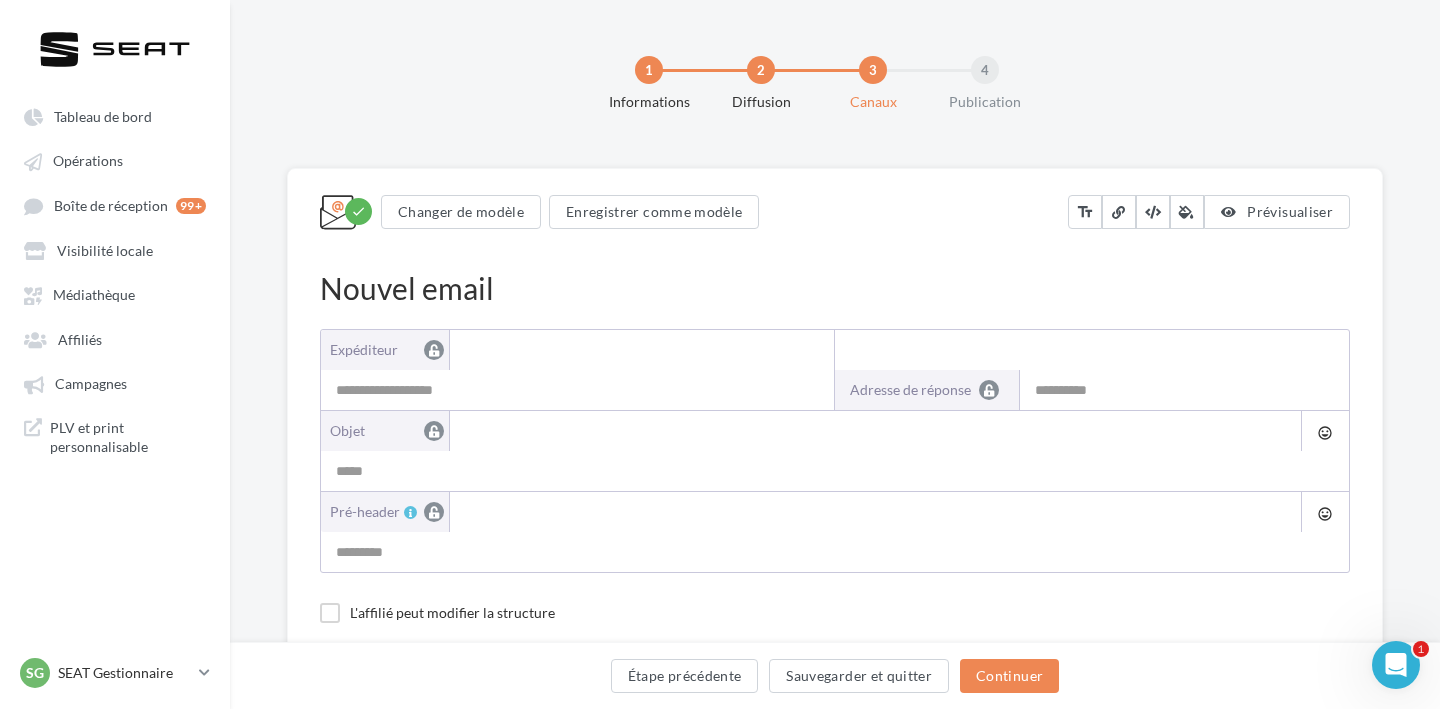 type on "**********" 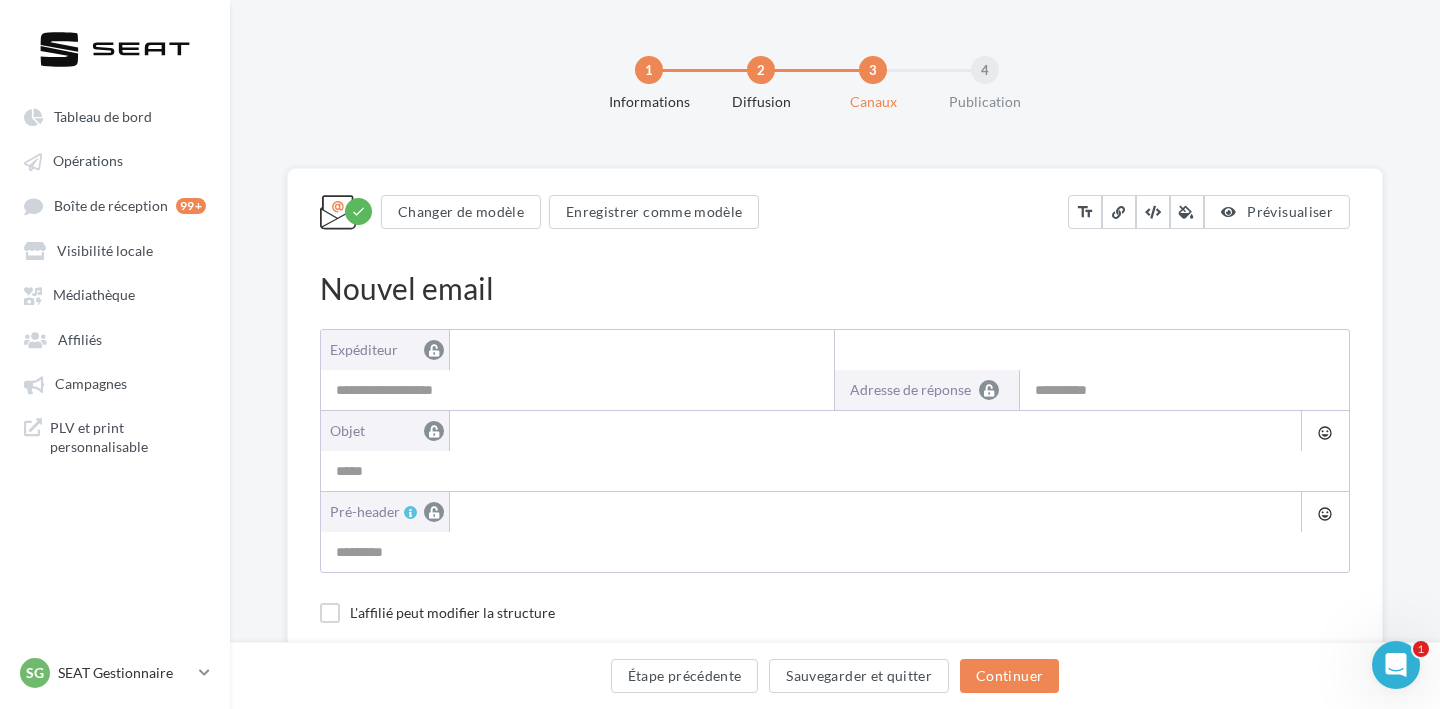 type on "**********" 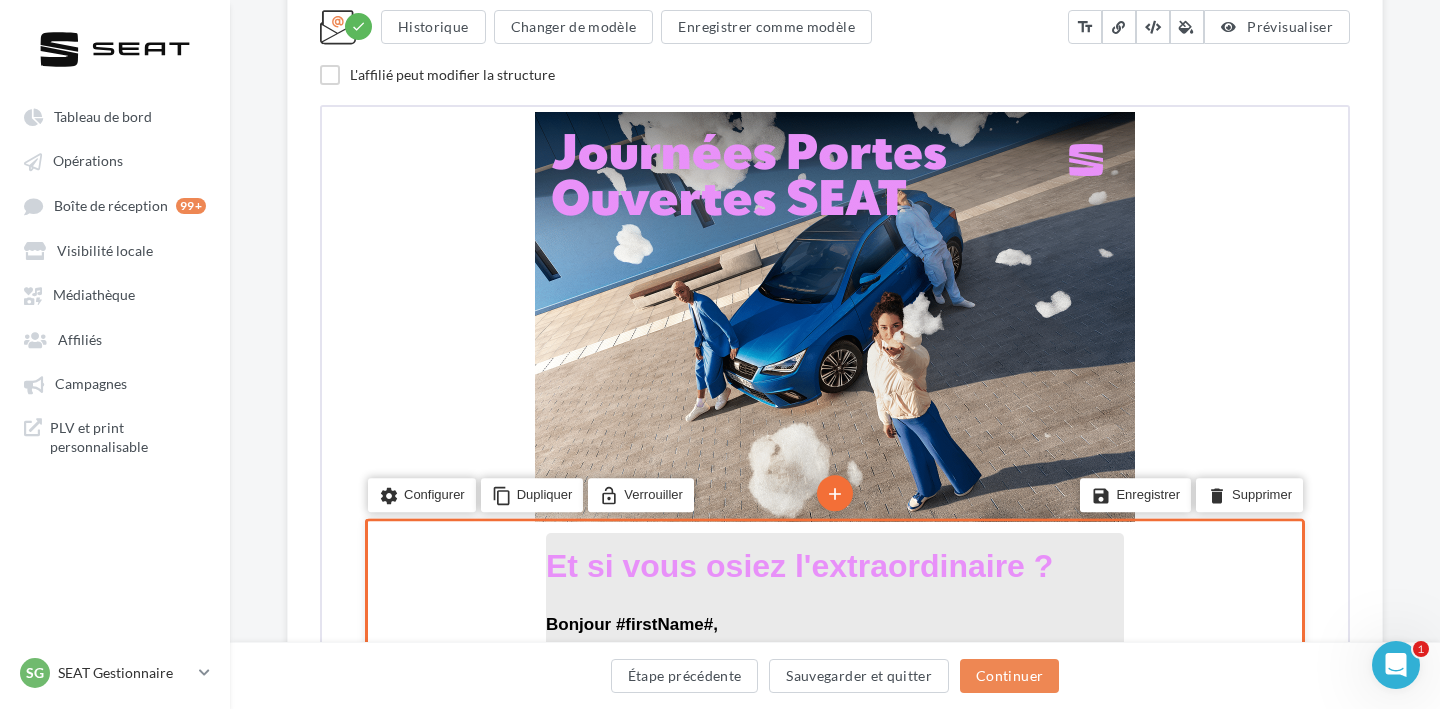 scroll, scrollTop: 410, scrollLeft: 0, axis: vertical 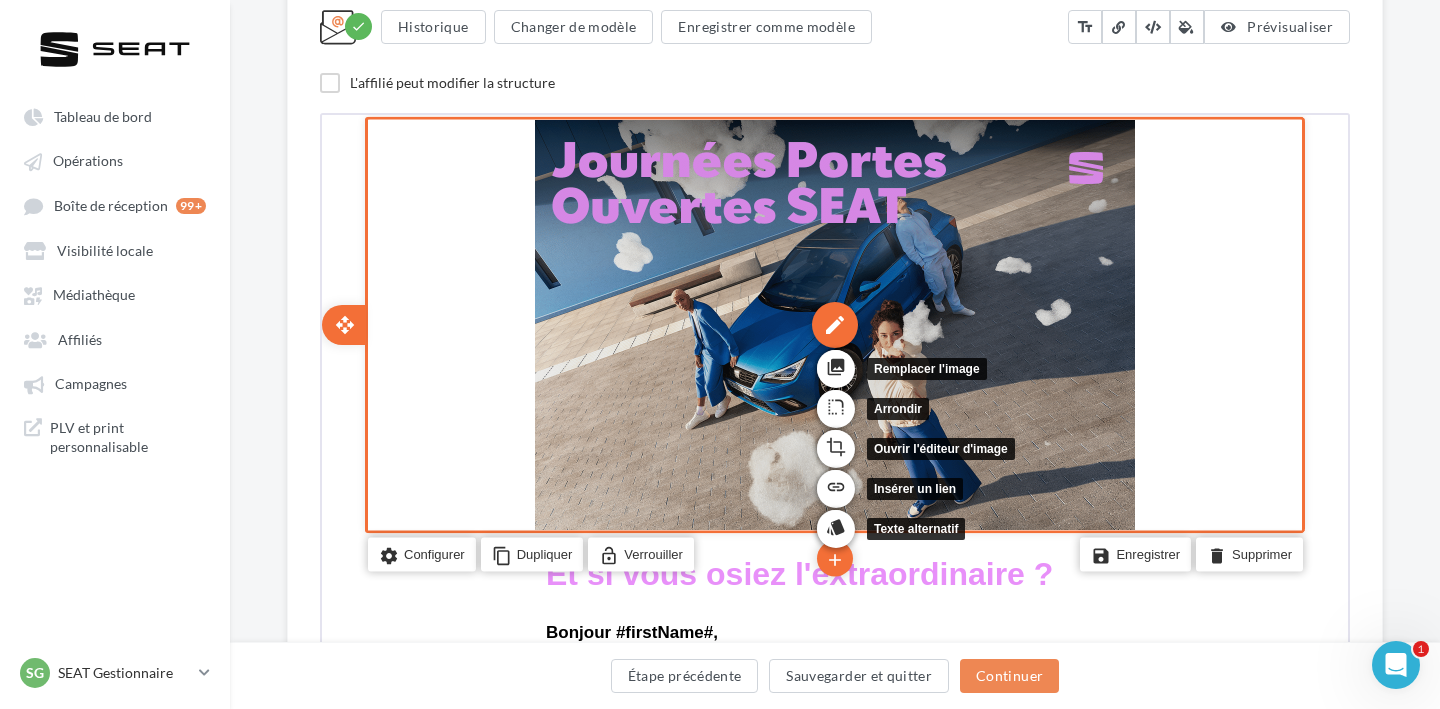 click on "edit" at bounding box center [833, 322] 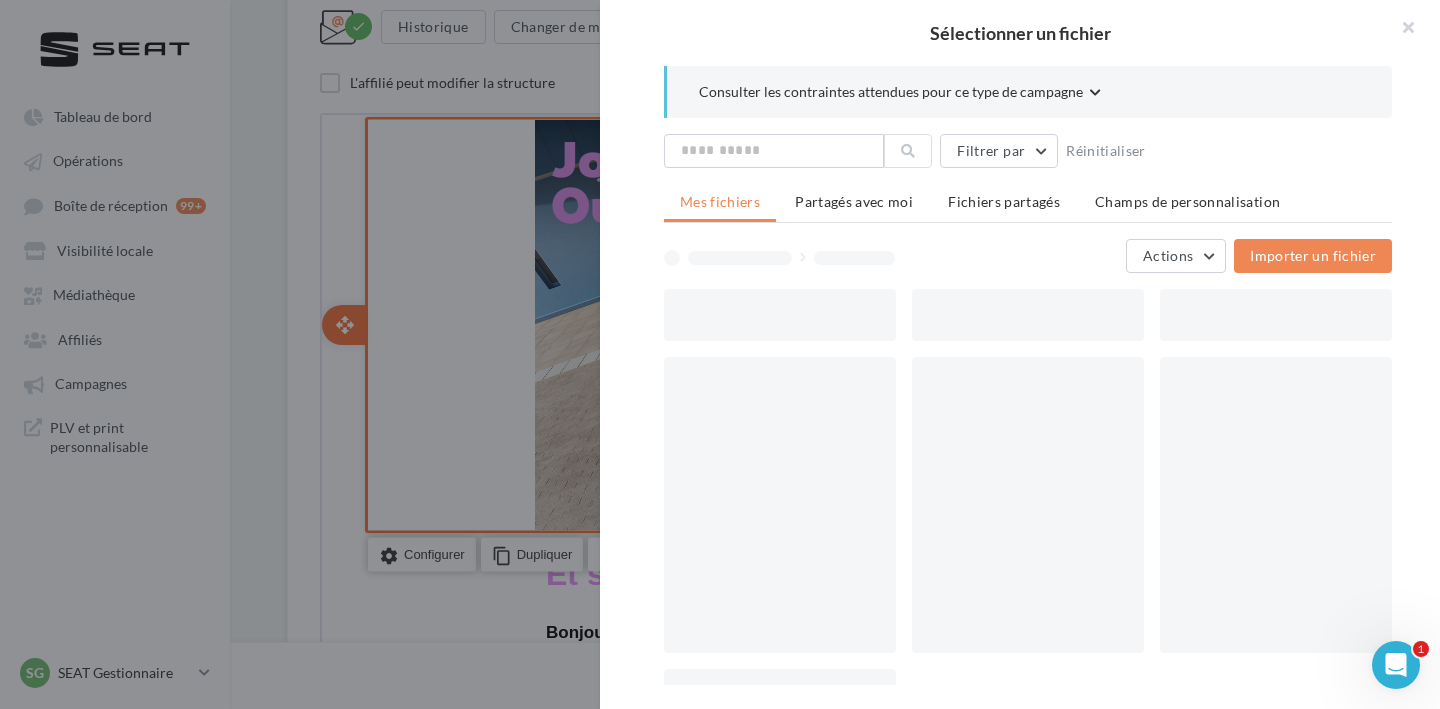 click on "Consulter les contraintes attendues pour ce type de campagne                   Filtrer par        Réinitialiser
Mes fichiers
Partagés avec moi
Fichiers partagés
Champs de personnalisation
Actions                Importer un fichier" at bounding box center [1028, 375] 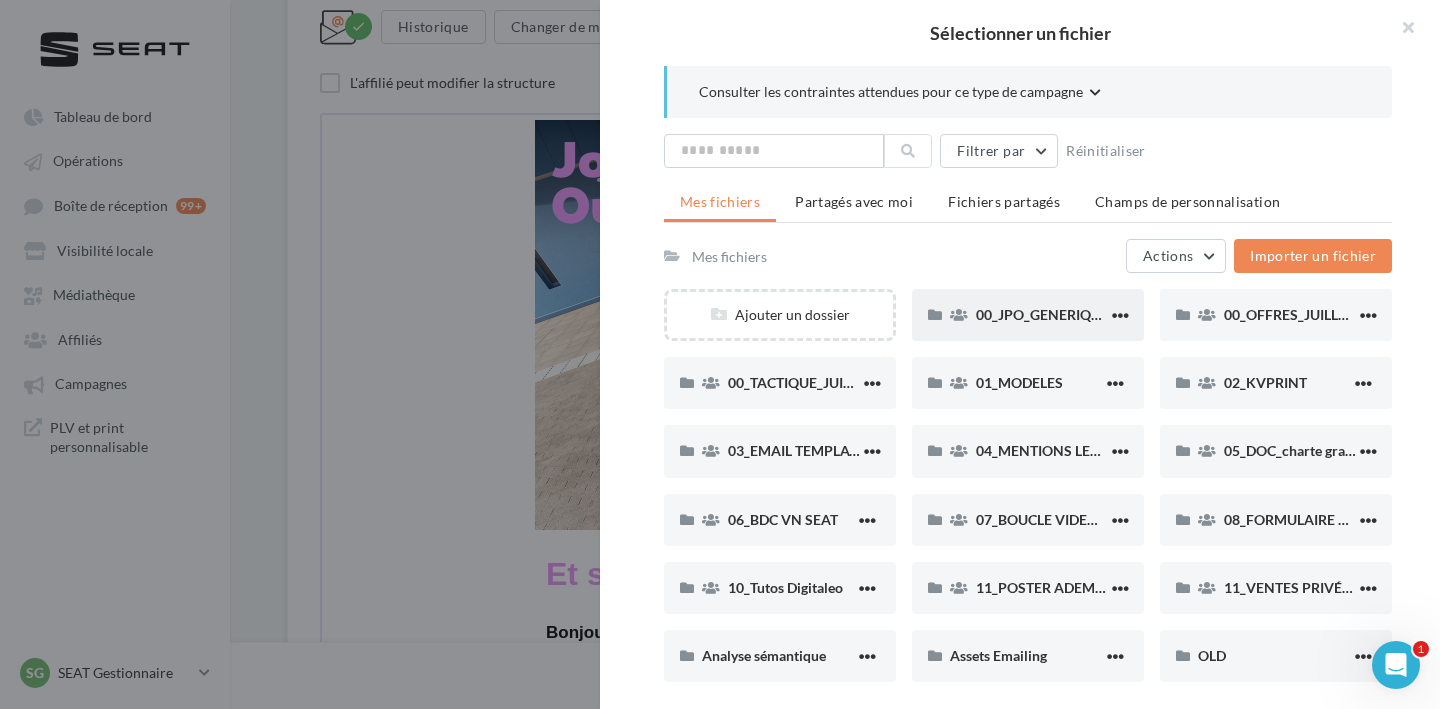 scroll, scrollTop: 392, scrollLeft: 0, axis: vertical 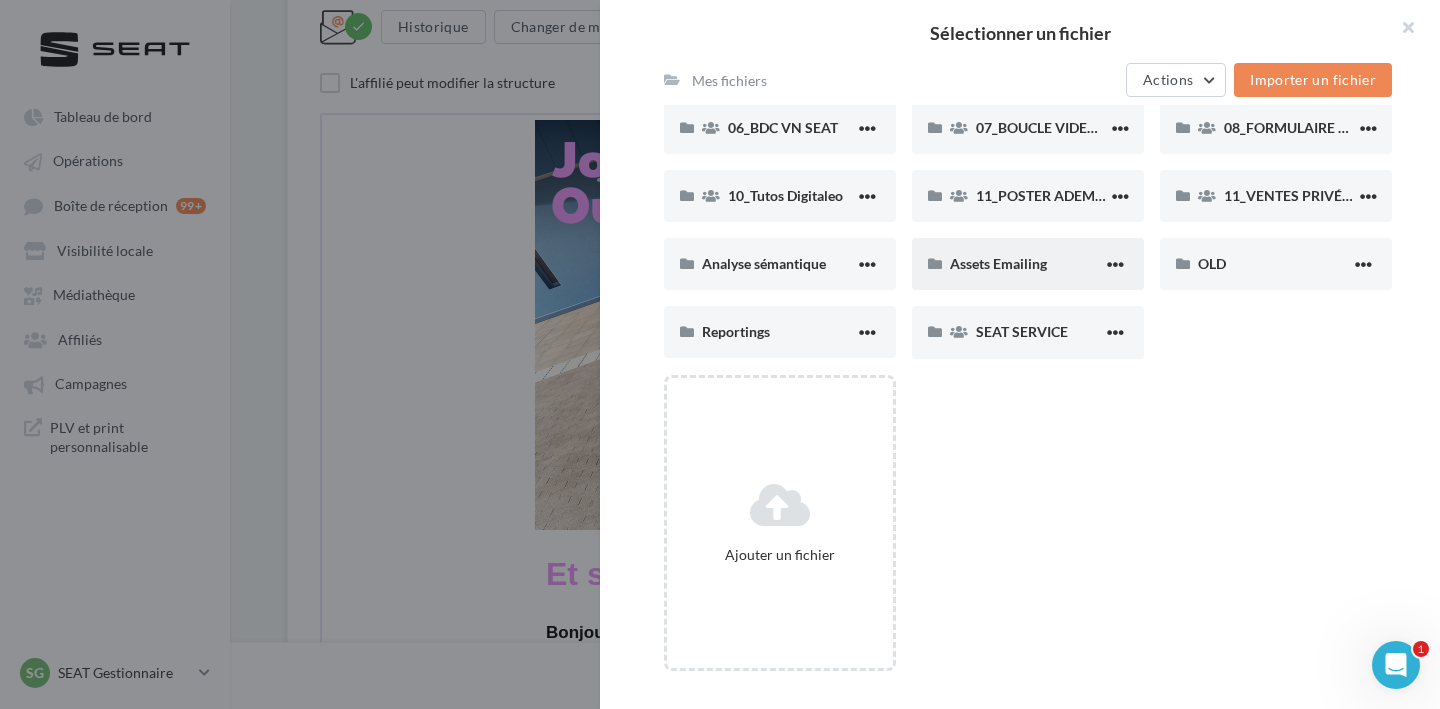 click on "Assets Emailing" at bounding box center (1028, 264) 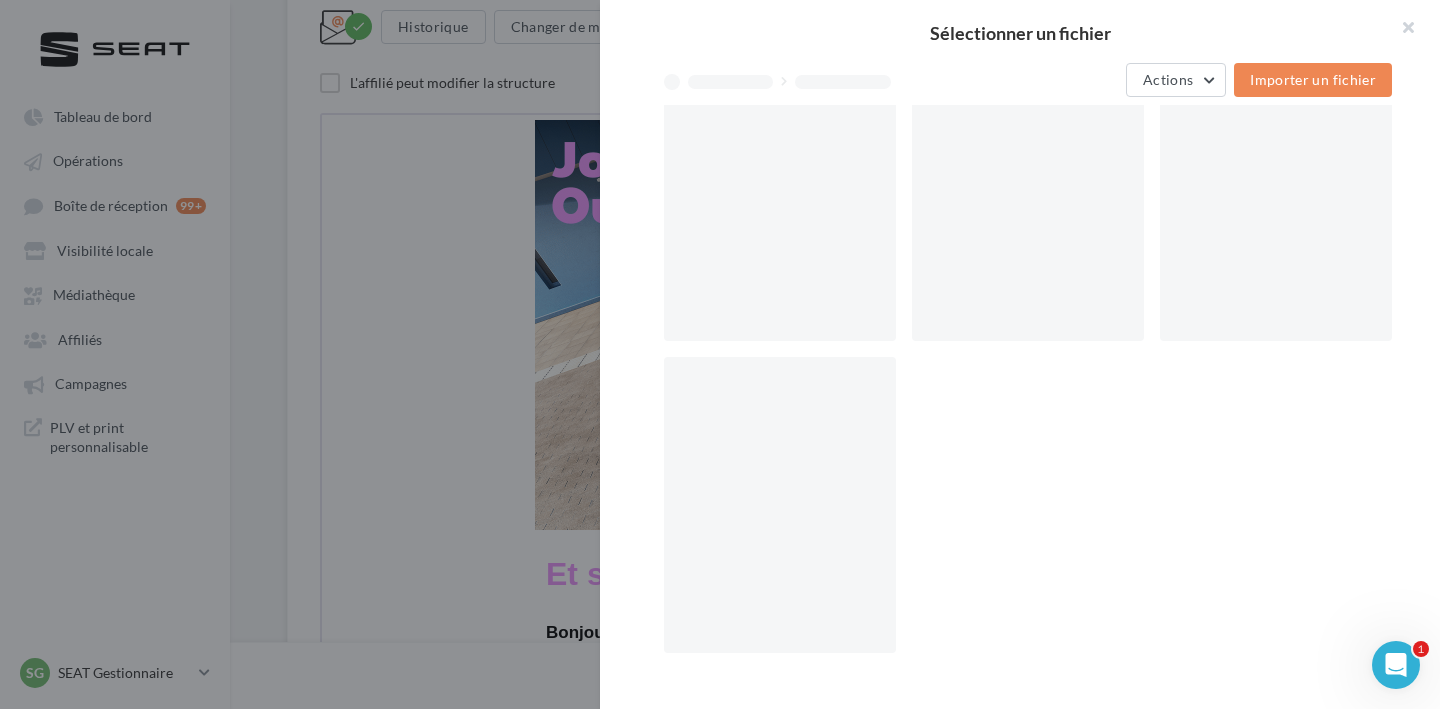 scroll, scrollTop: 0, scrollLeft: 0, axis: both 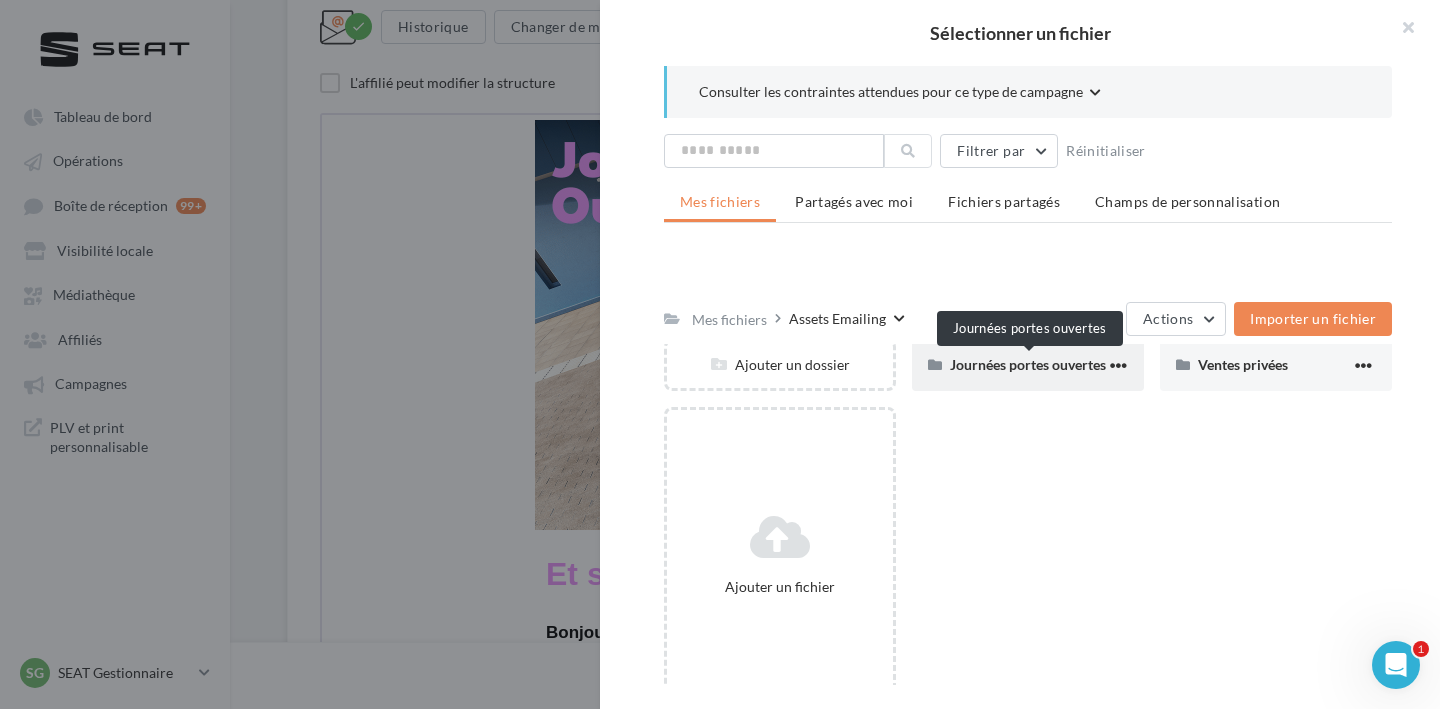 click on "Journées portes ouvertes" at bounding box center [1028, 364] 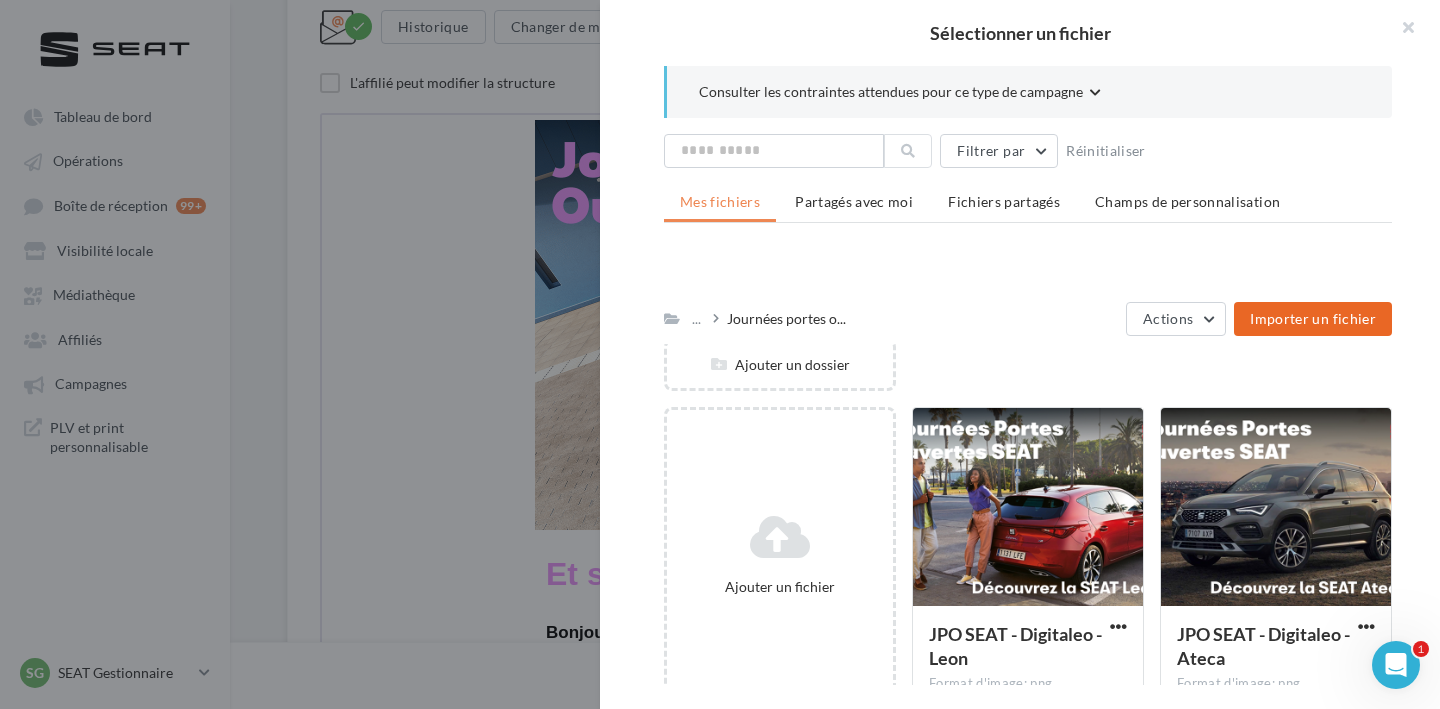 click on "Importer un fichier" at bounding box center [1313, 318] 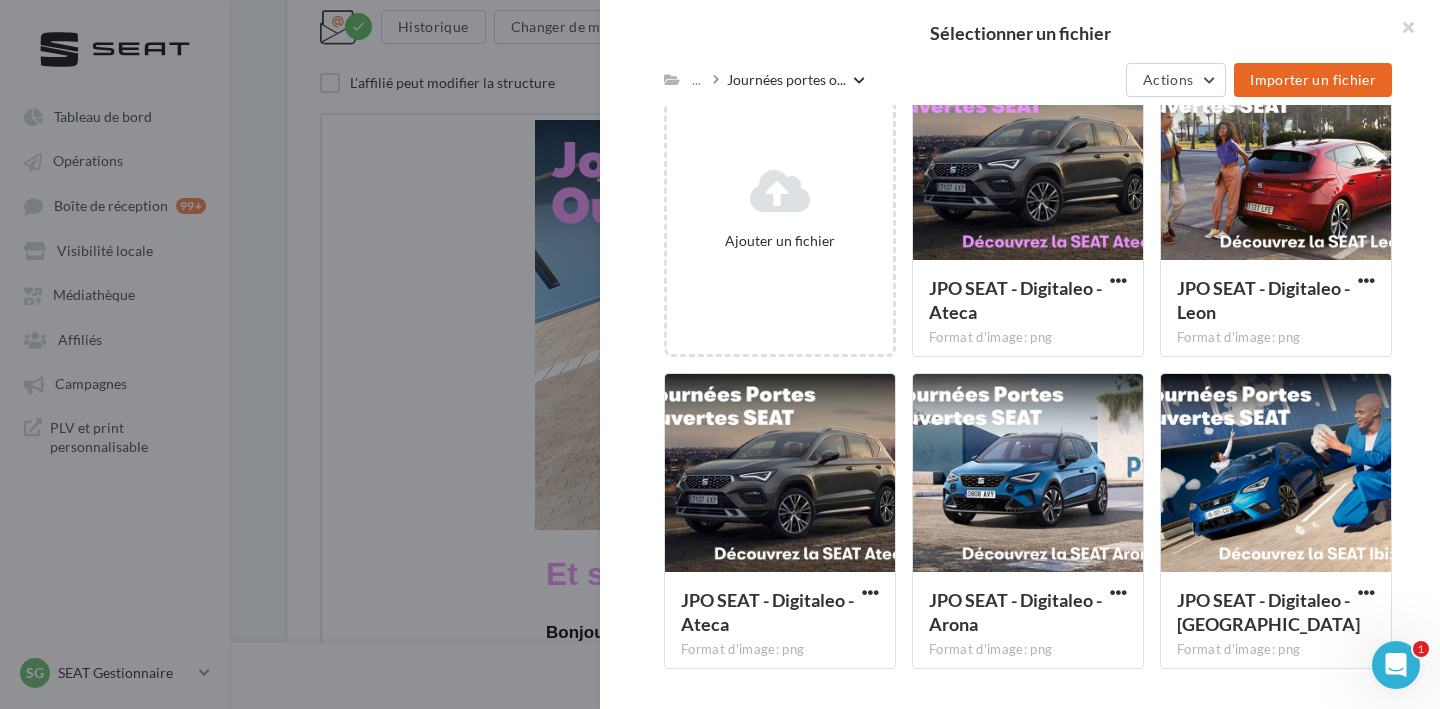 scroll, scrollTop: 225, scrollLeft: 0, axis: vertical 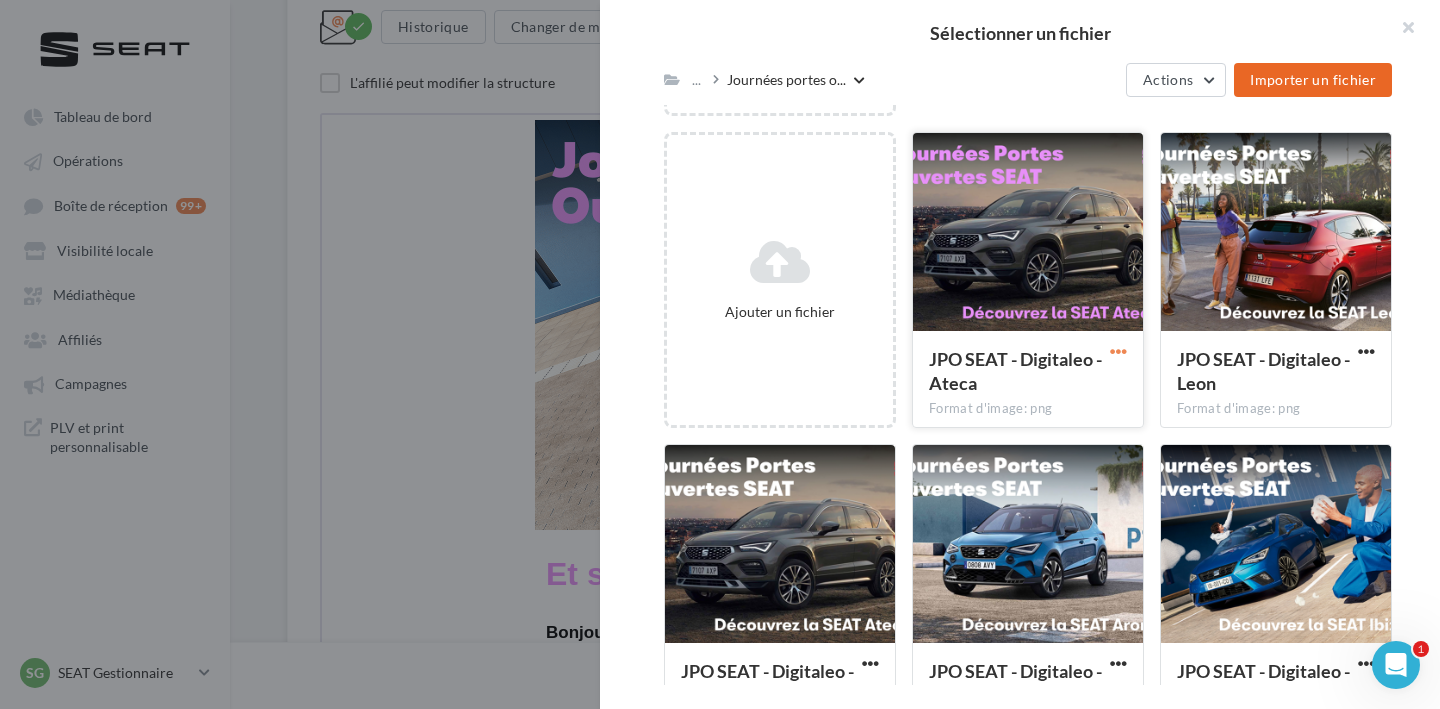 click at bounding box center [1118, 351] 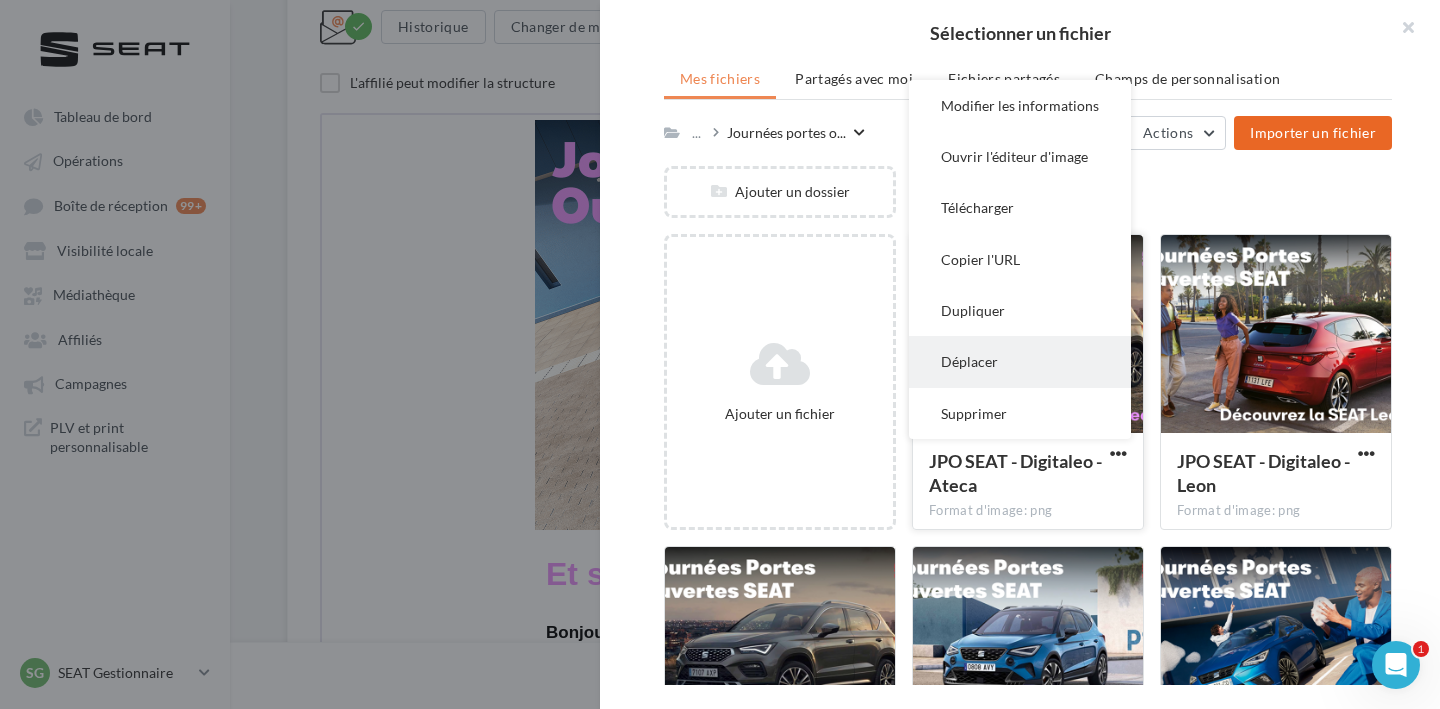 scroll, scrollTop: 112, scrollLeft: 0, axis: vertical 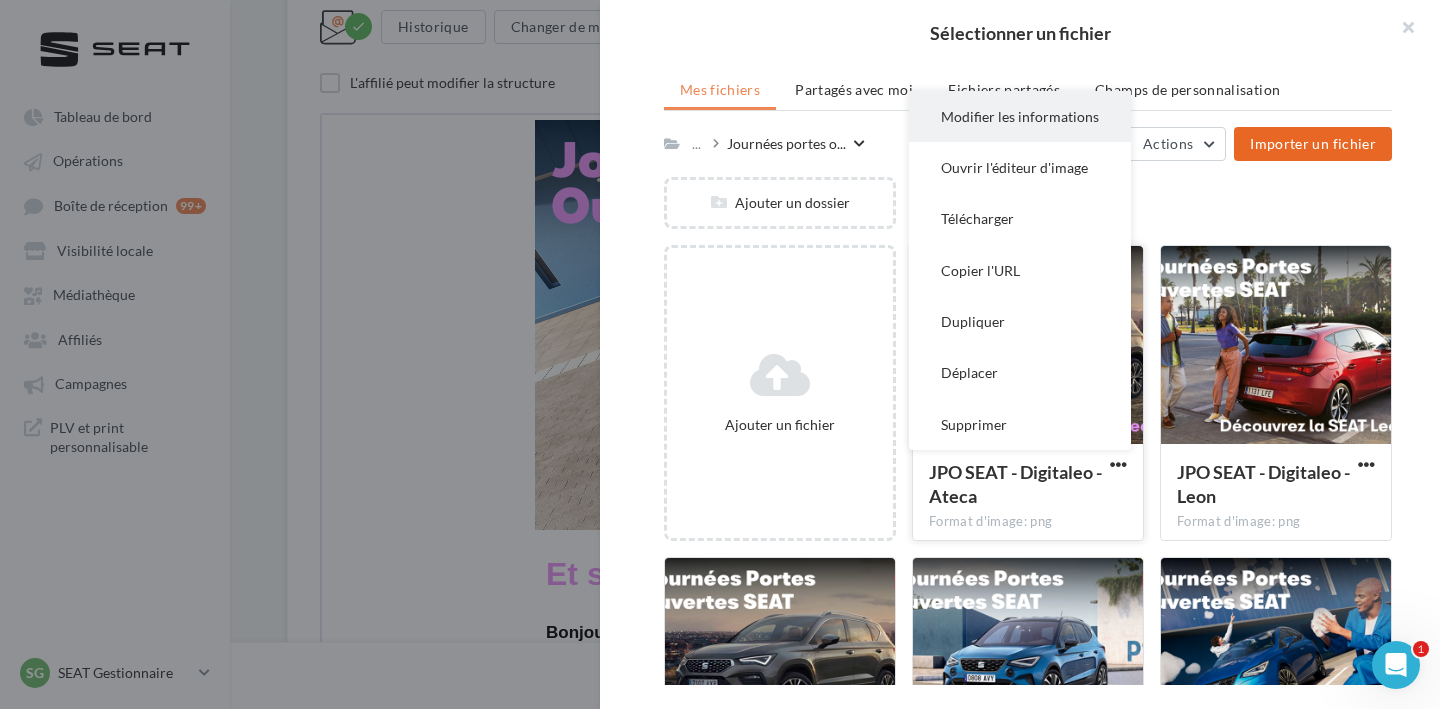 click on "Modifier les informations" at bounding box center [1020, 116] 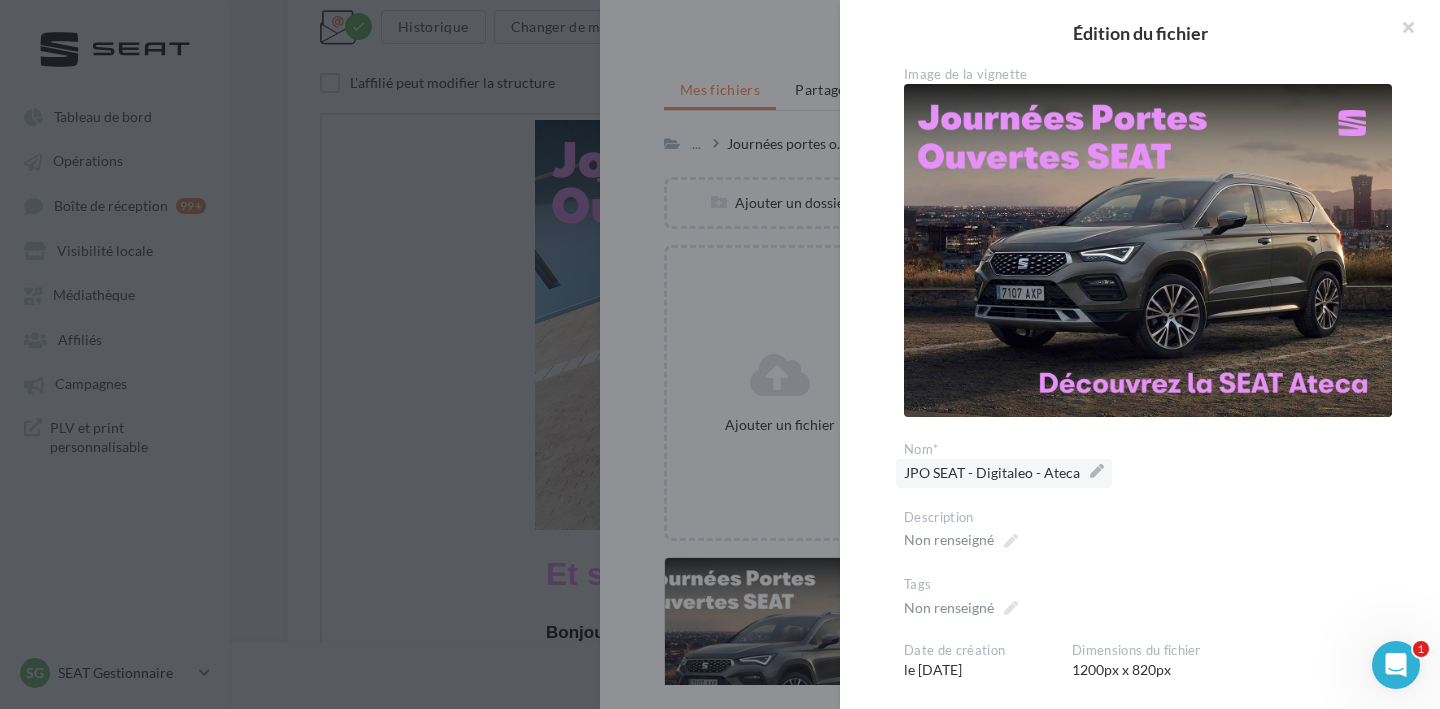 click on "JPO SEAT - Digitaleo - Ateca" at bounding box center [1004, 473] 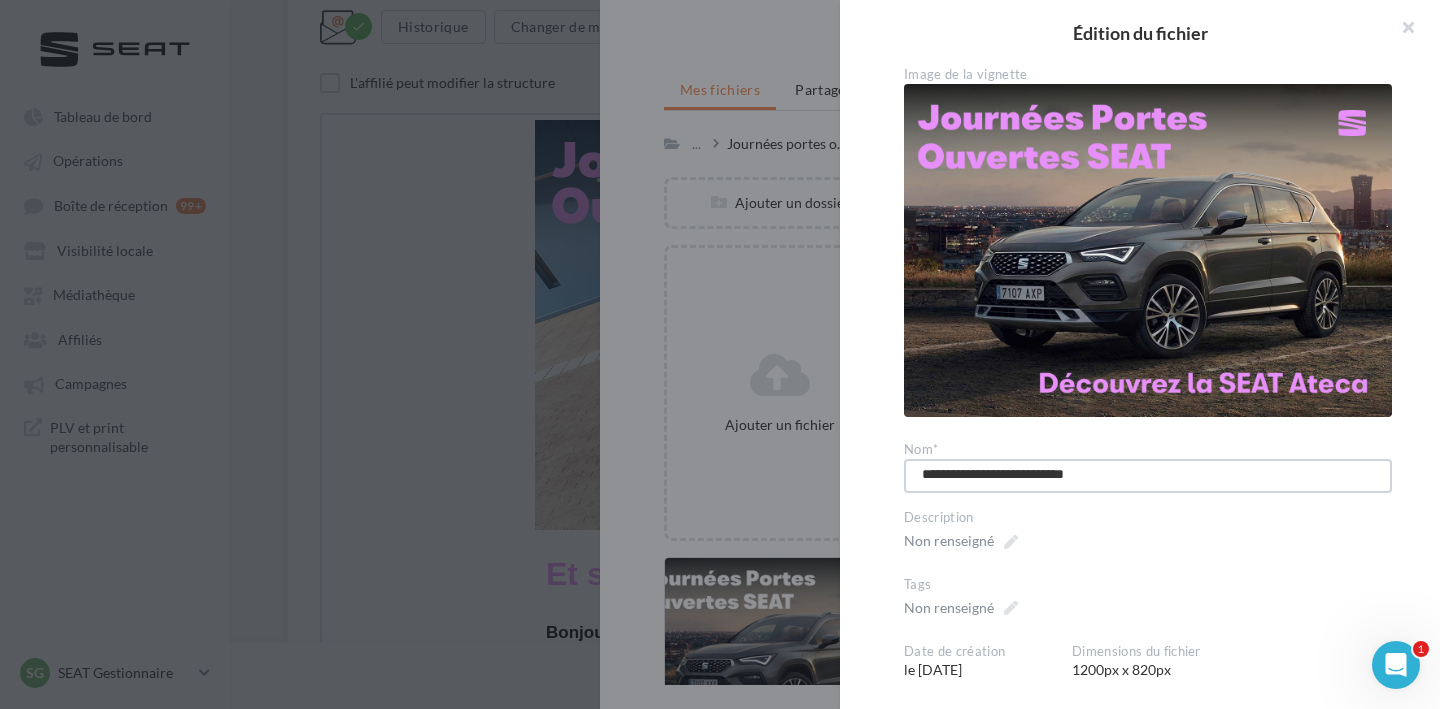 type on "**********" 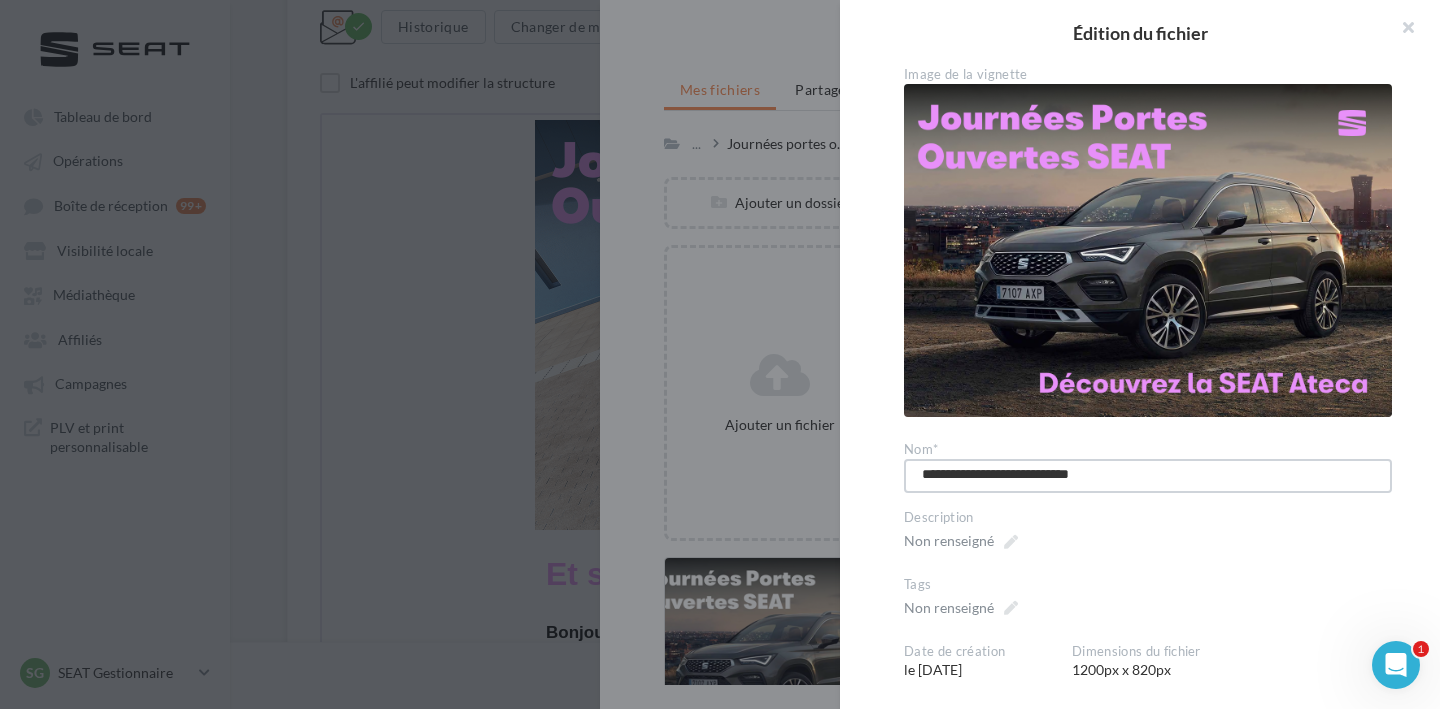 type on "**********" 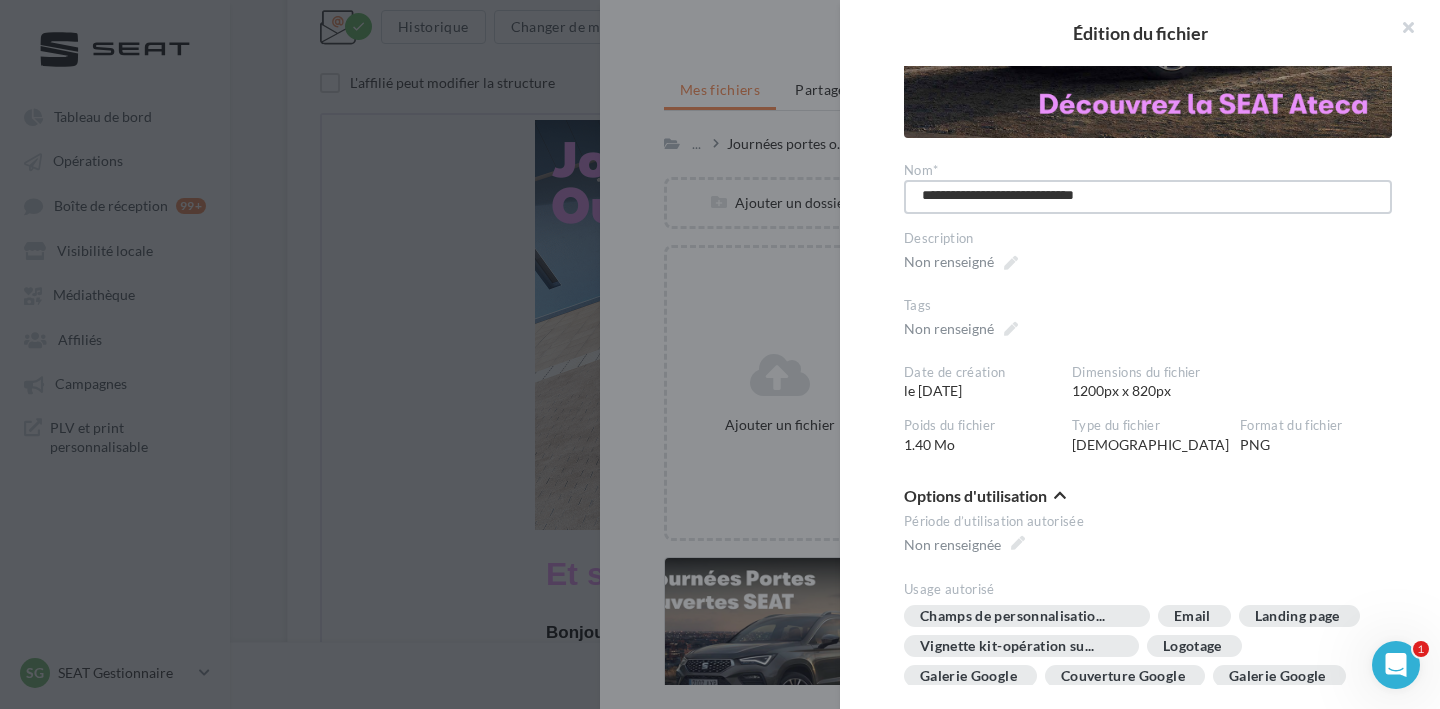 scroll, scrollTop: 278, scrollLeft: 0, axis: vertical 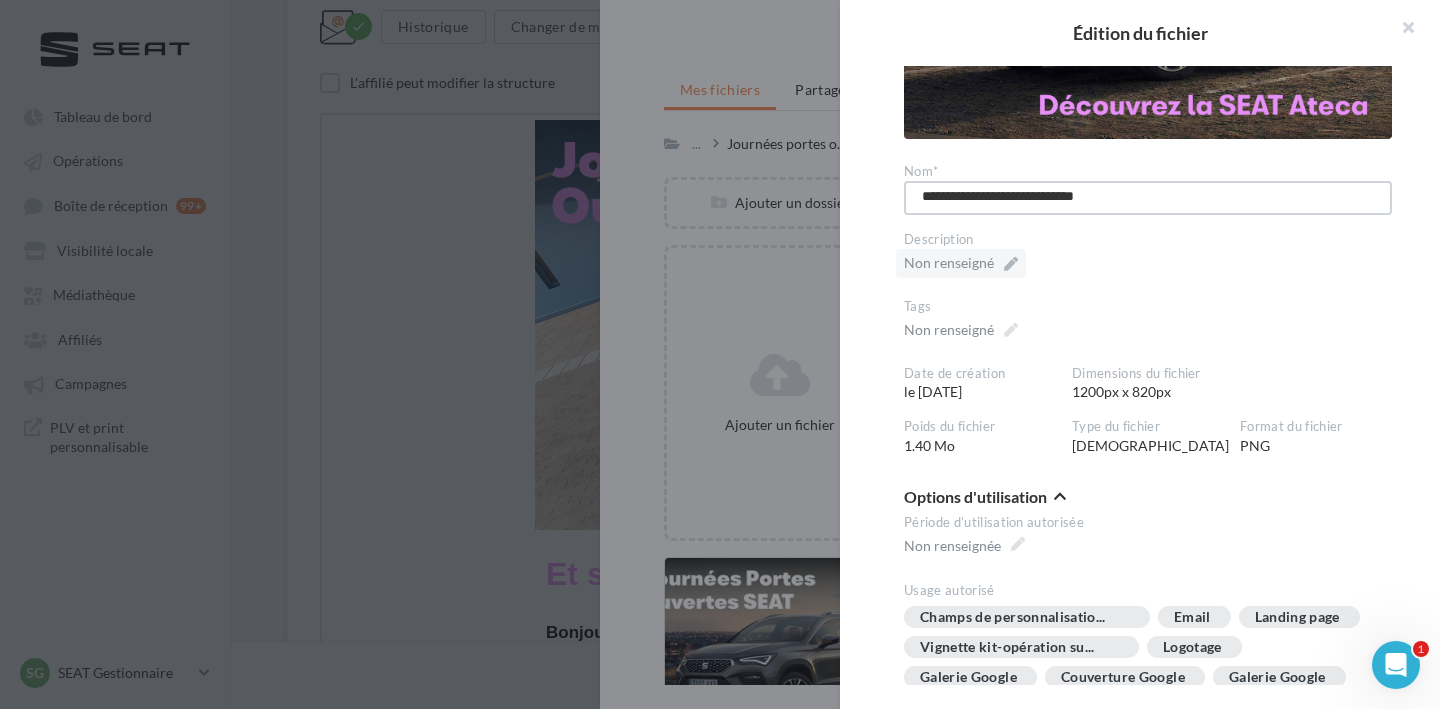 type on "**********" 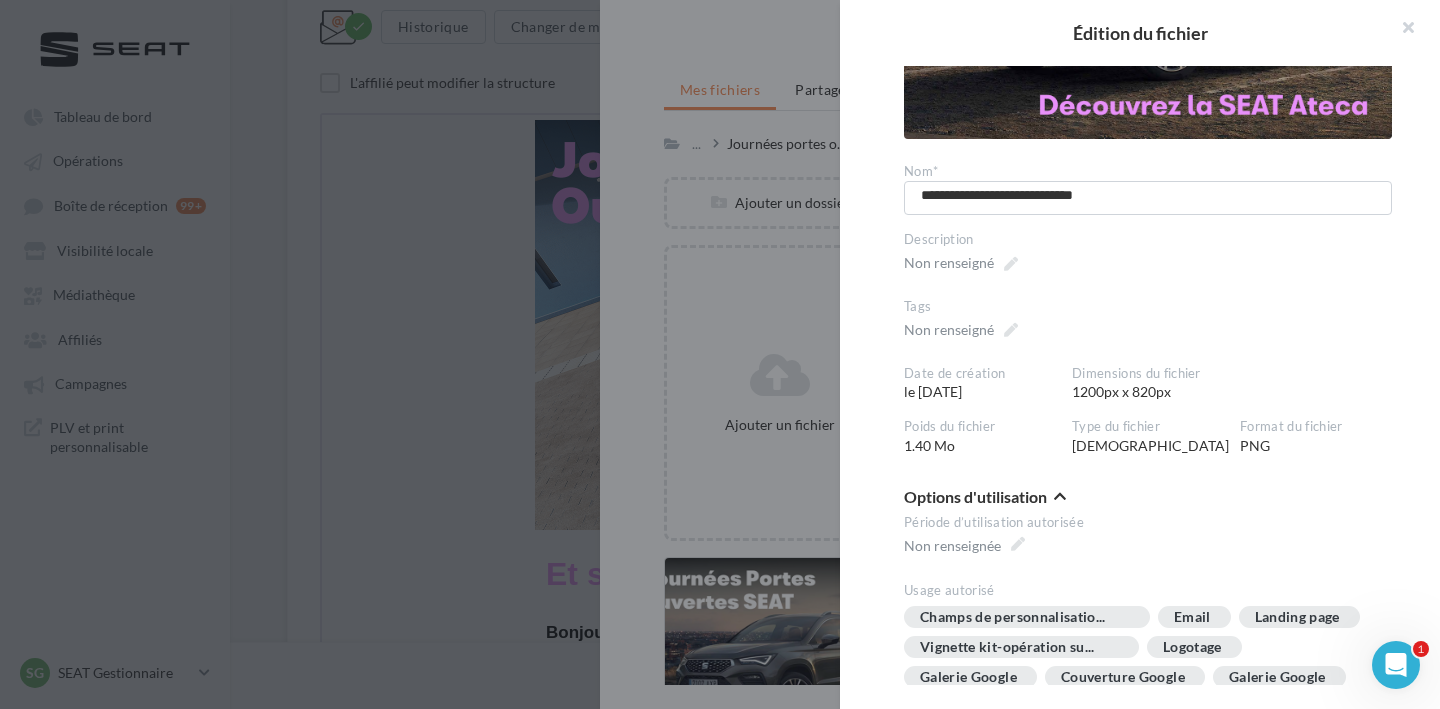 click on "Non renseigné" at bounding box center (1148, 265) 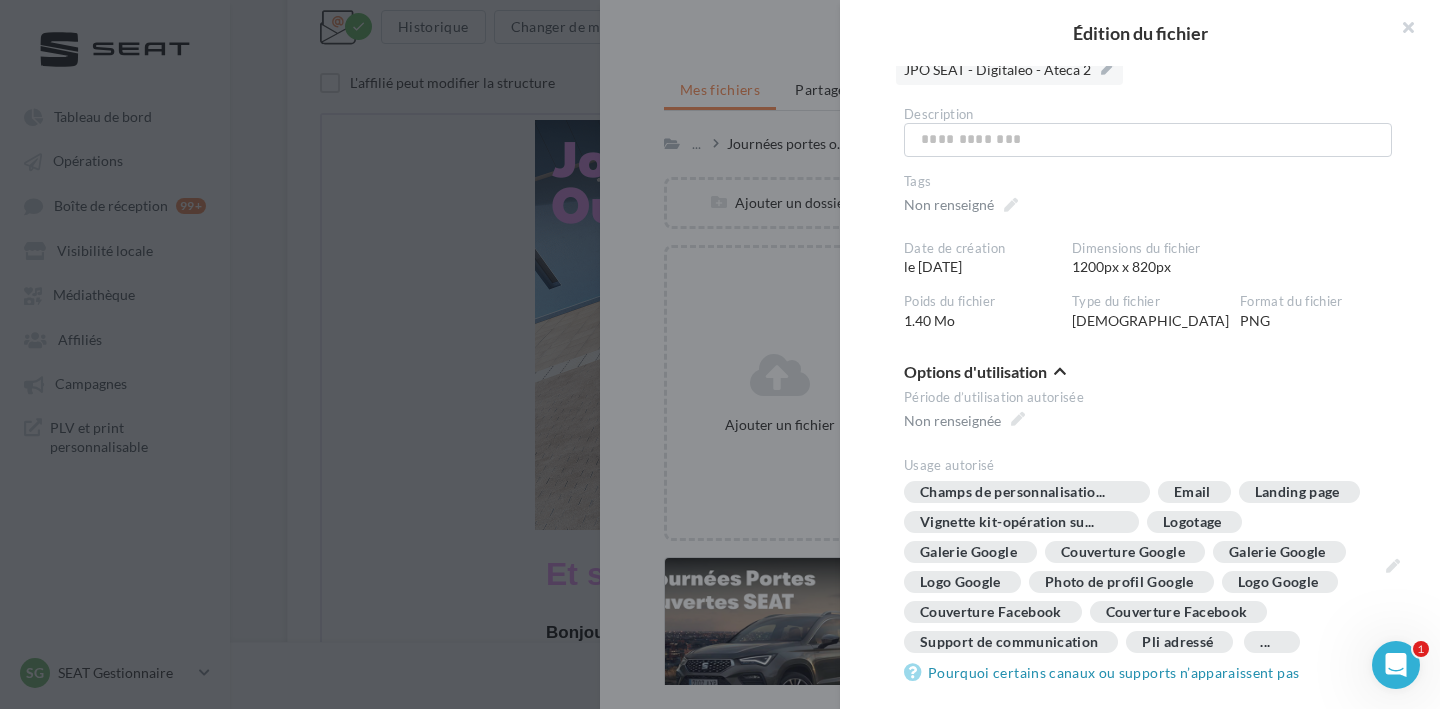 scroll, scrollTop: 0, scrollLeft: 0, axis: both 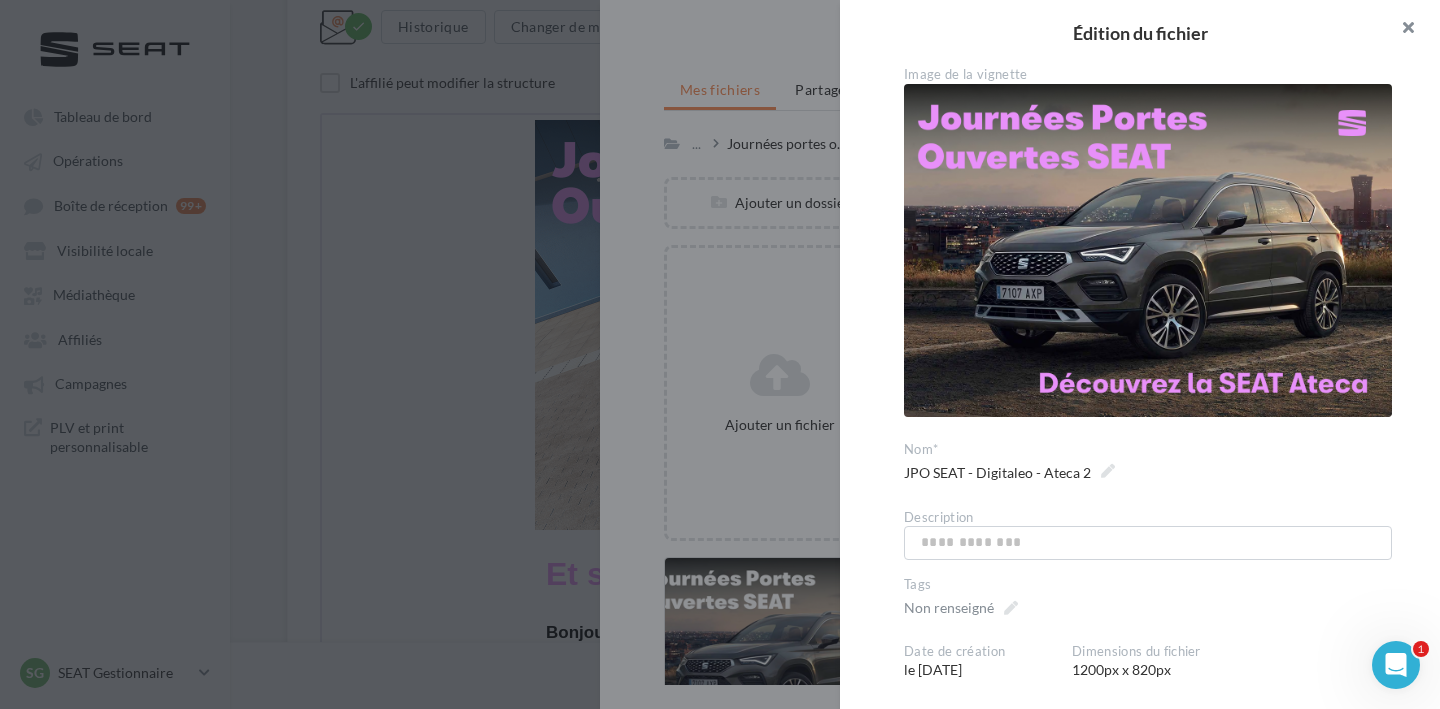 click at bounding box center [1400, 30] 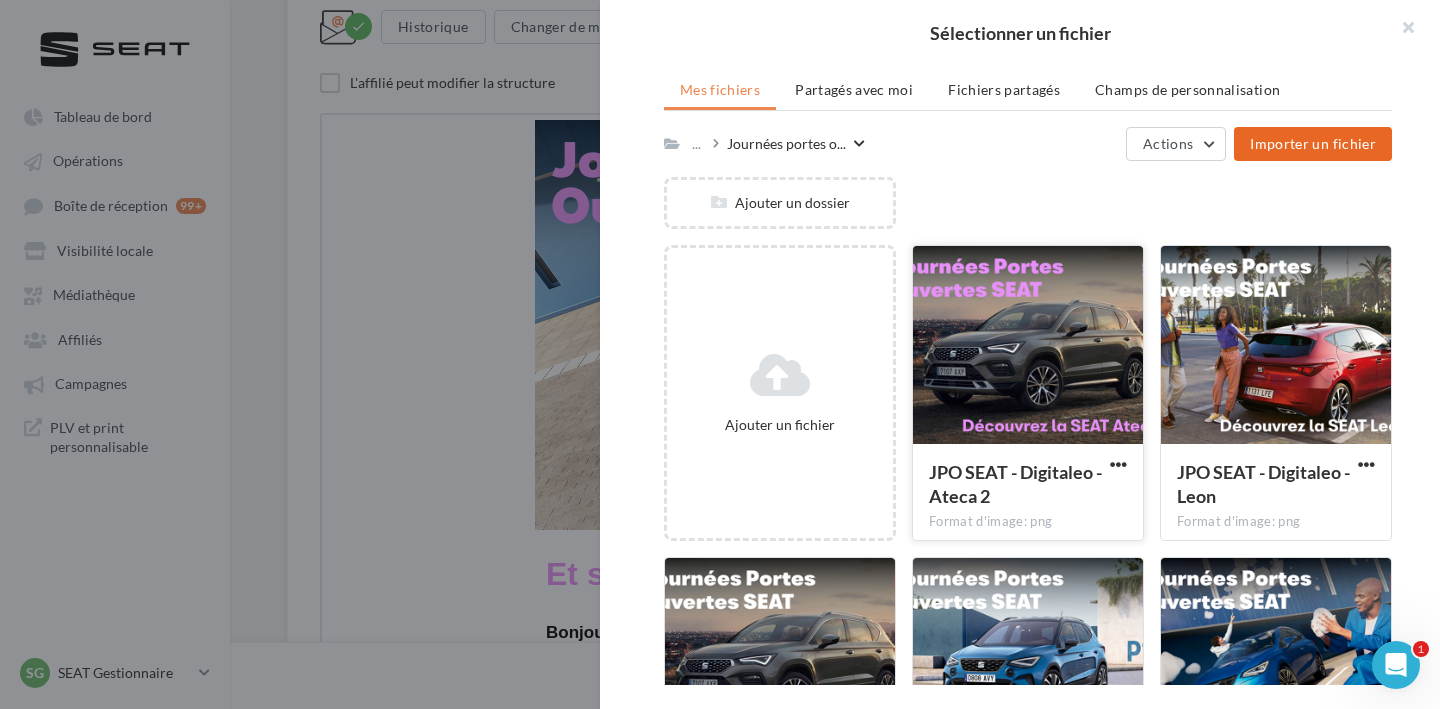 click at bounding box center (1028, 346) 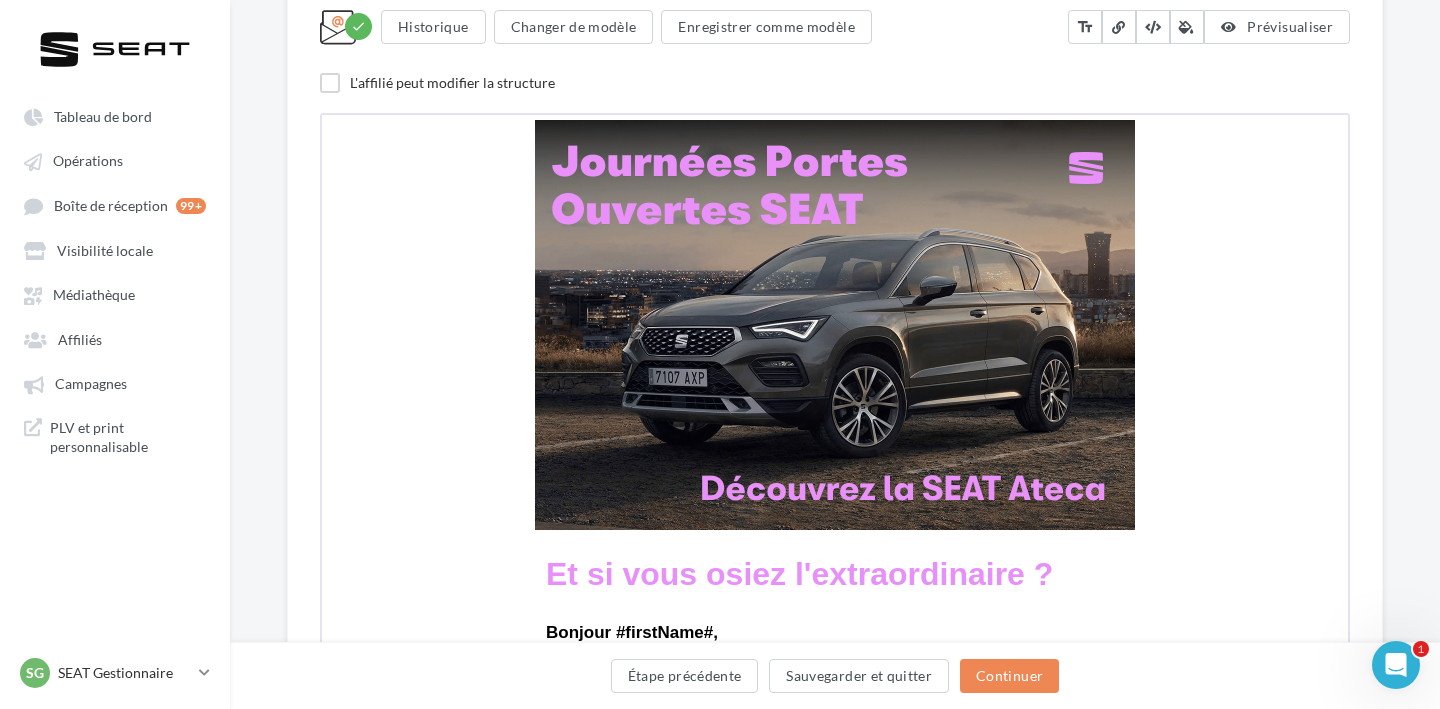 click on "**********" at bounding box center [835, 655] 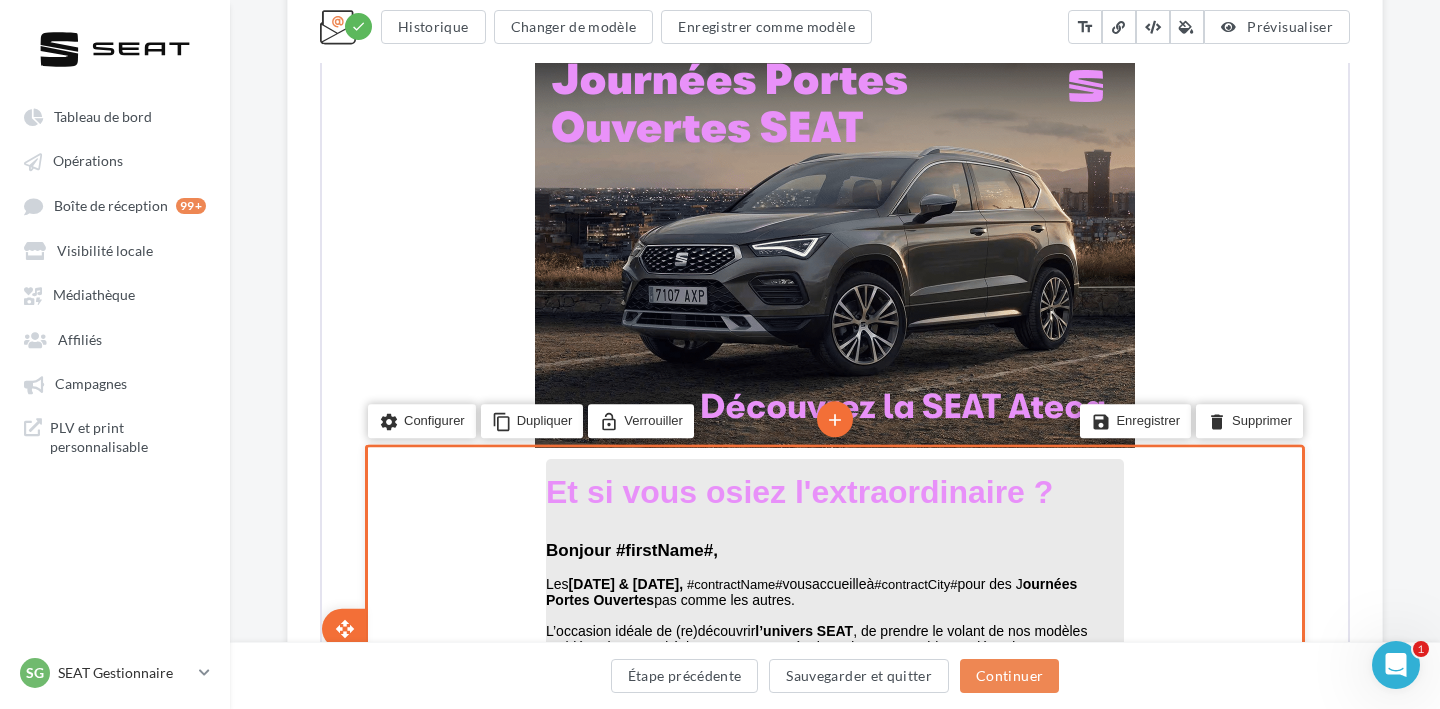 scroll, scrollTop: 465, scrollLeft: 0, axis: vertical 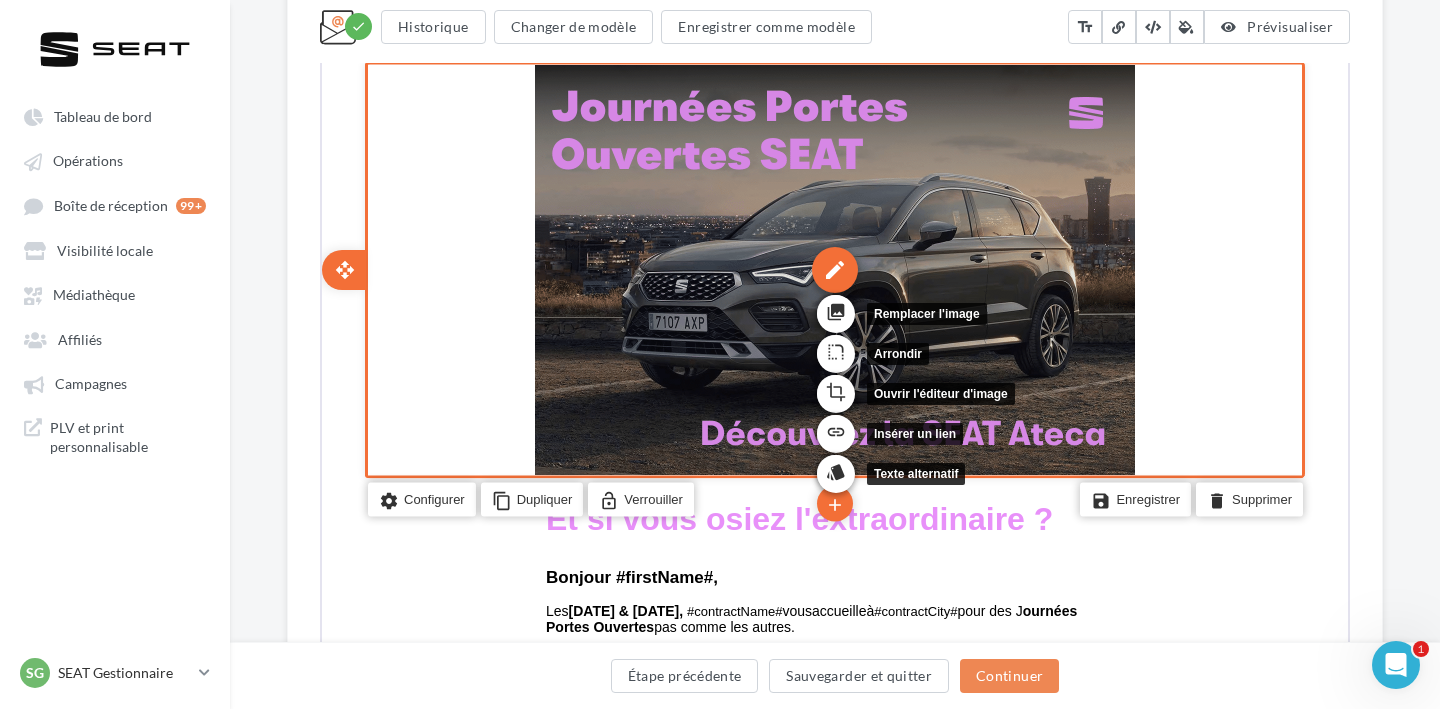 click on "edit" at bounding box center (833, 267) 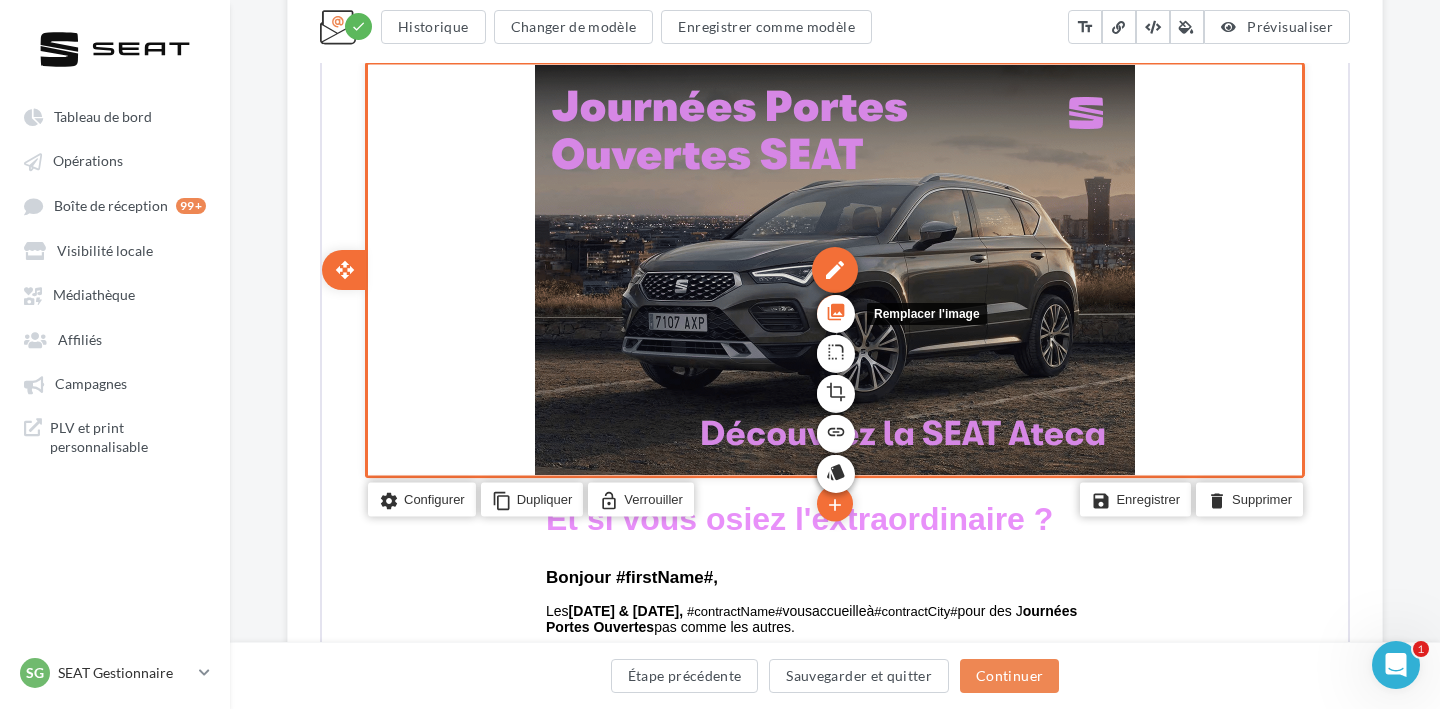click on "photo_library" at bounding box center [834, 309] 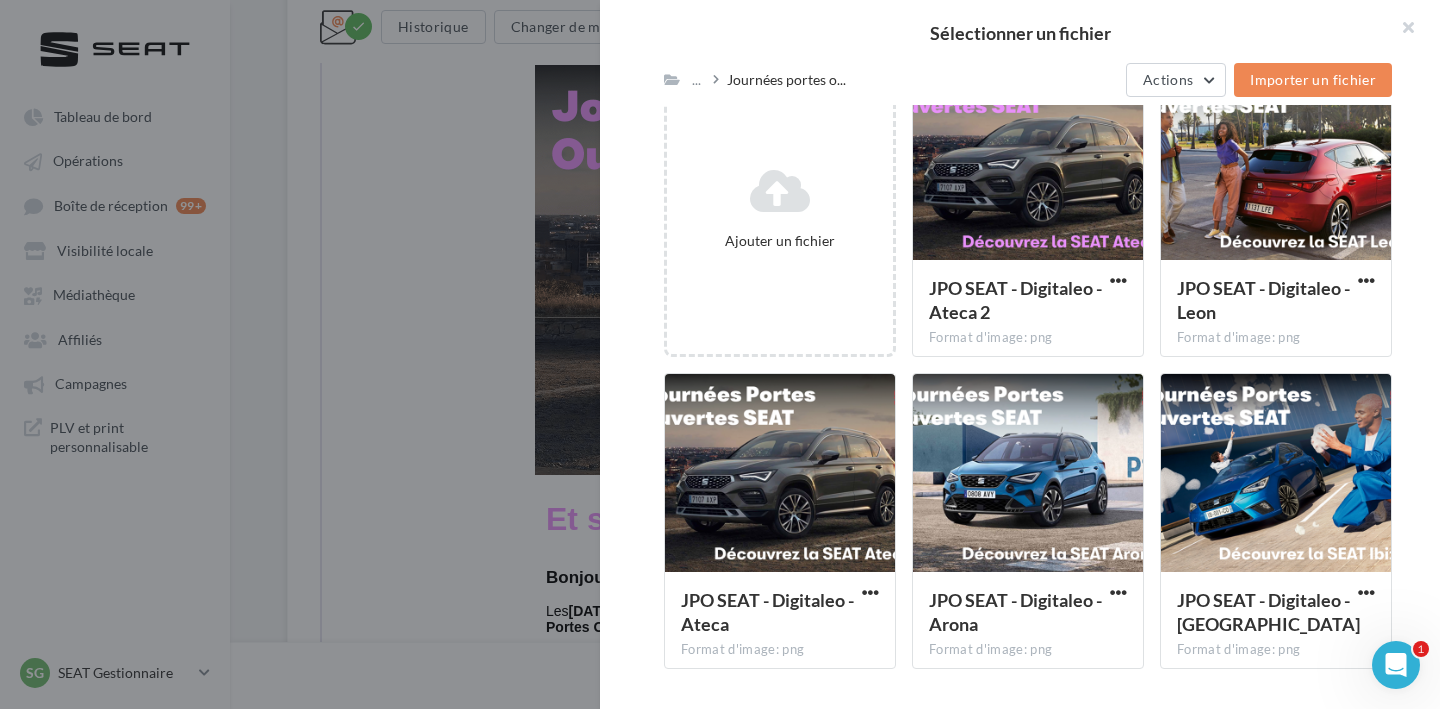 scroll, scrollTop: 296, scrollLeft: 0, axis: vertical 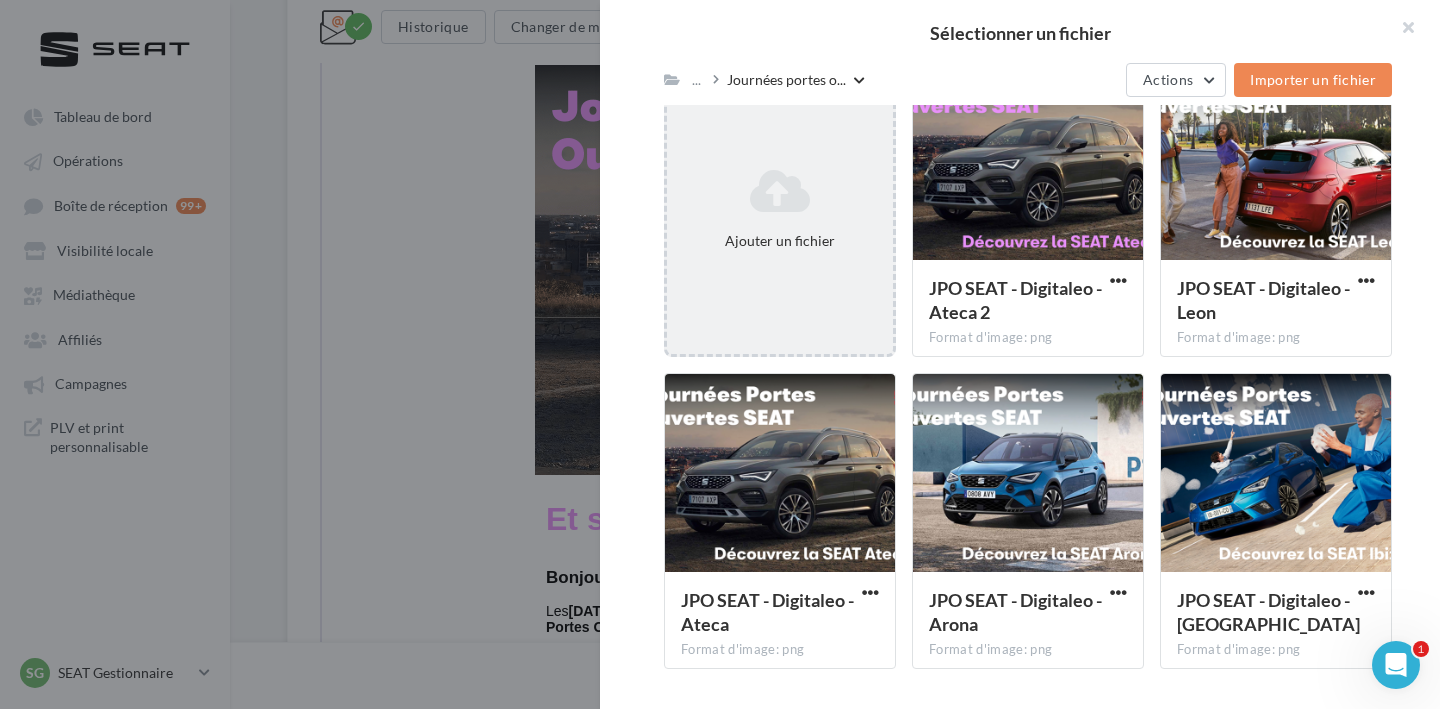 click on "Ajouter un fichier" at bounding box center [780, 240] 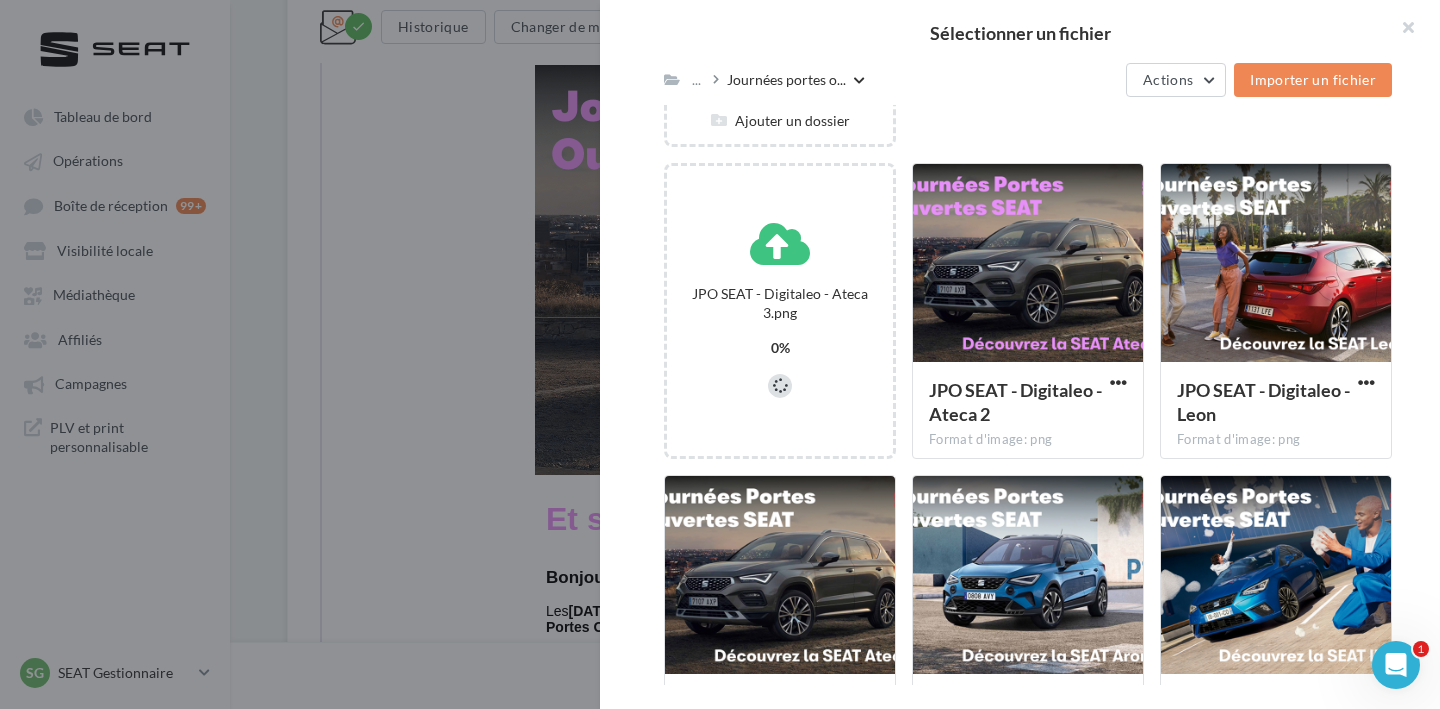 scroll, scrollTop: 189, scrollLeft: 0, axis: vertical 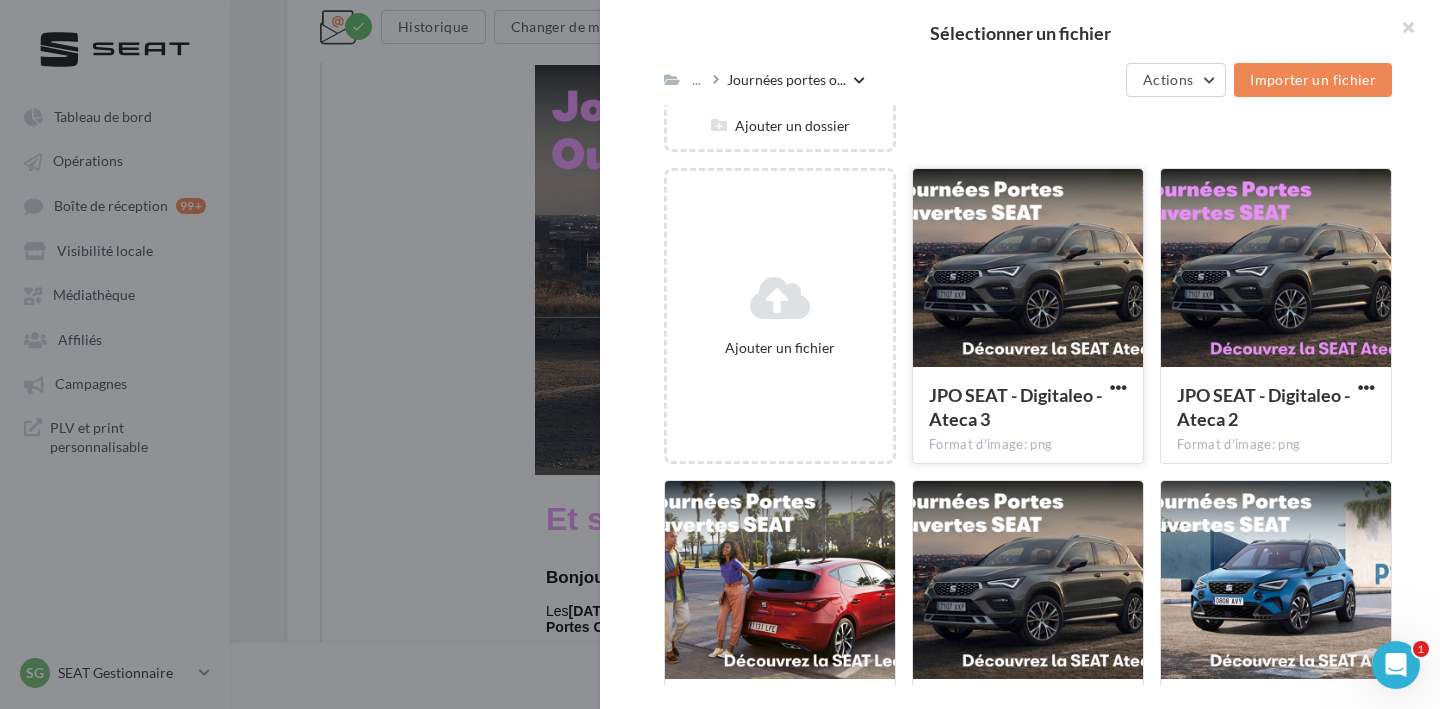click at bounding box center [1028, 269] 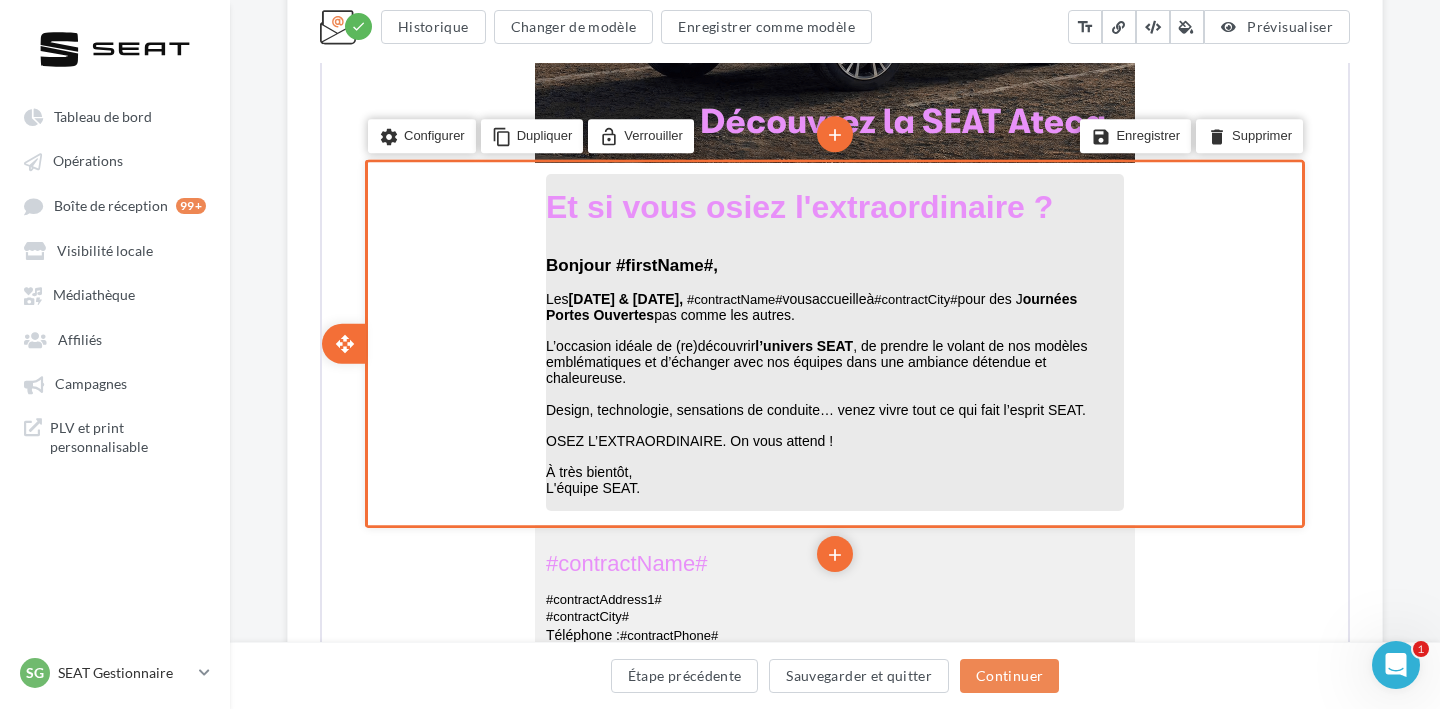 scroll, scrollTop: 796, scrollLeft: 0, axis: vertical 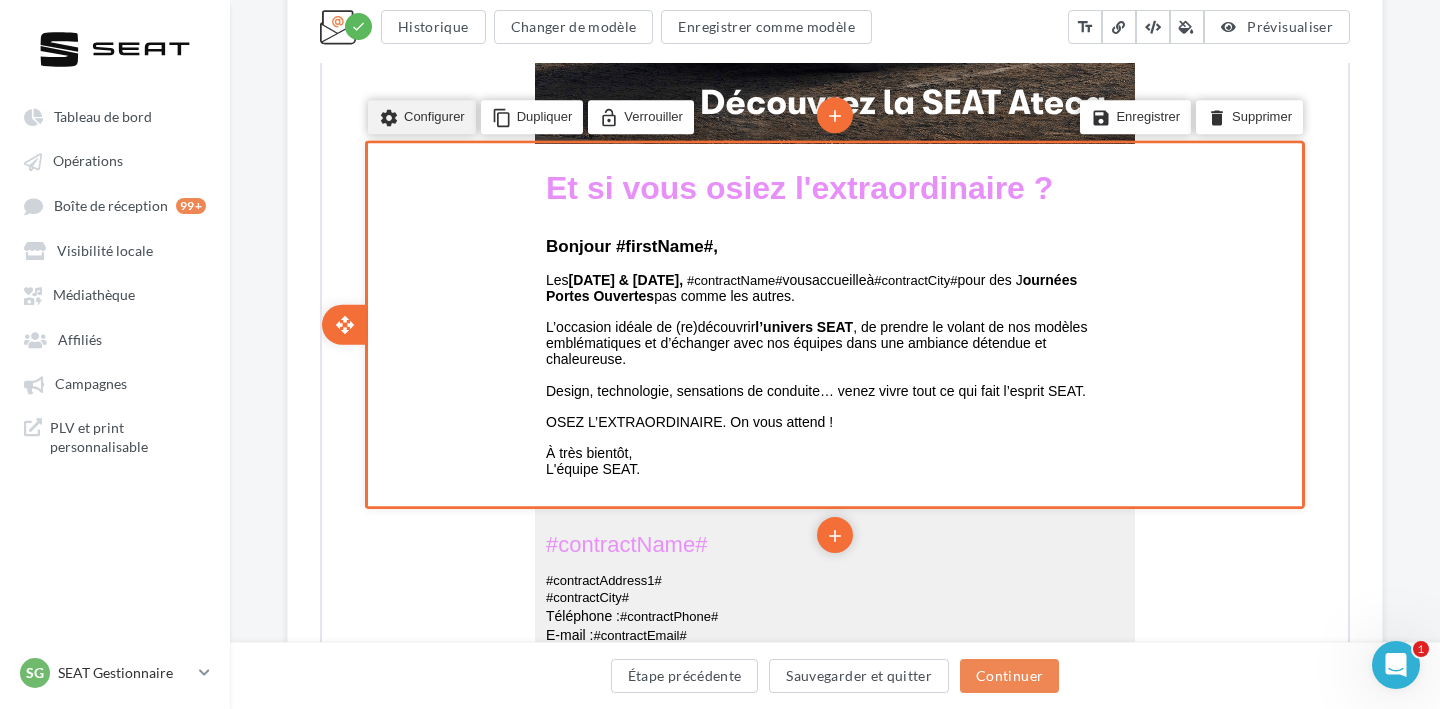 click on "settings Configurer" at bounding box center (420, 115) 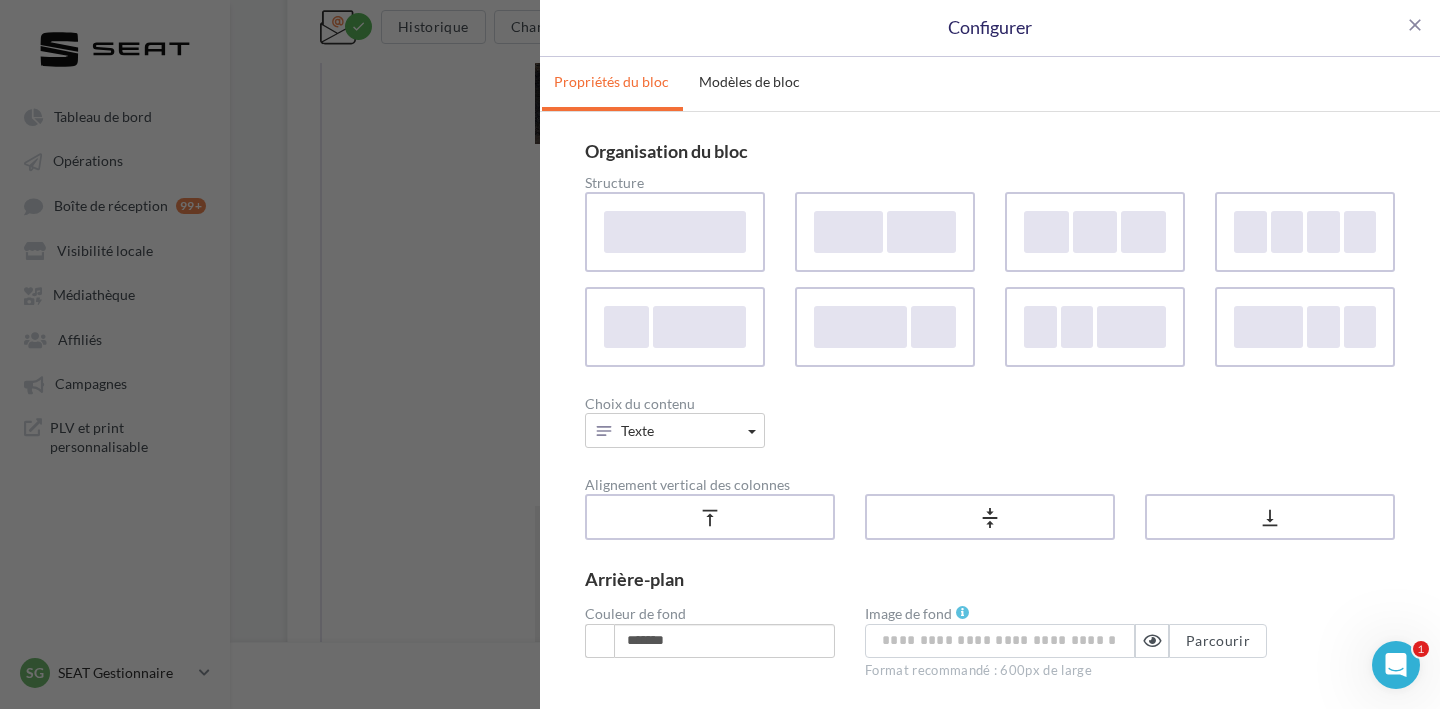 scroll, scrollTop: 140, scrollLeft: 0, axis: vertical 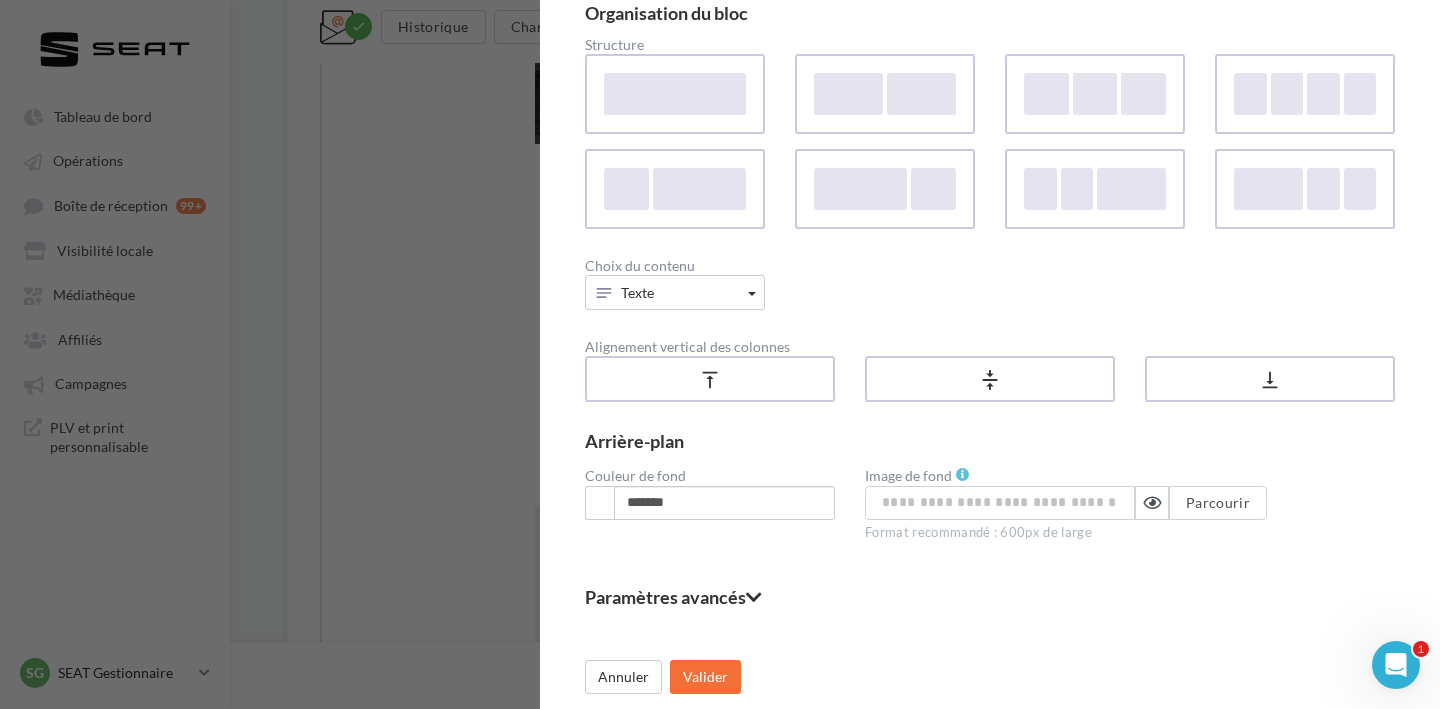 click at bounding box center (599, 503) 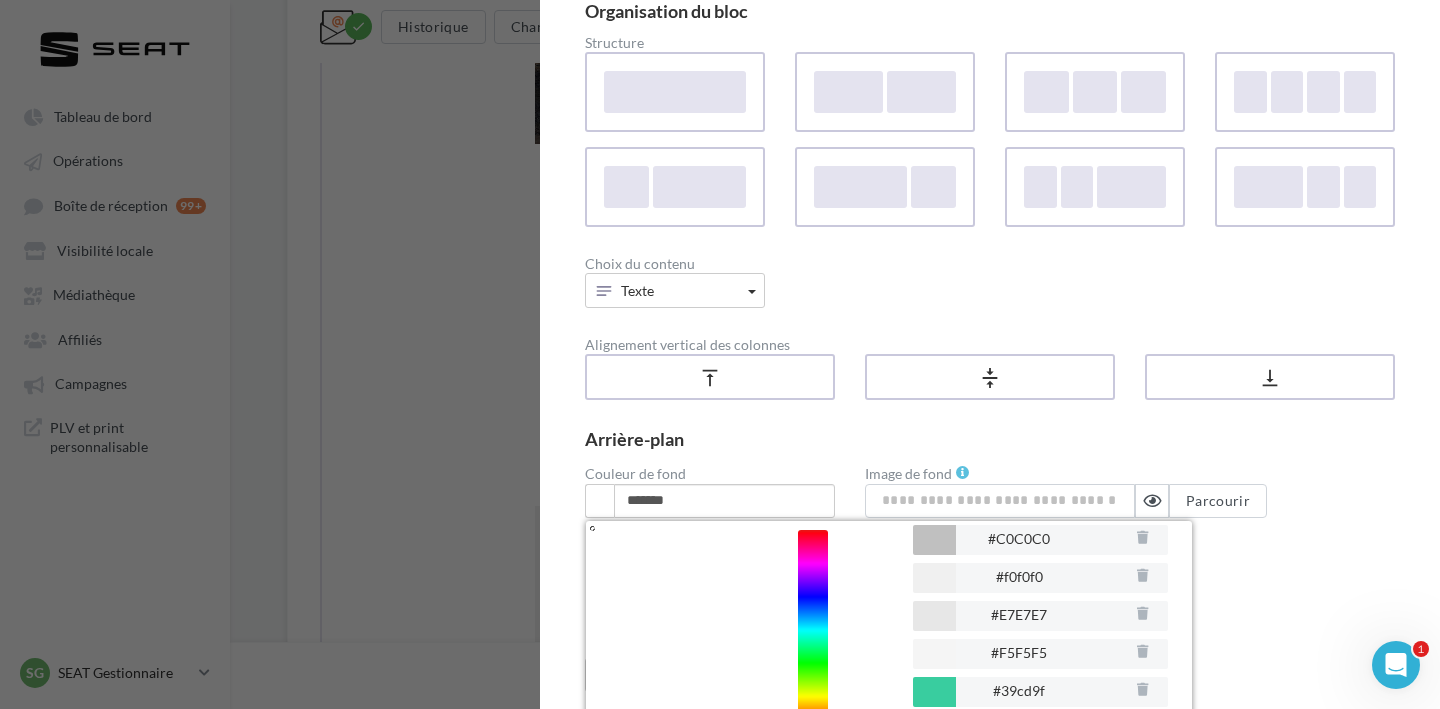 scroll, scrollTop: 388, scrollLeft: 0, axis: vertical 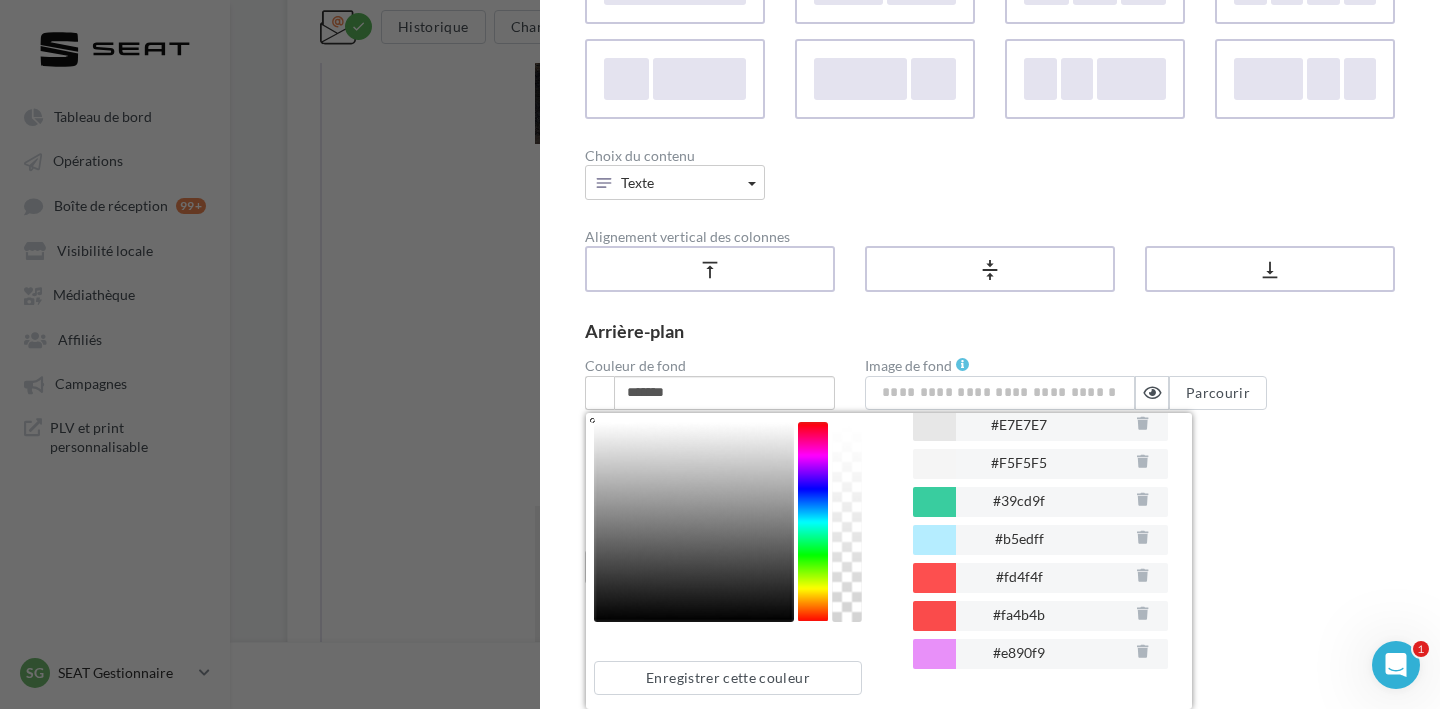 click on "Paramètres avancés  Marges de la colonne 50px max Colonne 1   **   Appliquer à toutes les marges Marges du bloc 50px max border_top   *   border_bottom   *   border_left   *   border_right   *   Appliquer à toutes les marges" at bounding box center [990, 491] 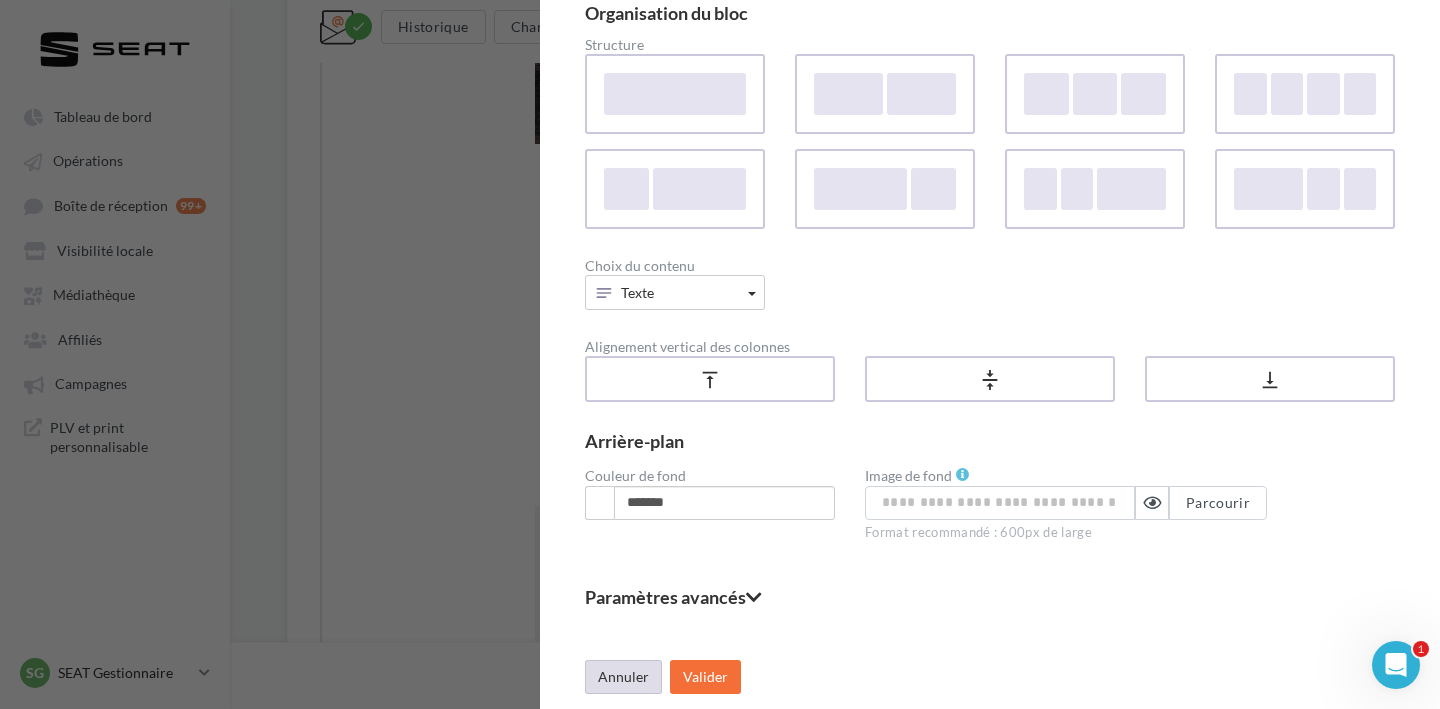 click on "Annuler" at bounding box center [623, 677] 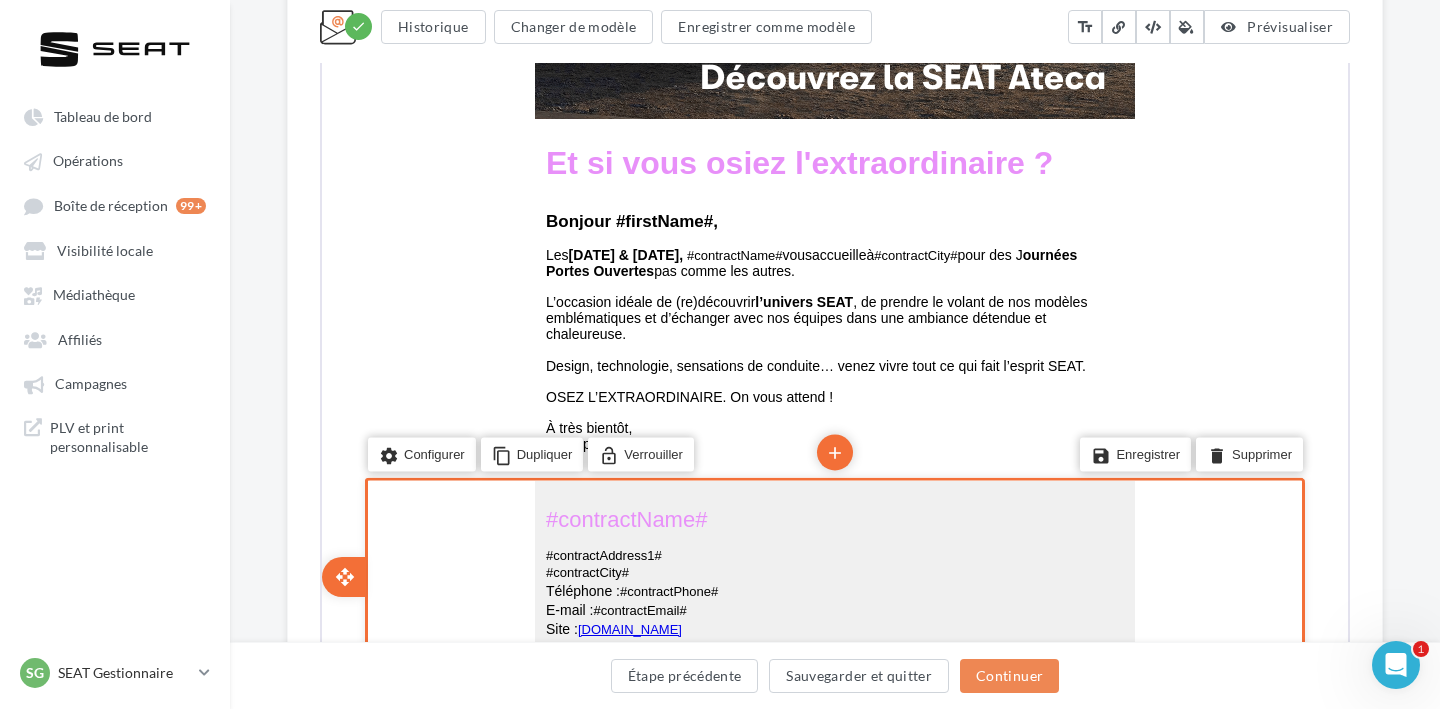scroll, scrollTop: 822, scrollLeft: 0, axis: vertical 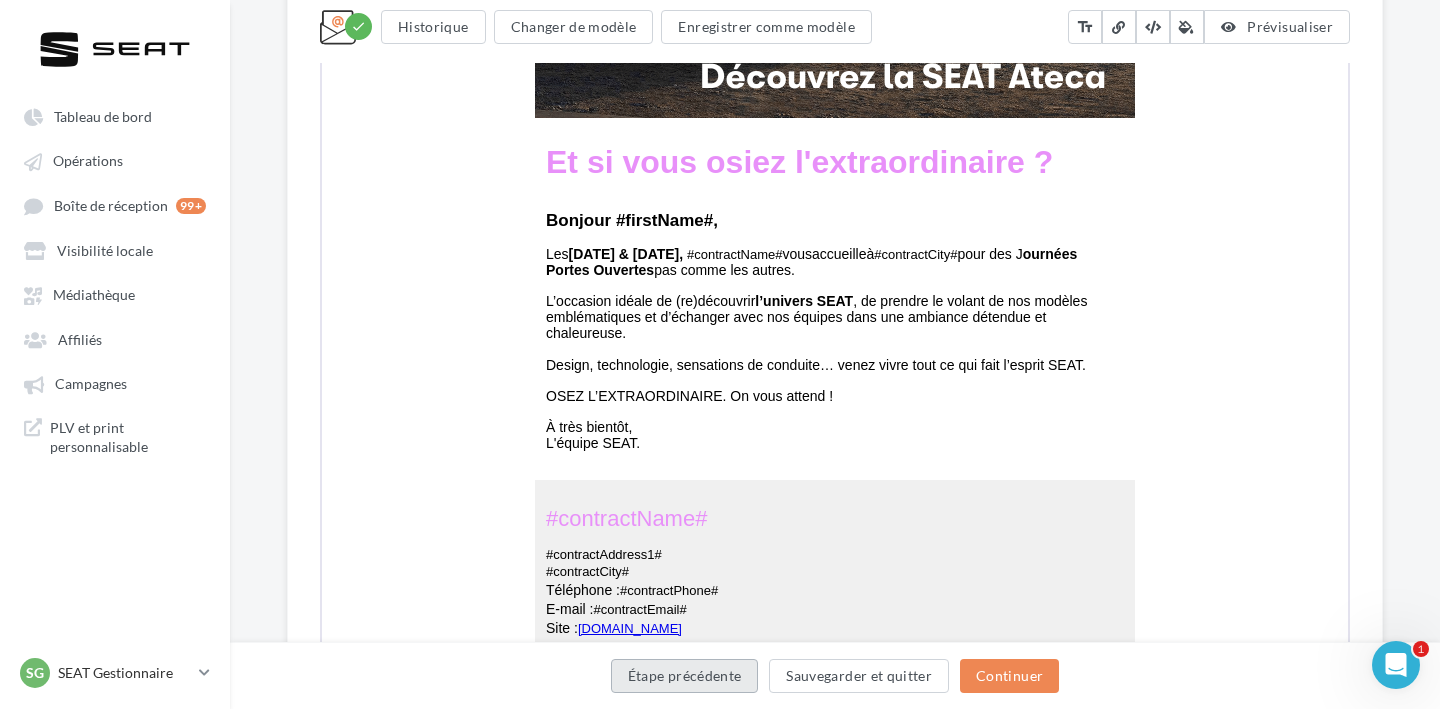 click on "Étape précédente" at bounding box center (685, 676) 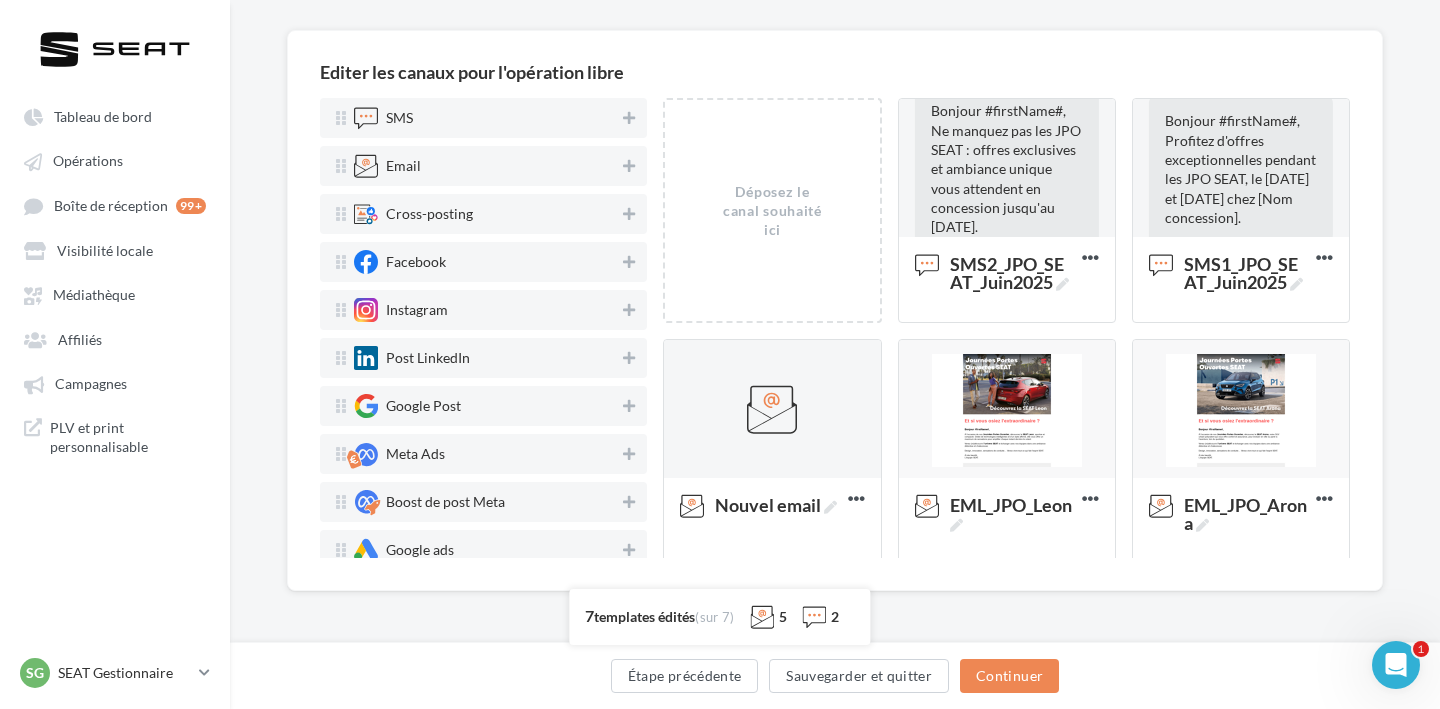 scroll, scrollTop: 138, scrollLeft: 0, axis: vertical 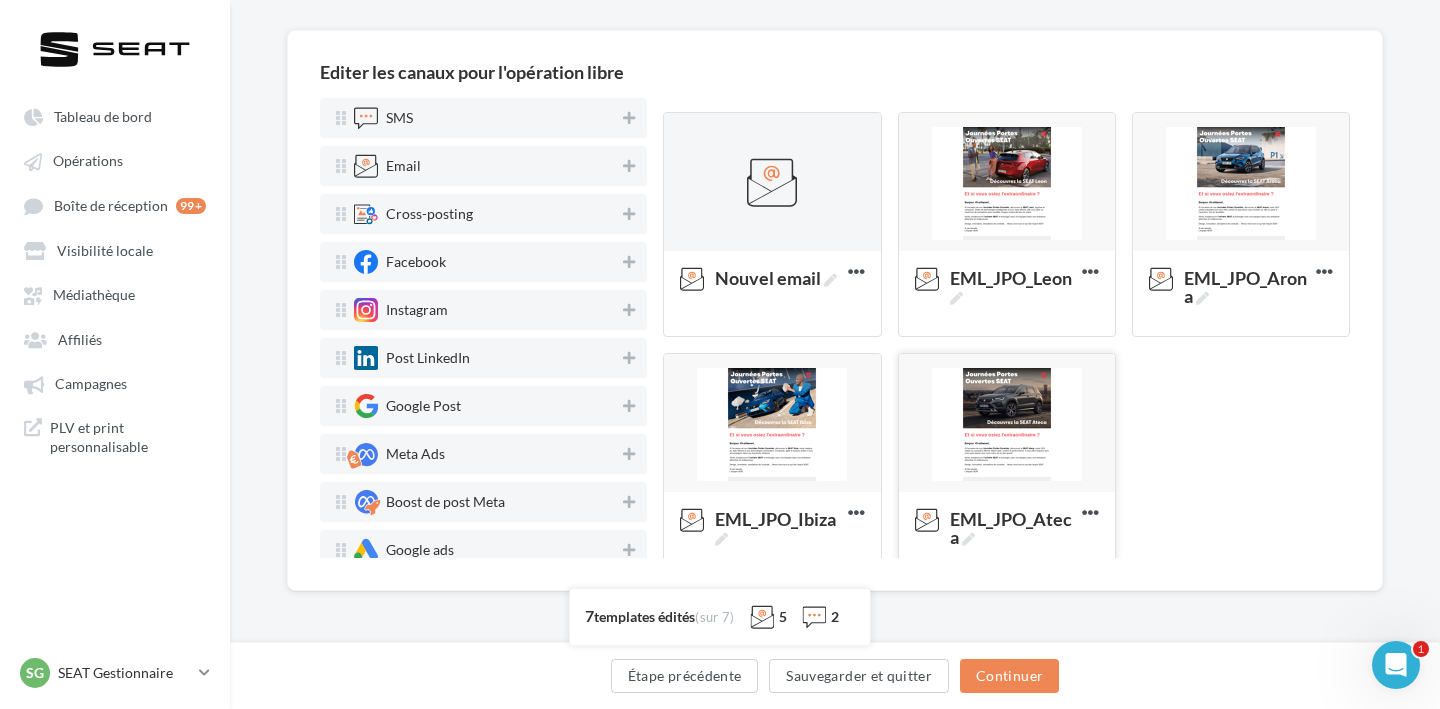 click at bounding box center (1007, 424) 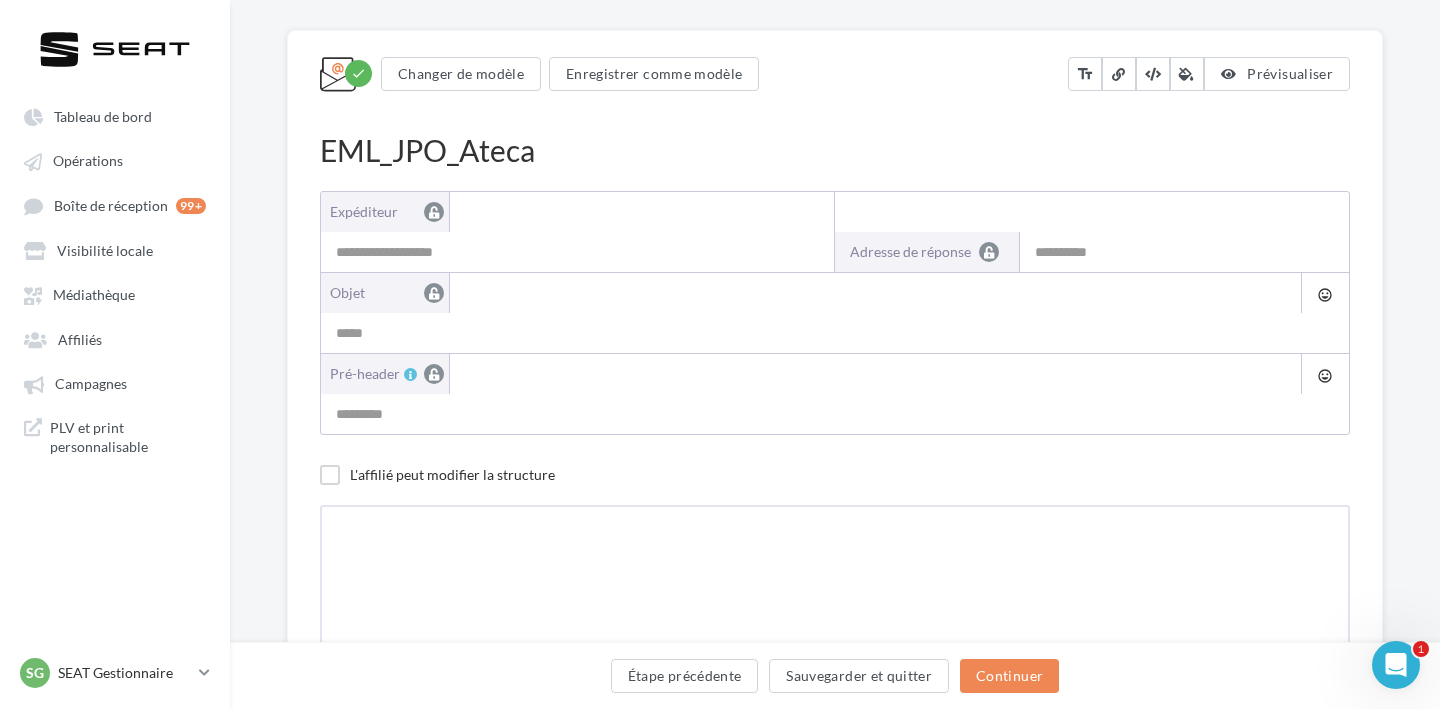 type on "**********" 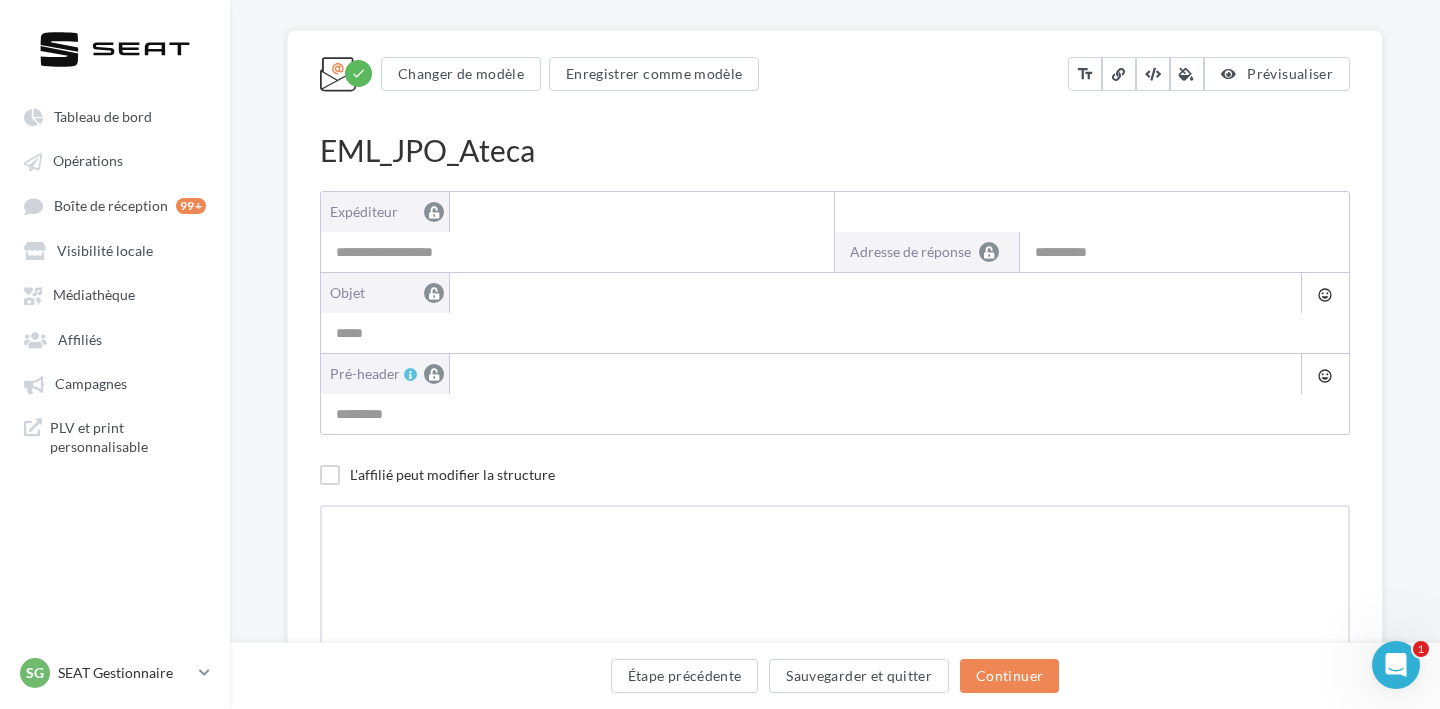 type on "**********" 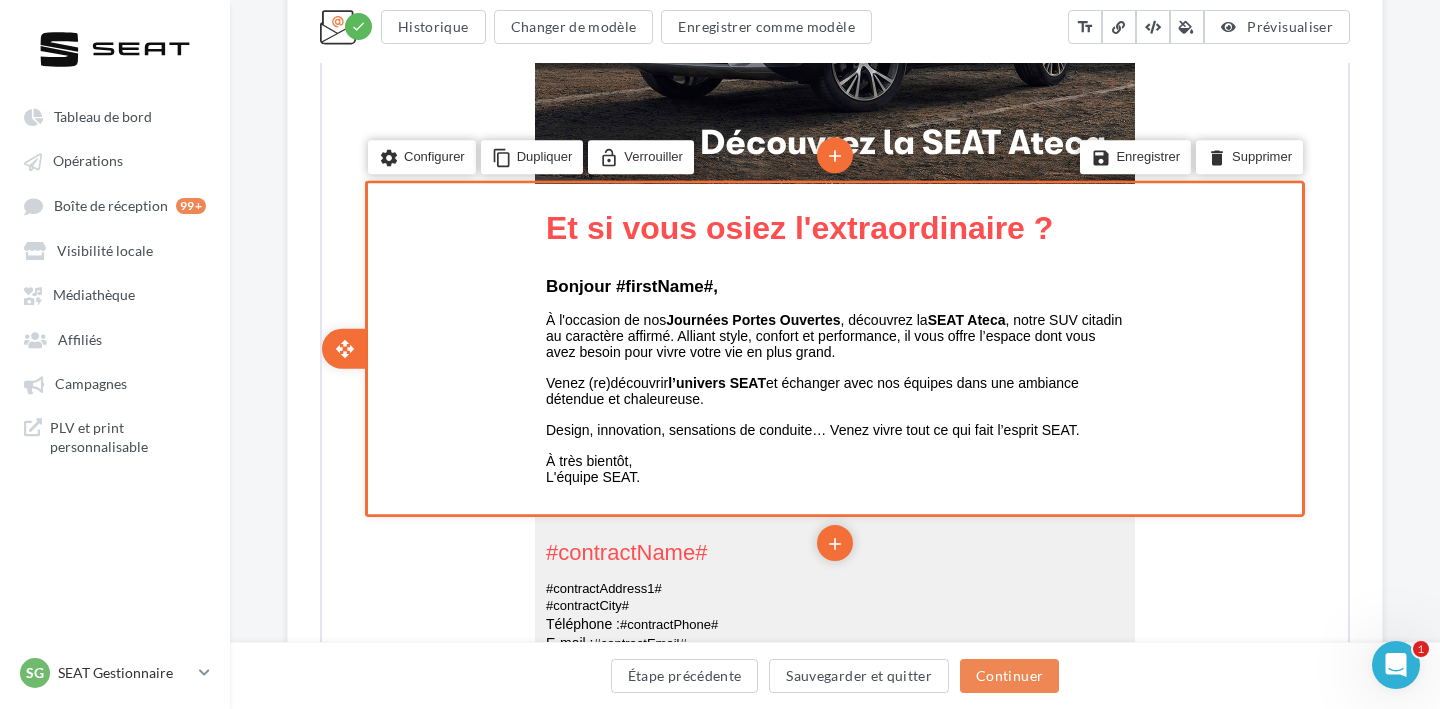 scroll, scrollTop: 768, scrollLeft: 0, axis: vertical 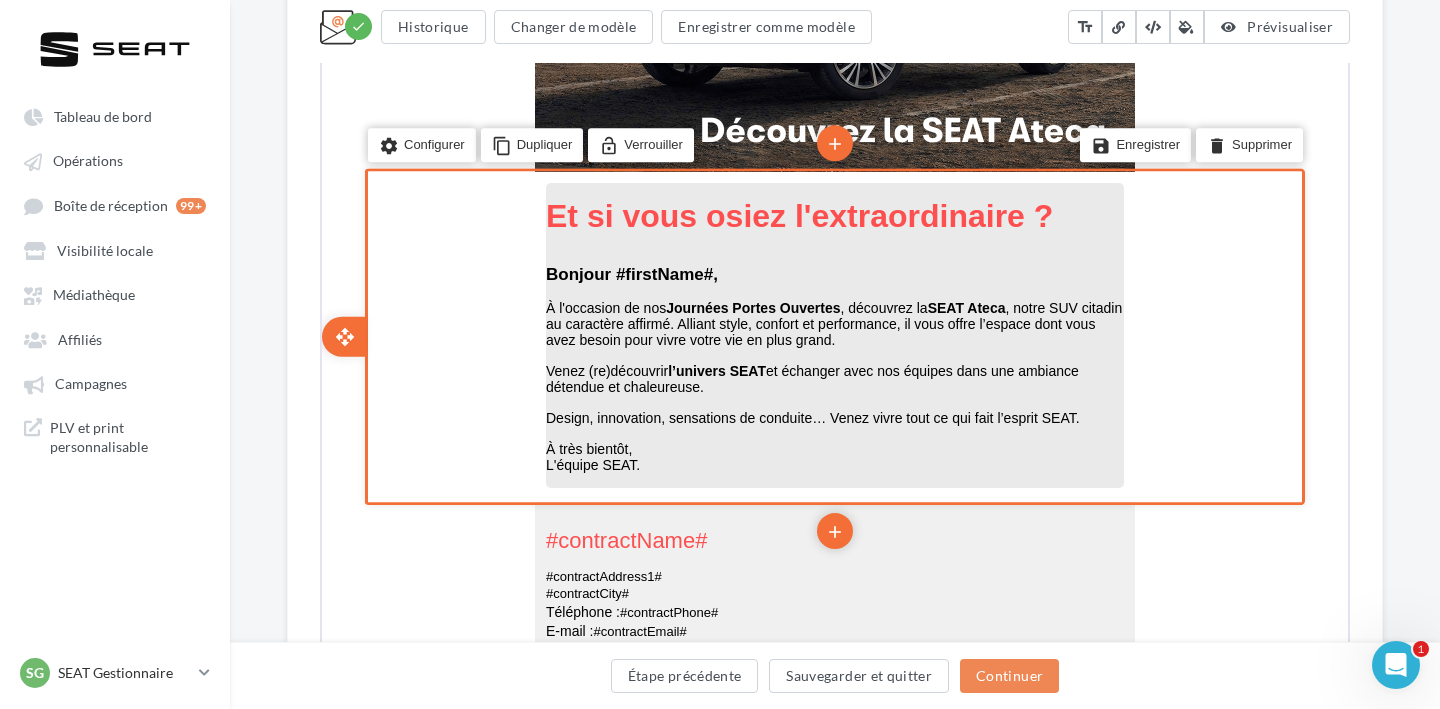 click on "Venez (re)découvrir  l’univers SEAT  et échanger avec nos équipes dans une ambiance détendue et chaleureuse." at bounding box center [833, 377] 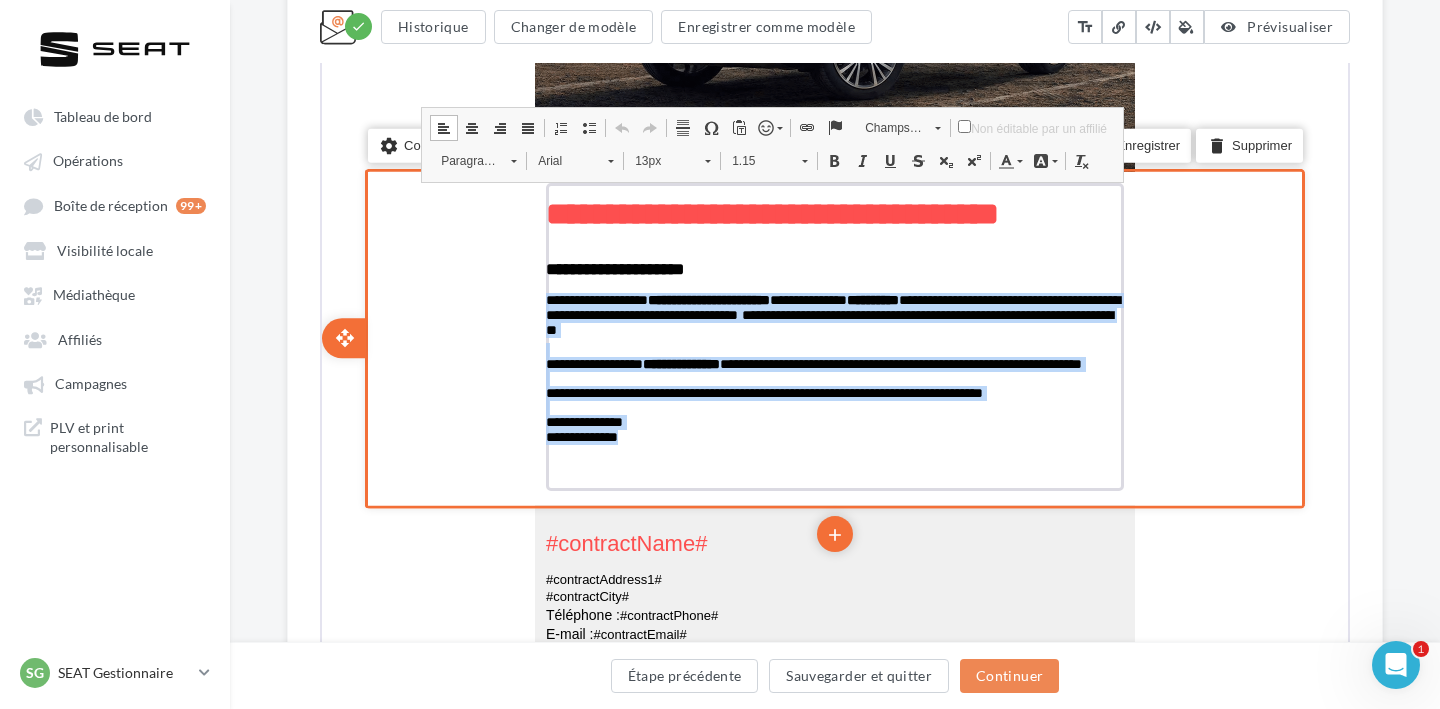 drag, startPoint x: 650, startPoint y: 460, endPoint x: 543, endPoint y: 307, distance: 186.70297 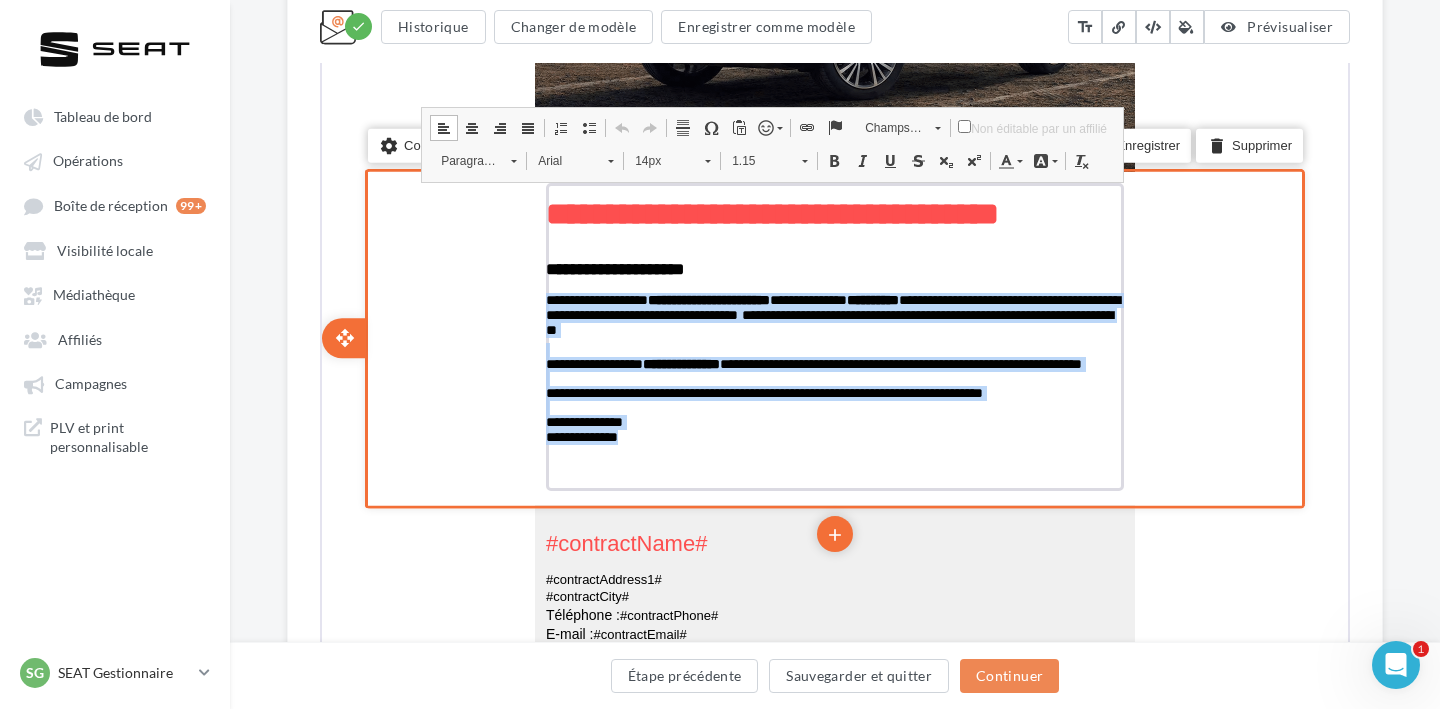 copy on "**********" 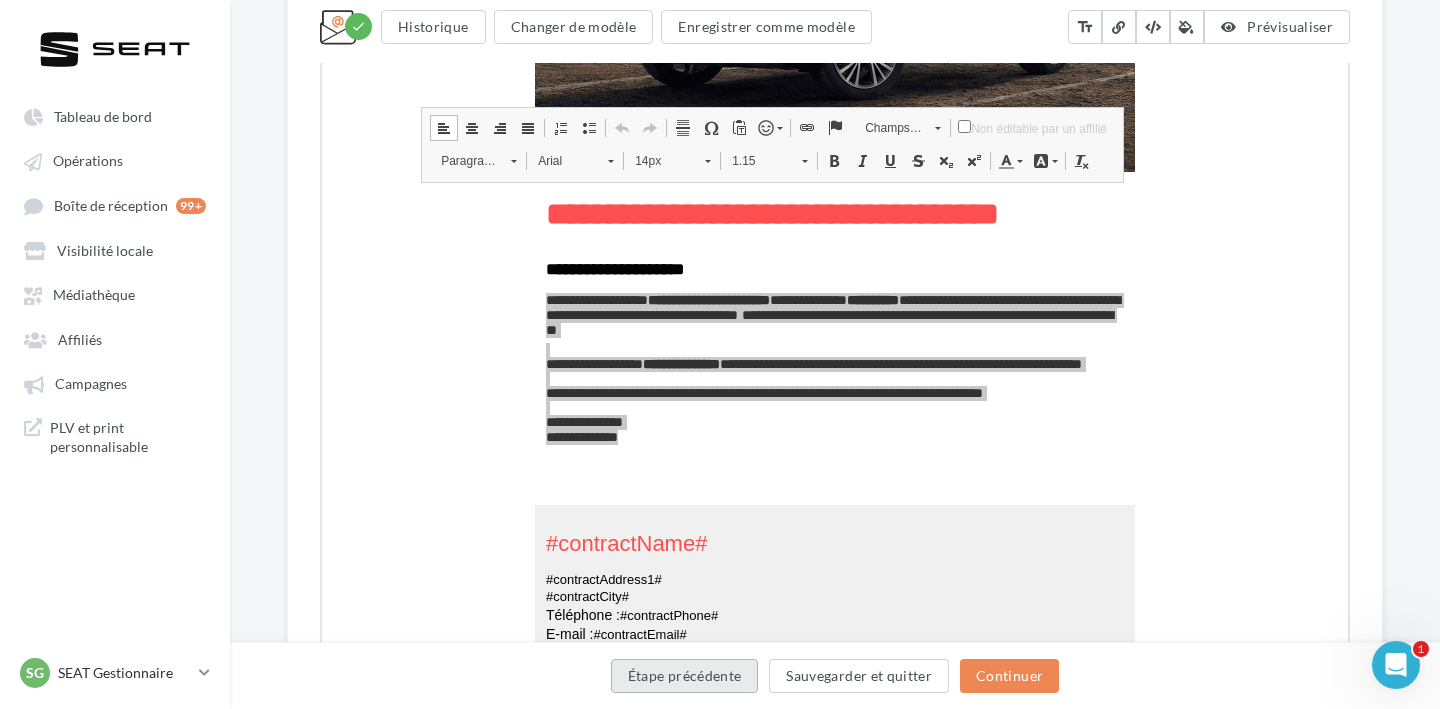 click on "Étape précédente" at bounding box center [685, 676] 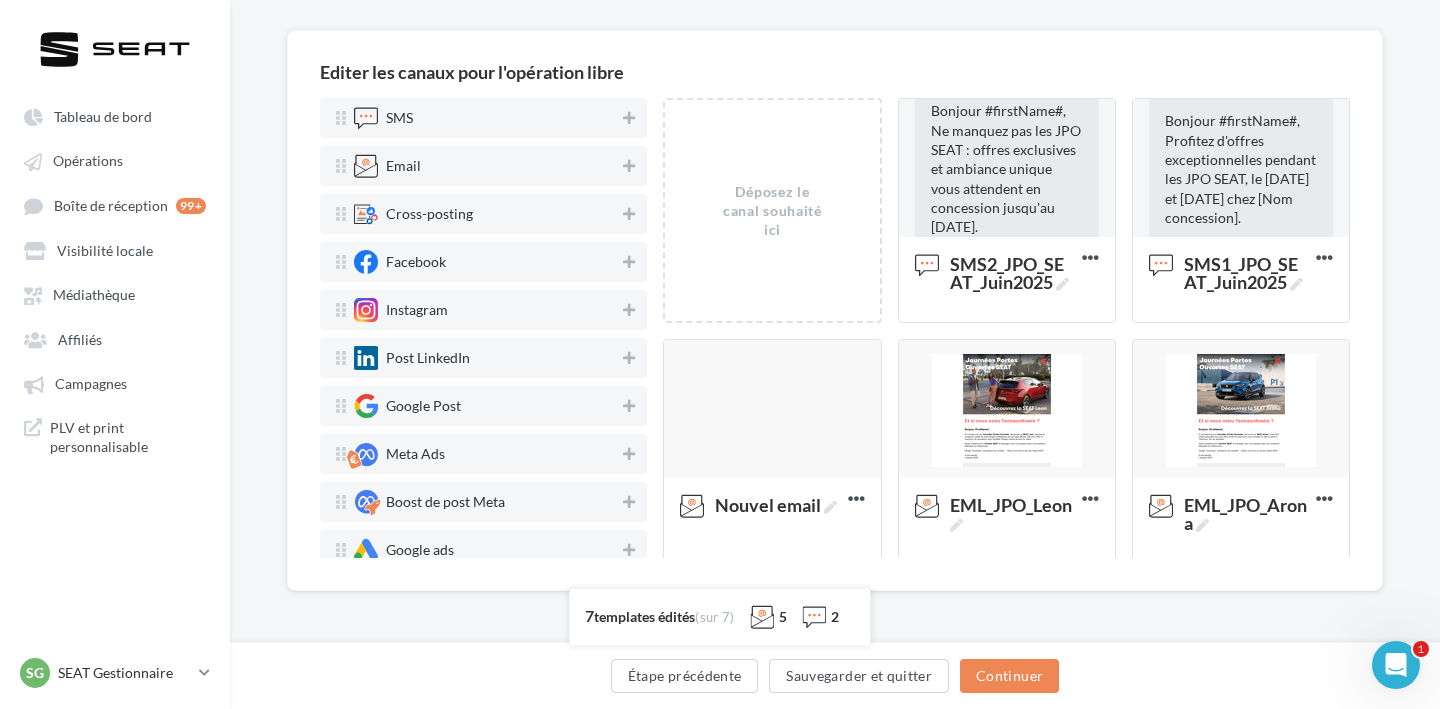scroll, scrollTop: 138, scrollLeft: 0, axis: vertical 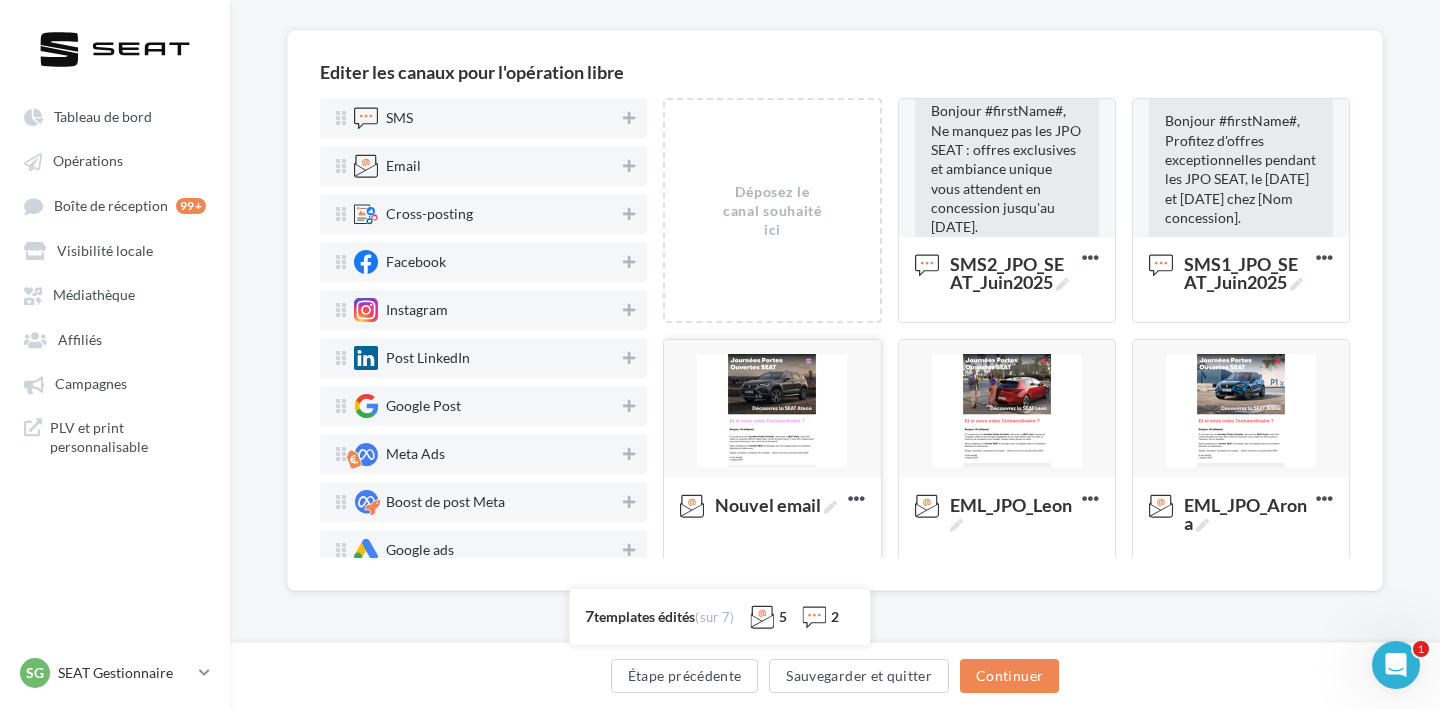 click at bounding box center [772, 410] 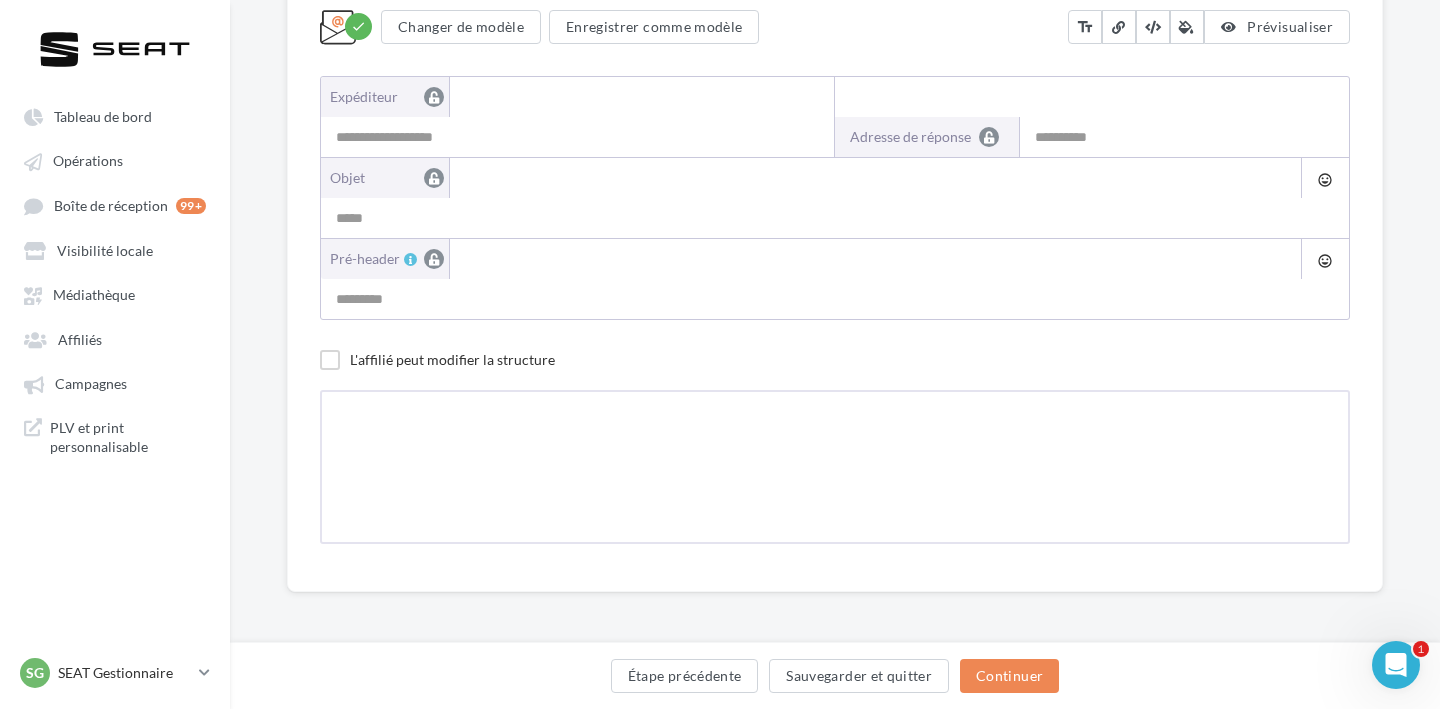 type on "**********" 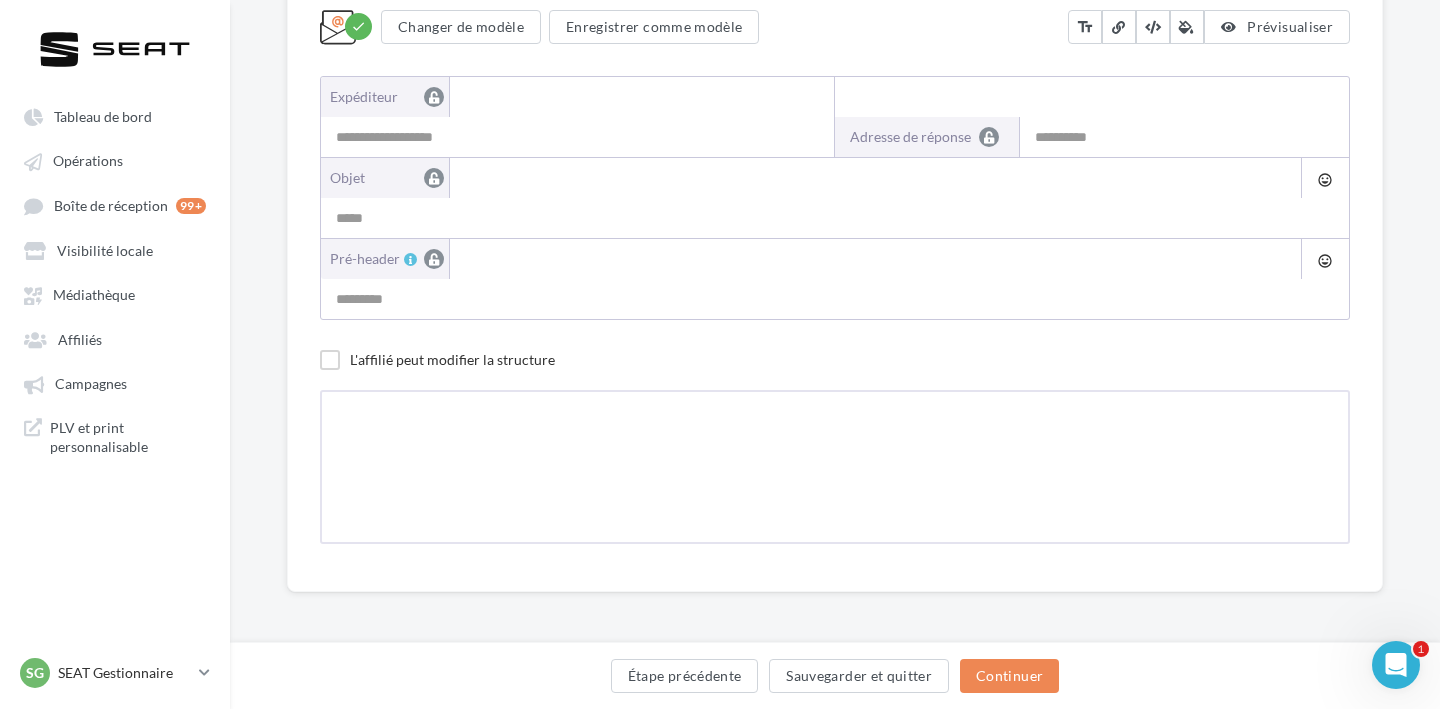 type on "**********" 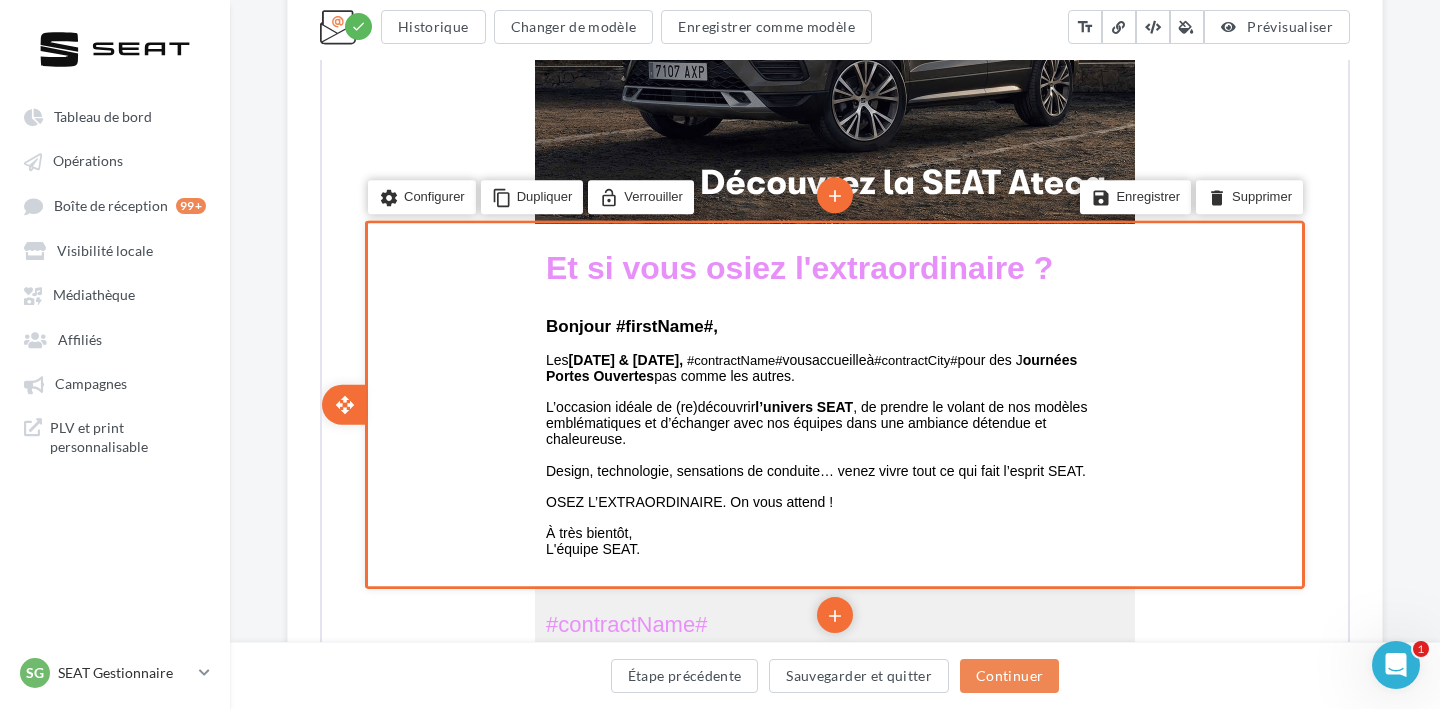 scroll, scrollTop: 724, scrollLeft: 0, axis: vertical 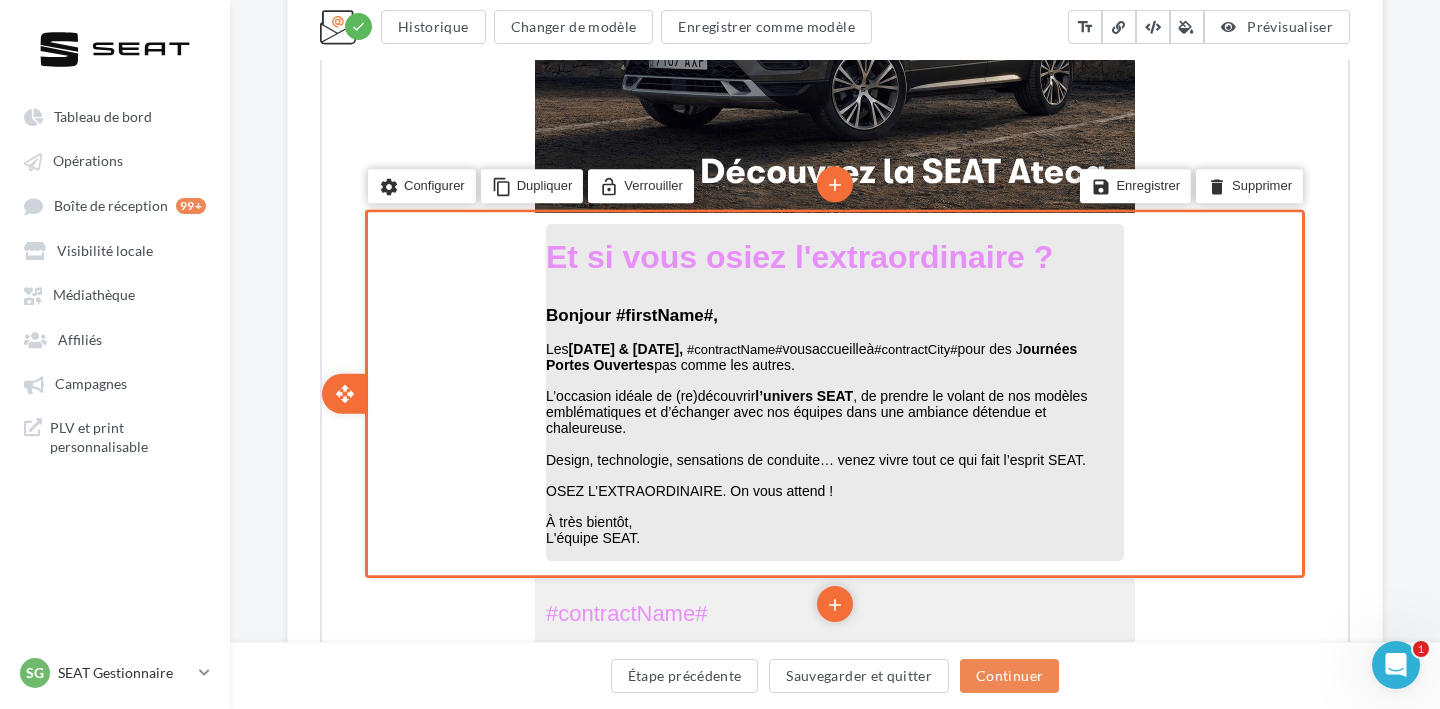 click on "Design, technologie, sensations de conduite… venez vivre tout ce qui fait l’esprit SEAT." at bounding box center (814, 458) 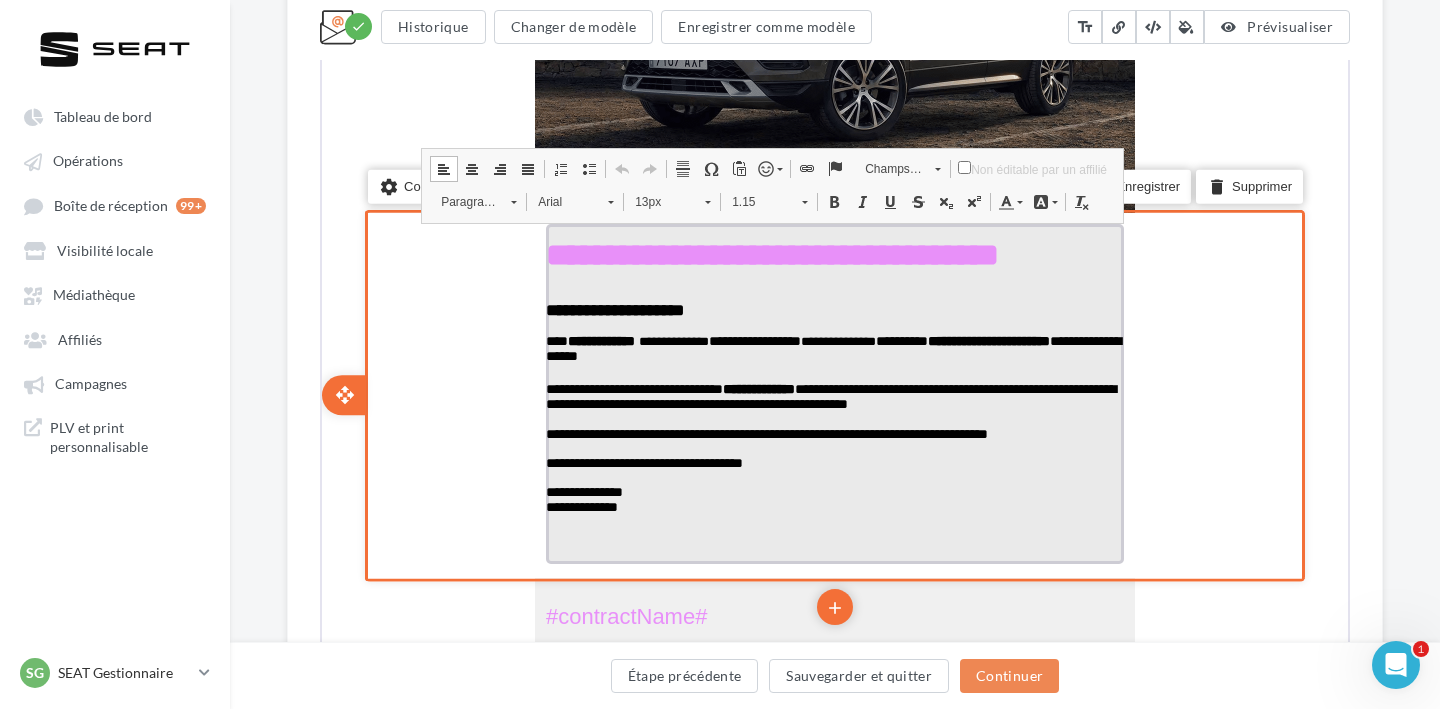 click on "**********" at bounding box center (582, 497) 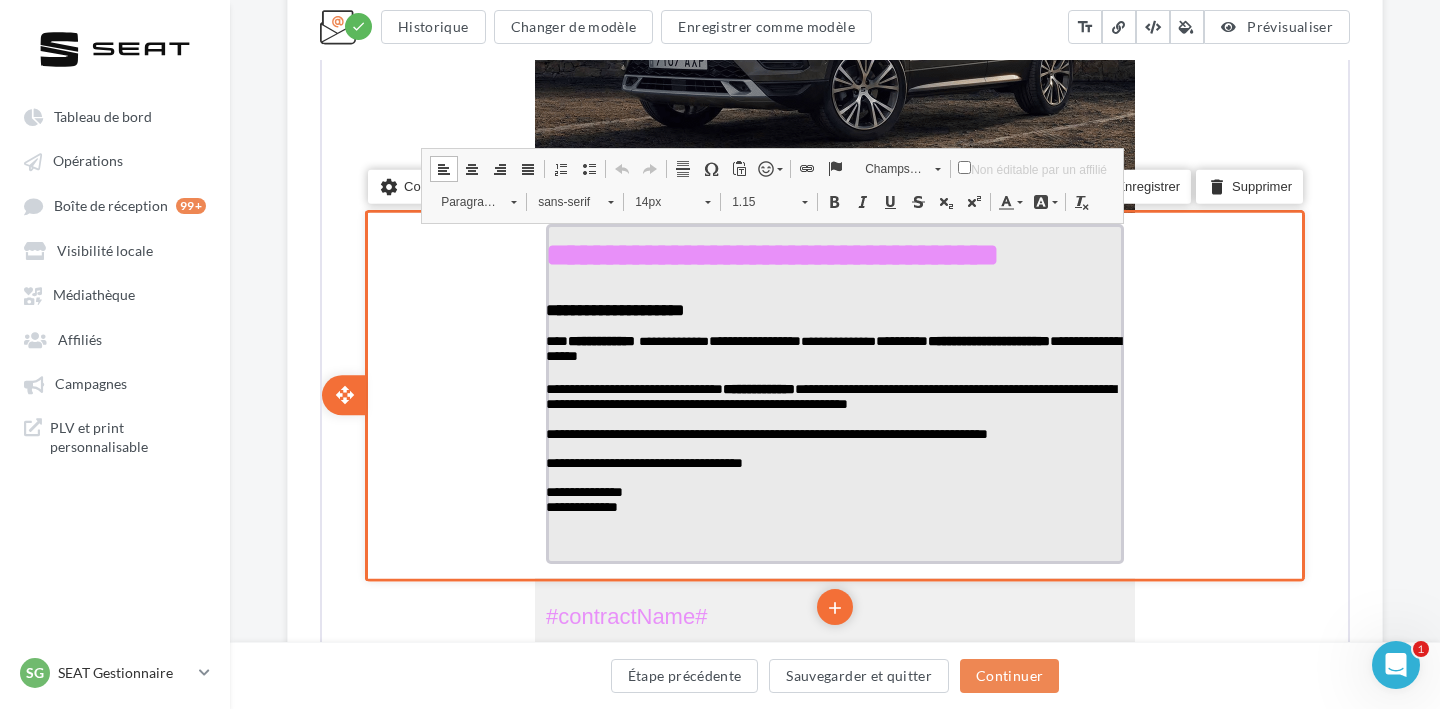 click on "**********" at bounding box center (833, 498) 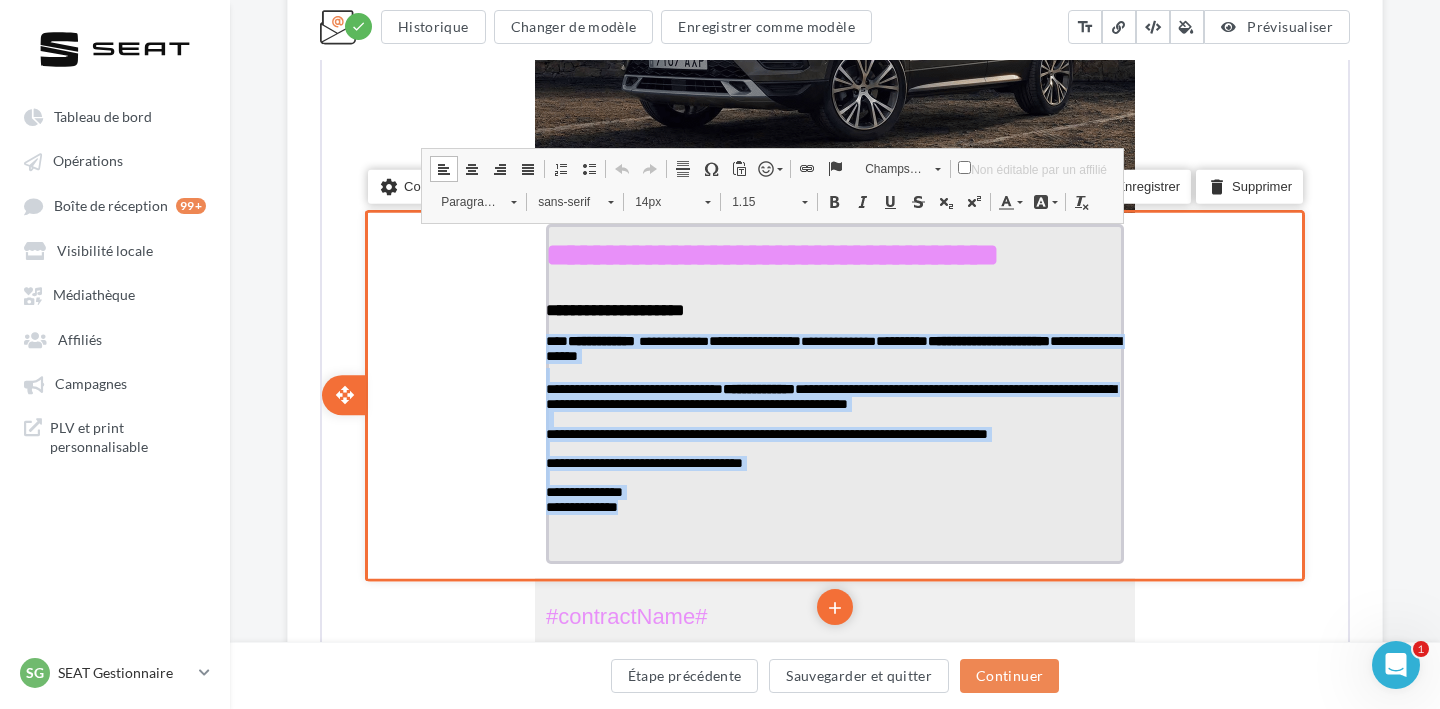 drag, startPoint x: 645, startPoint y: 539, endPoint x: 544, endPoint y: 347, distance: 216.94469 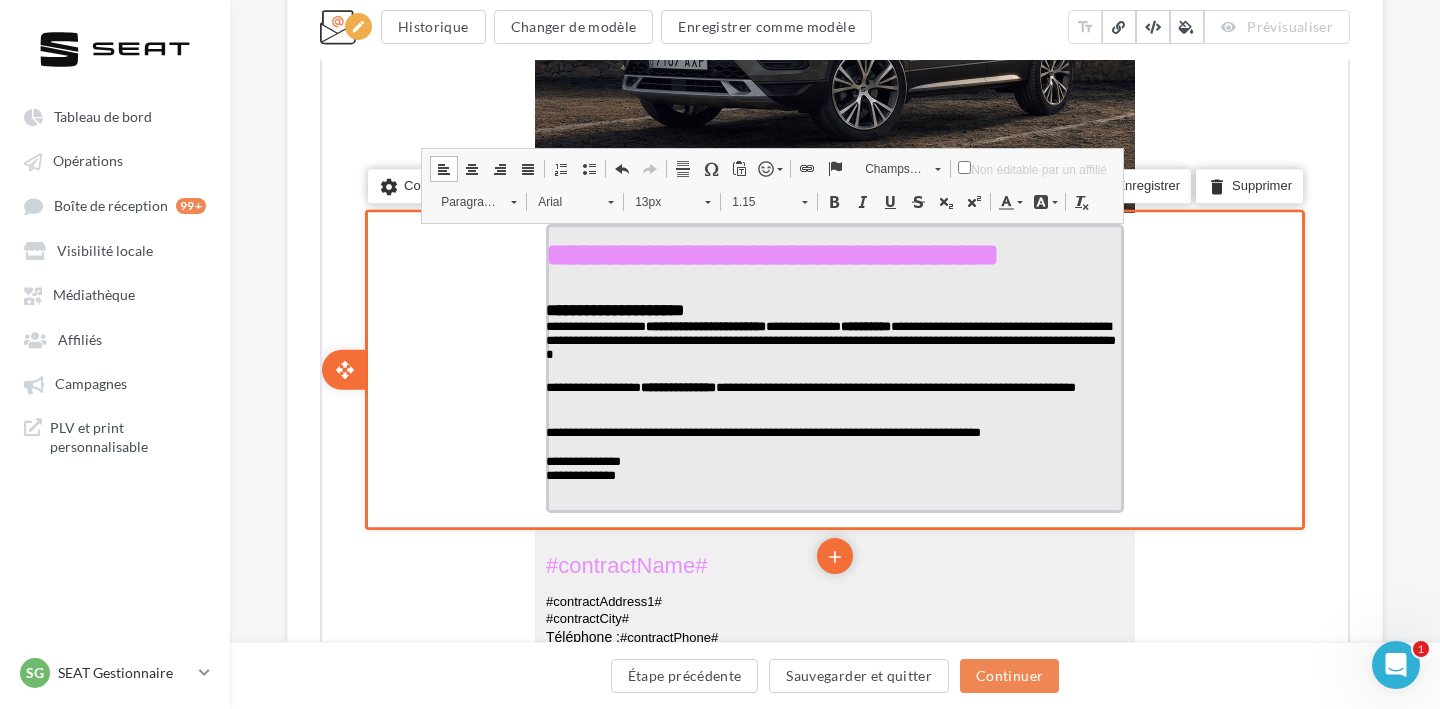 click on "**********" at bounding box center (833, 341) 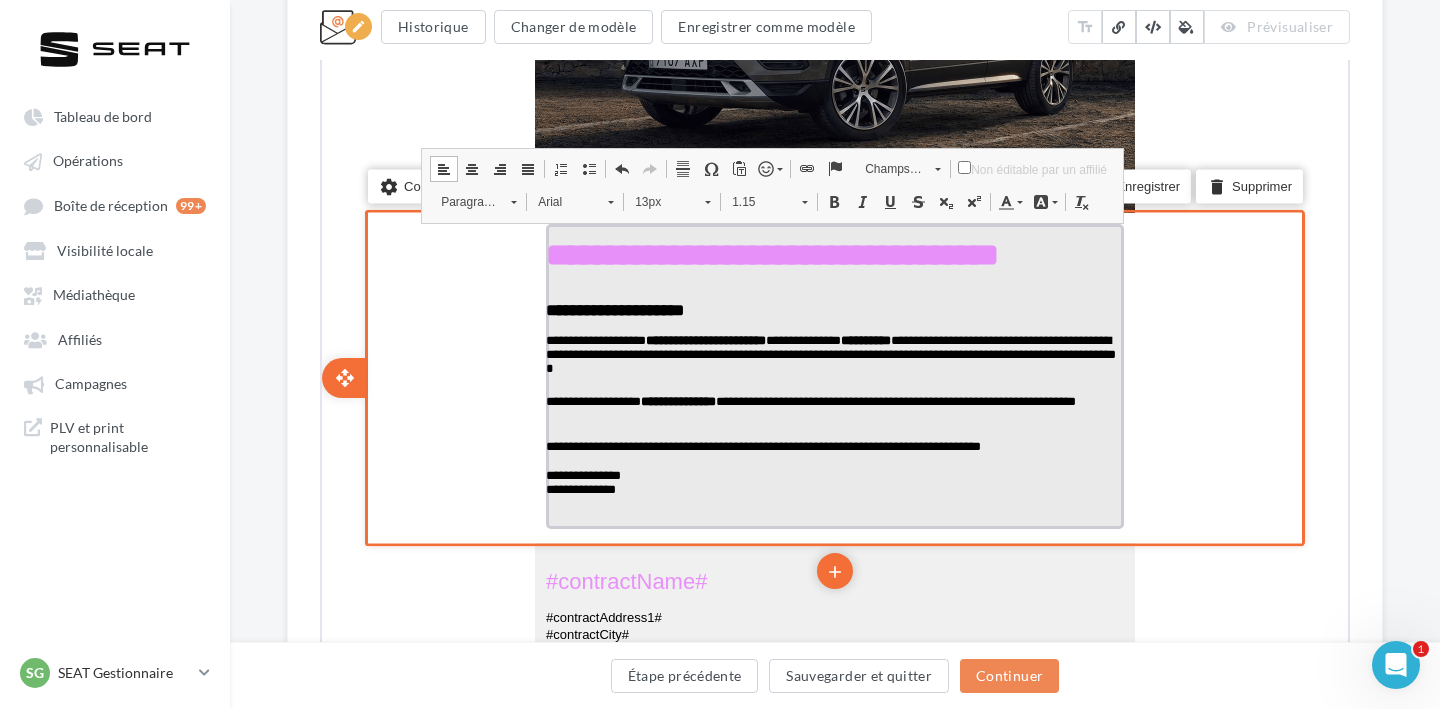 click at bounding box center (833, 325) 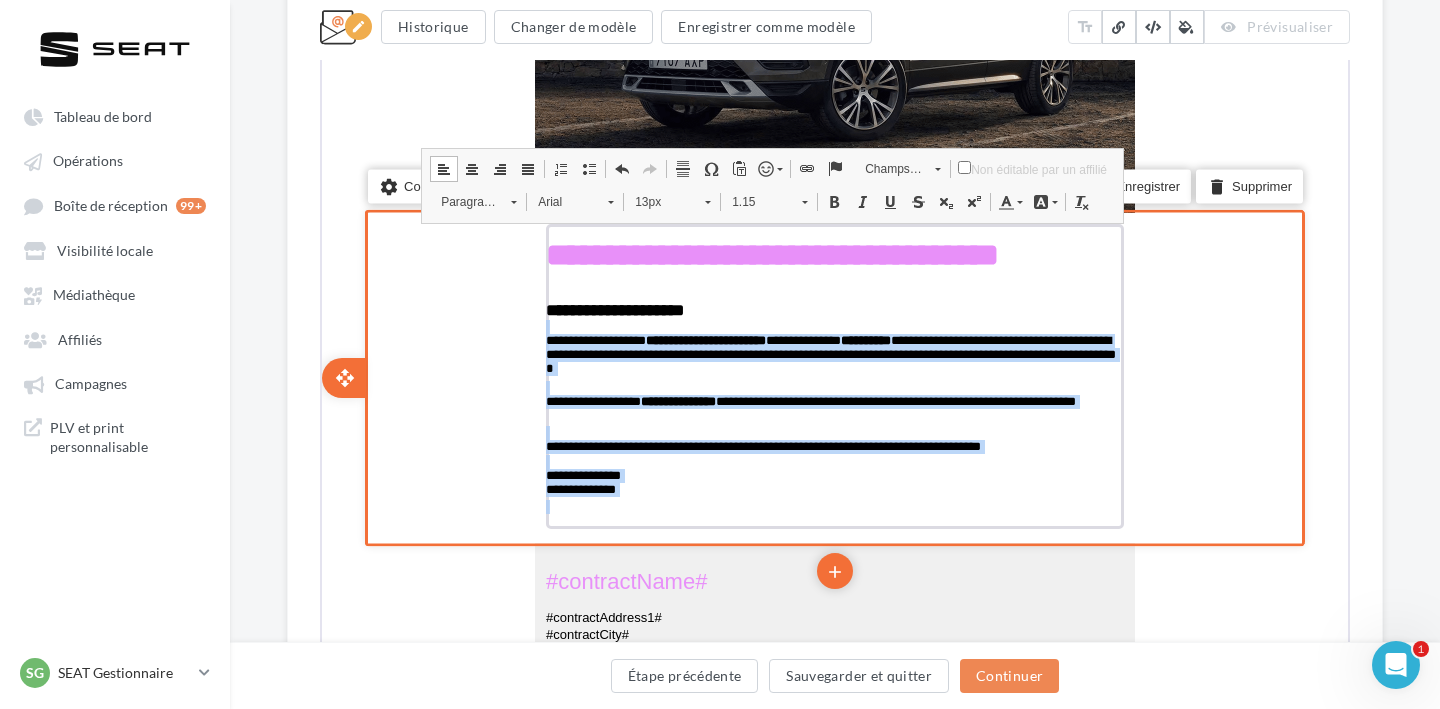 drag, startPoint x: 575, startPoint y: 329, endPoint x: 637, endPoint y: 533, distance: 213.2135 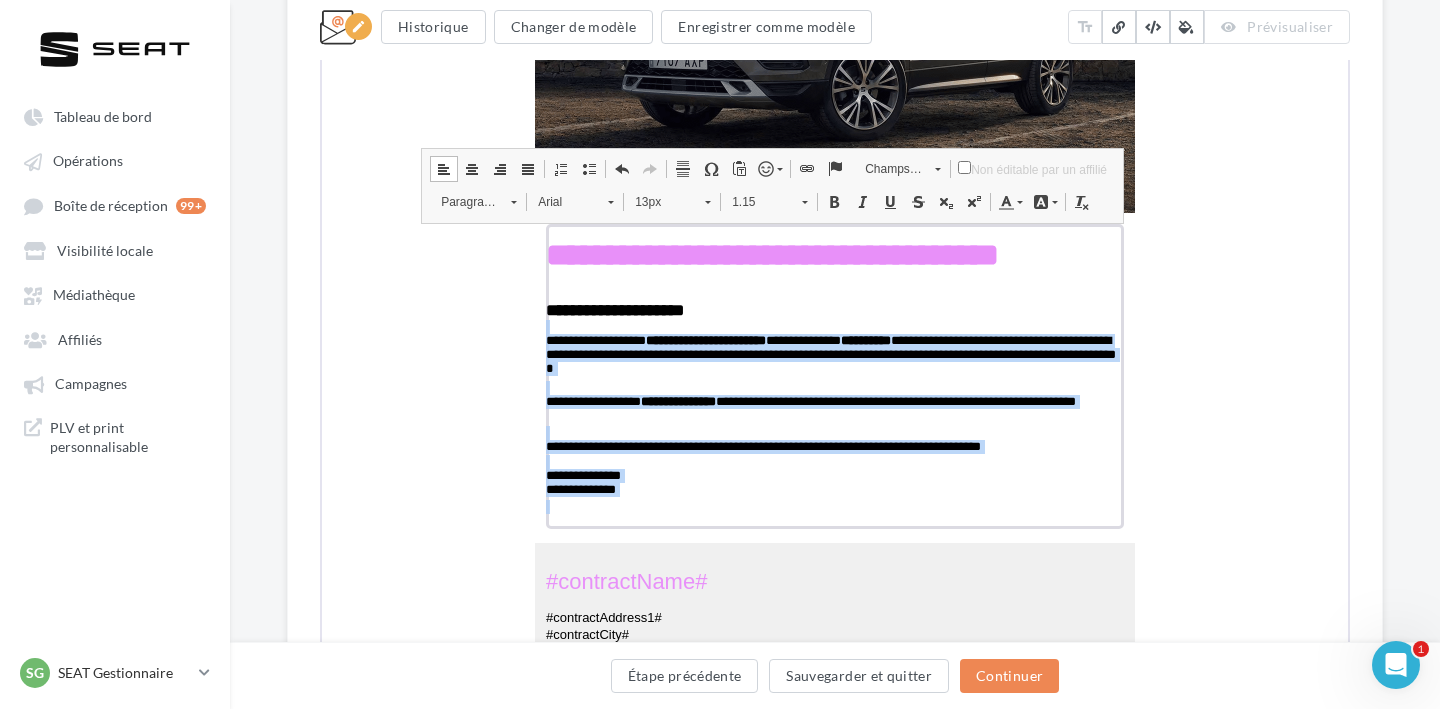 click on "13px" at bounding box center [658, 200] 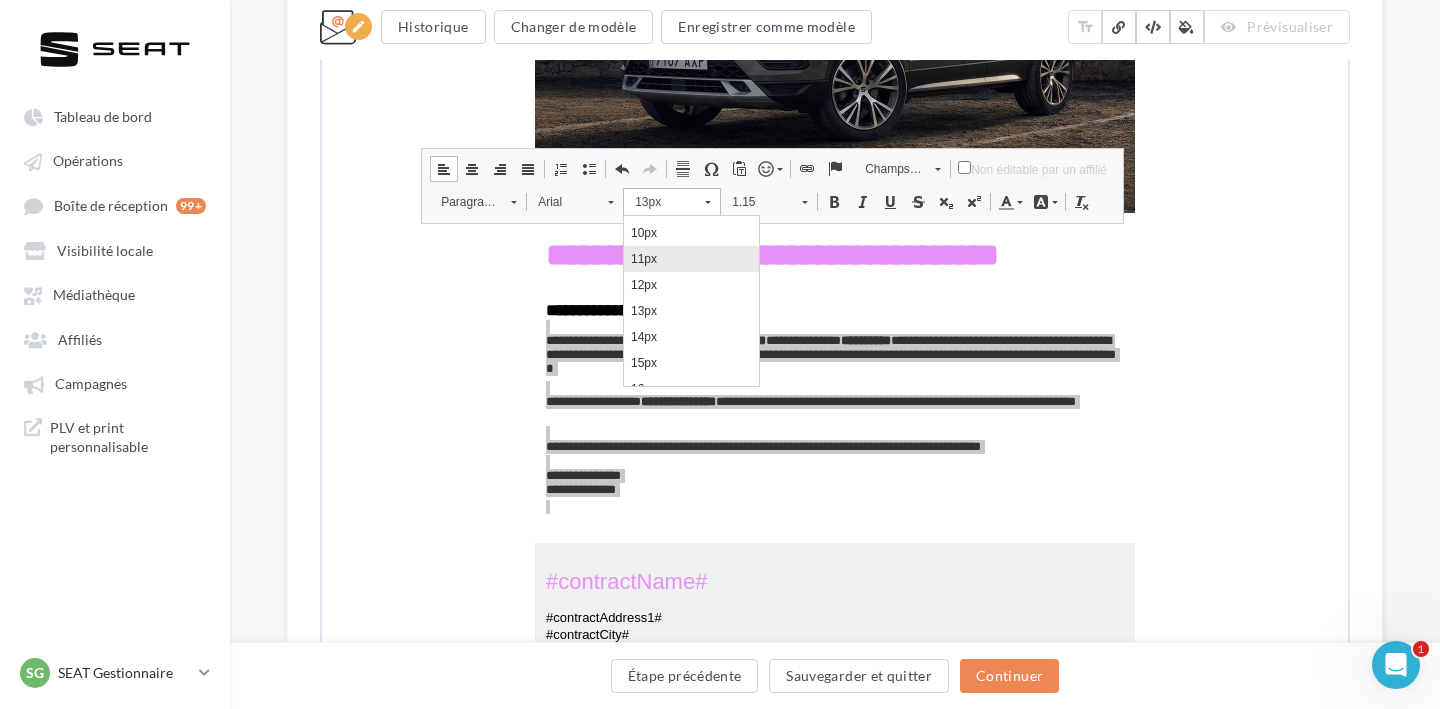 scroll, scrollTop: 76, scrollLeft: 0, axis: vertical 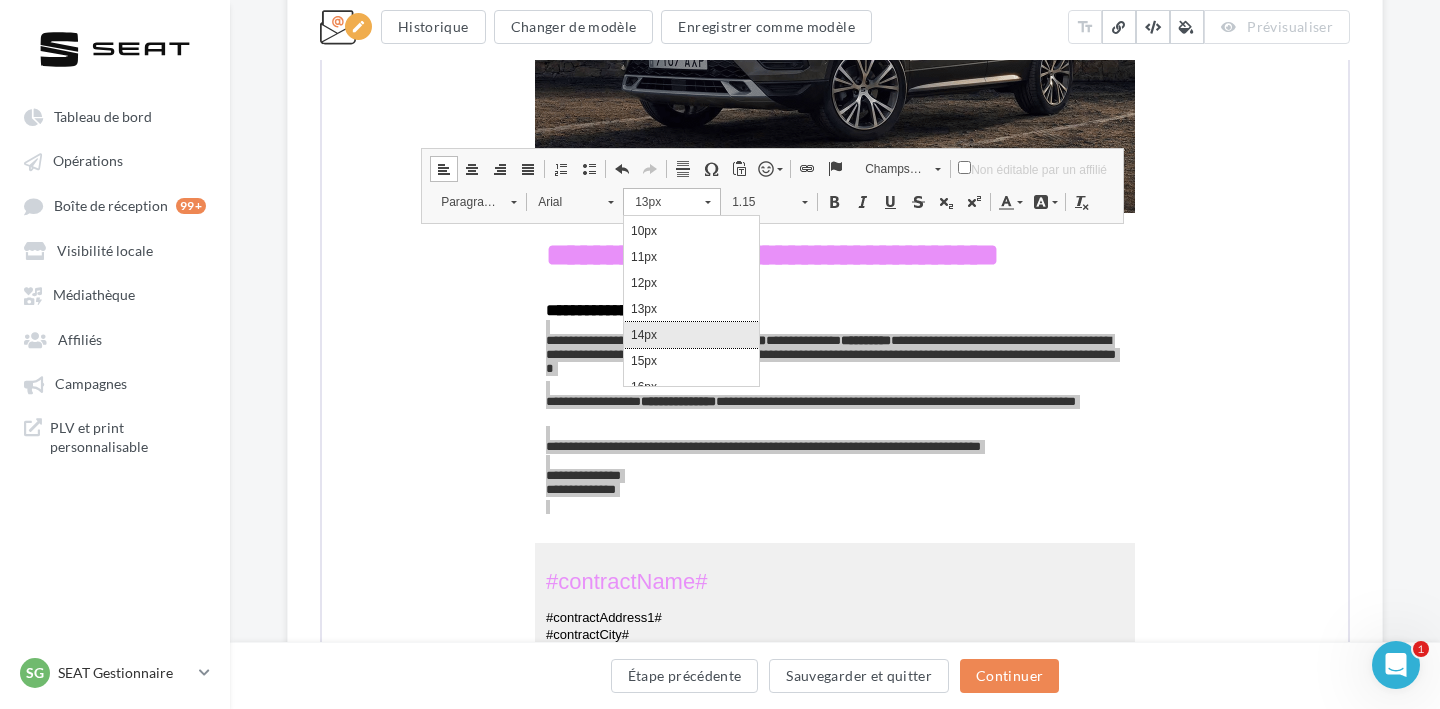 click on "14px" at bounding box center (691, 334) 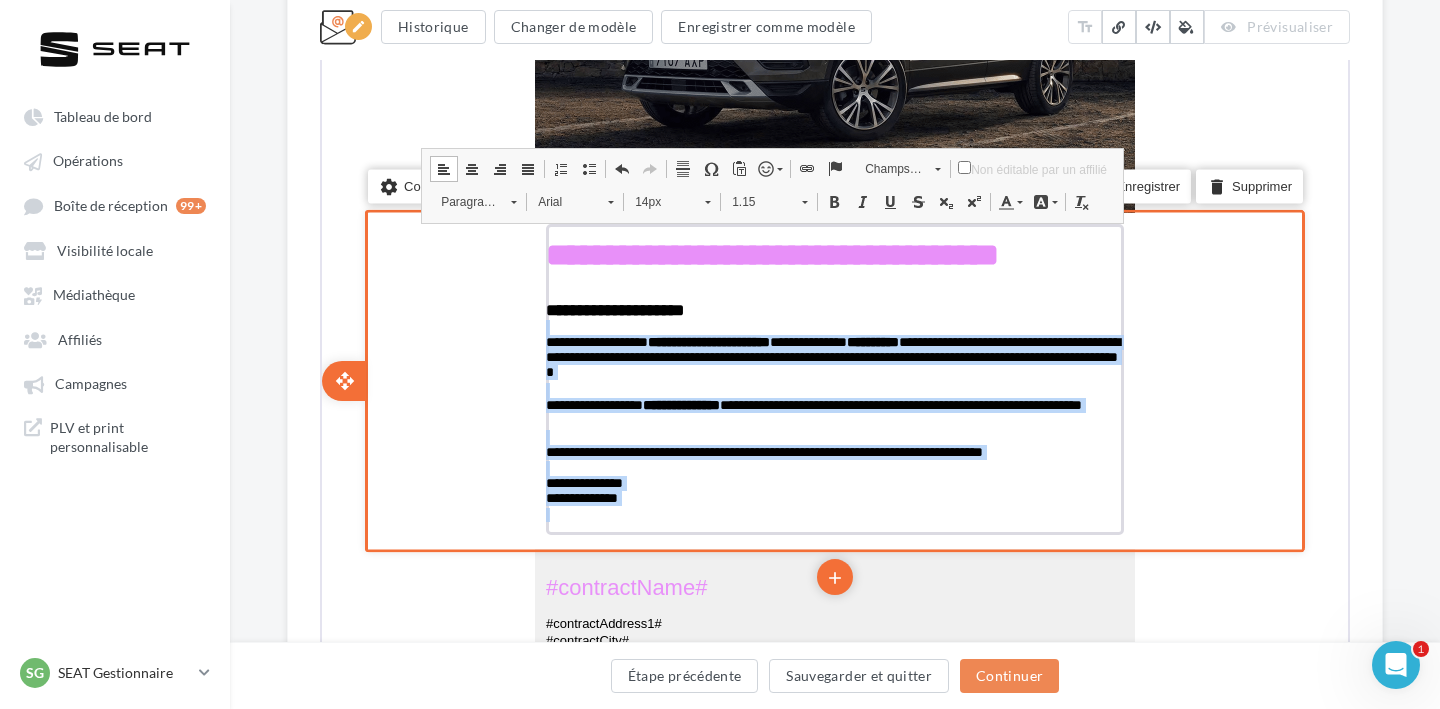 scroll, scrollTop: 0, scrollLeft: 0, axis: both 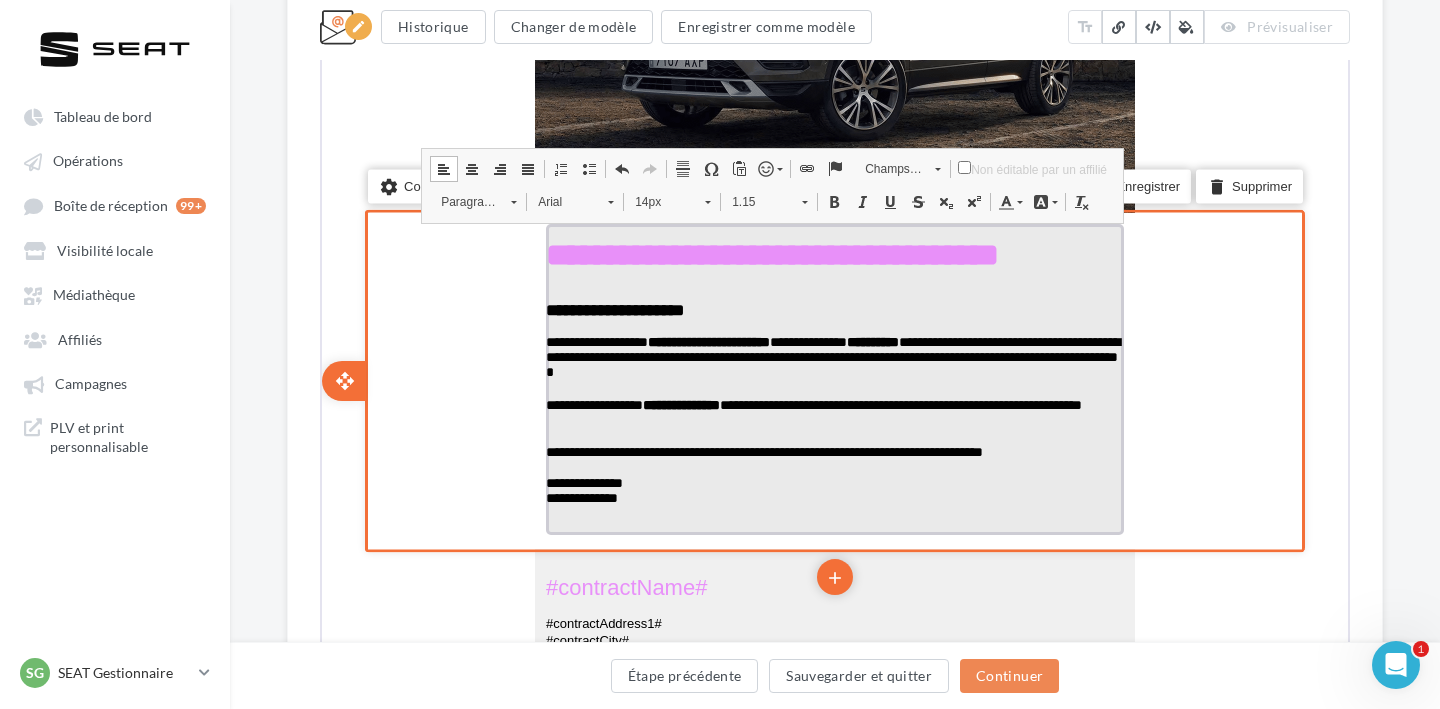 click on "**********" at bounding box center [831, 355] 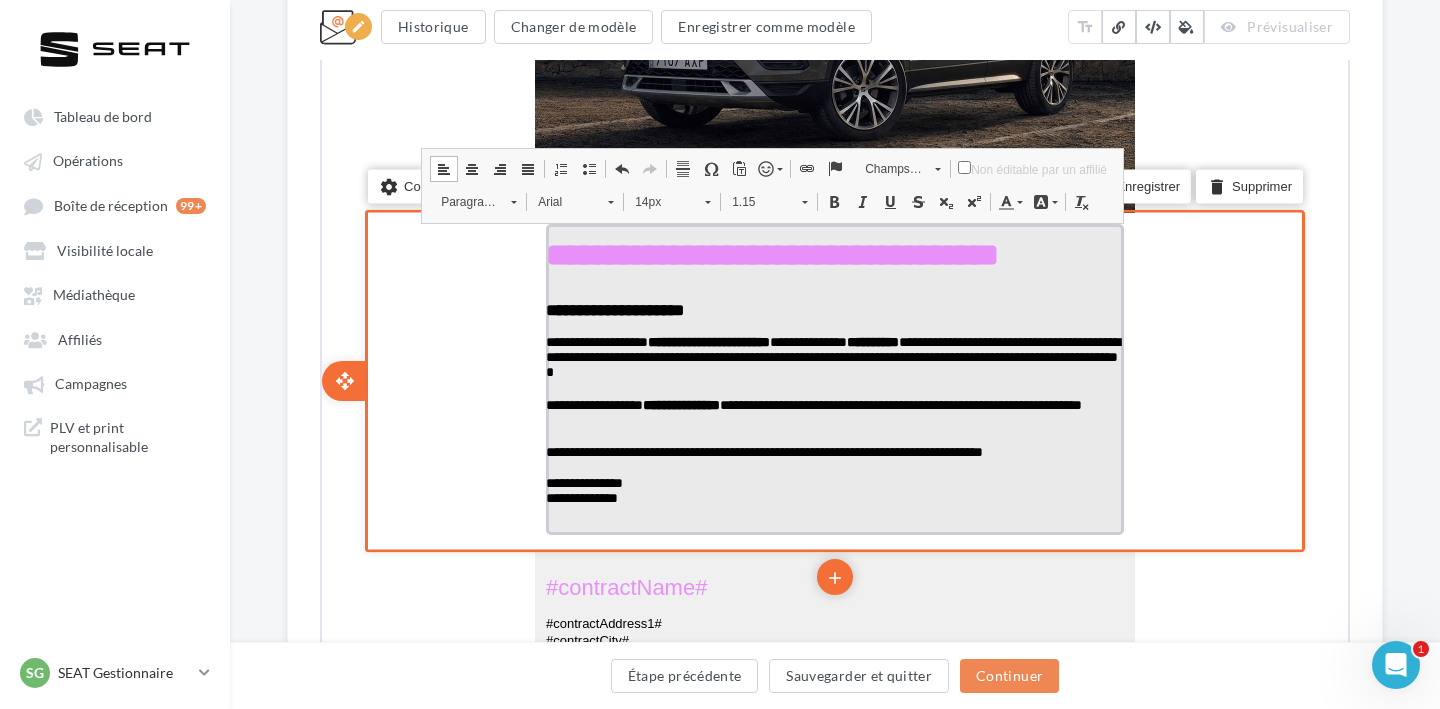 click at bounding box center (833, 388) 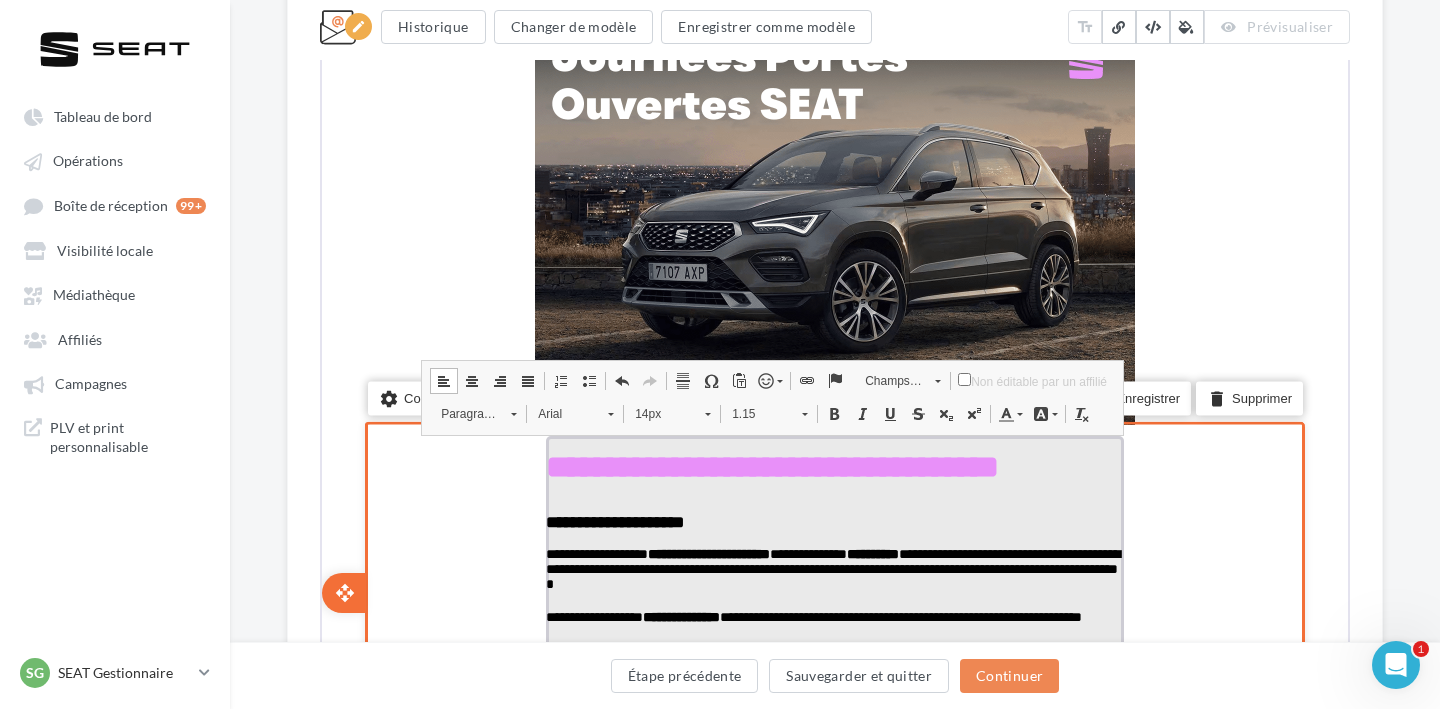scroll, scrollTop: 504, scrollLeft: 0, axis: vertical 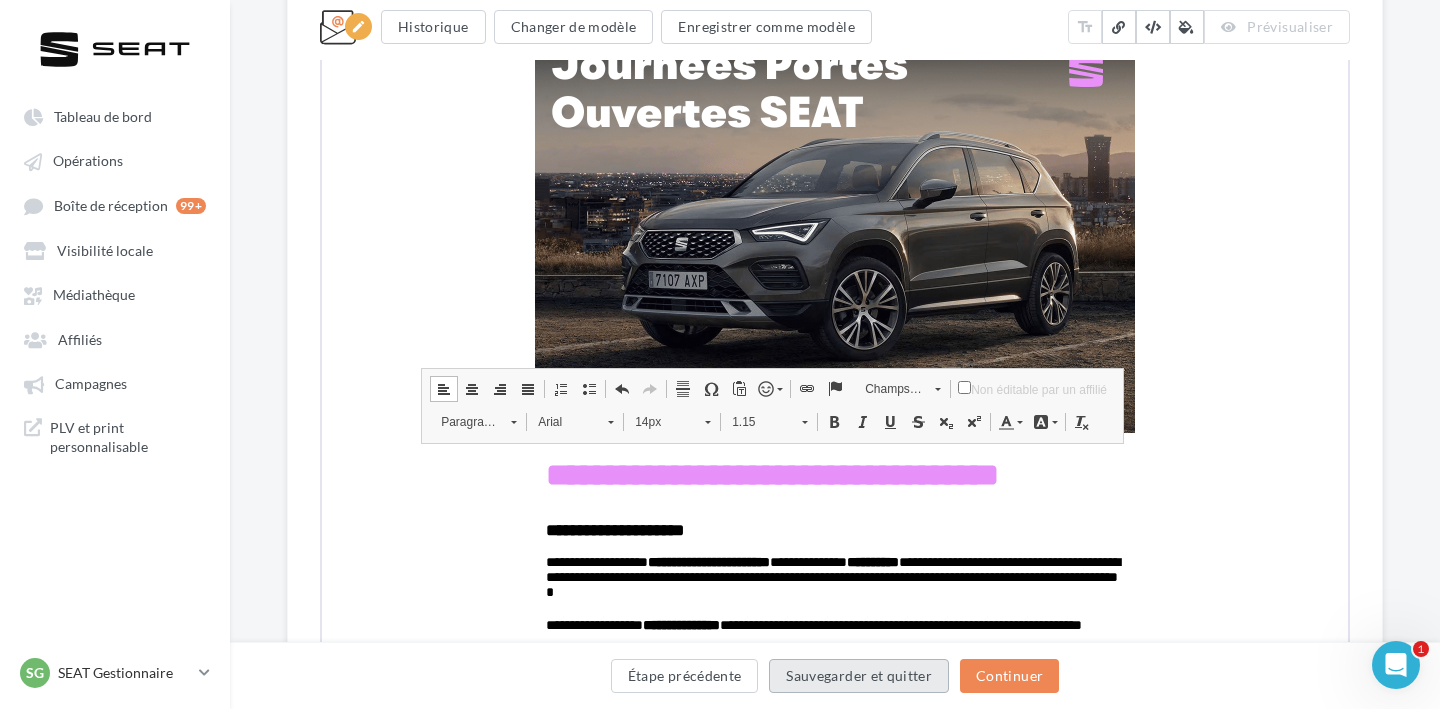 click on "Sauvegarder et quitter" at bounding box center [859, 676] 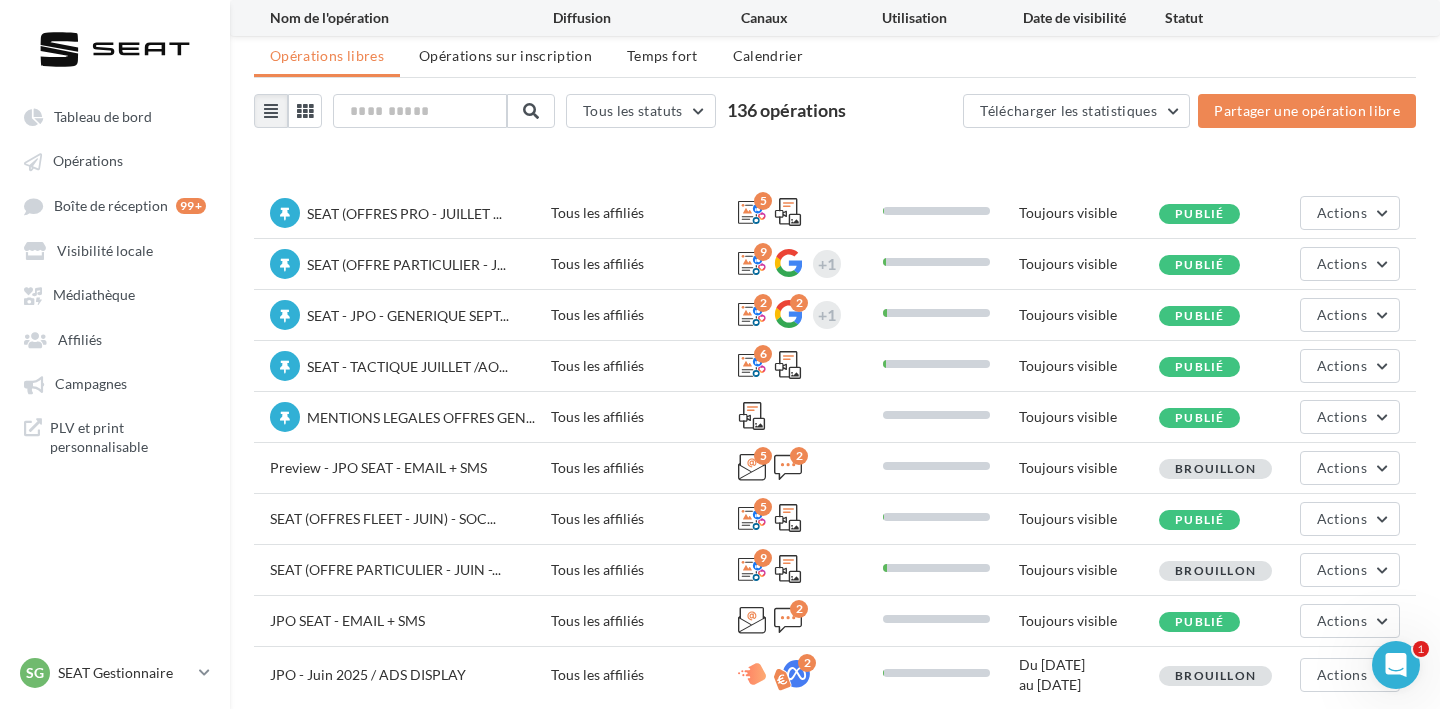 scroll, scrollTop: 136, scrollLeft: 0, axis: vertical 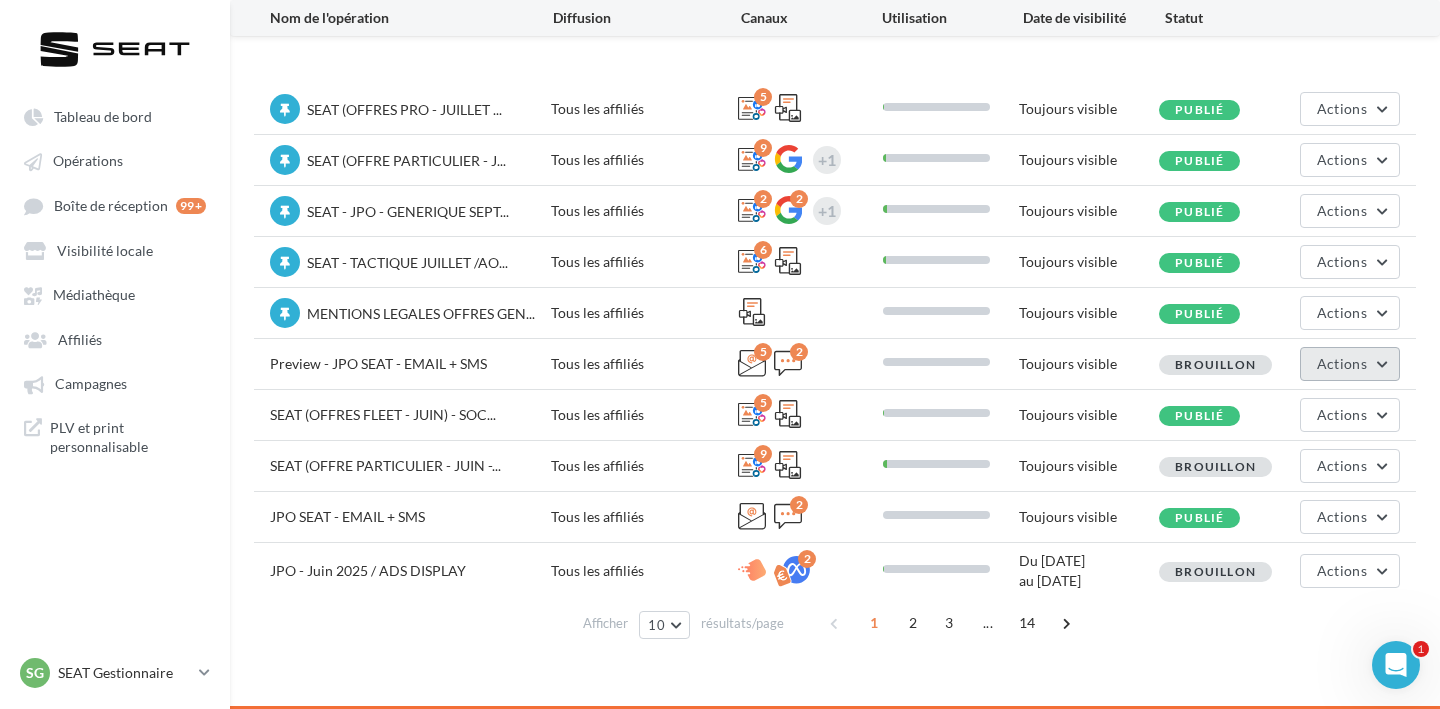 click on "Actions" at bounding box center (1350, 364) 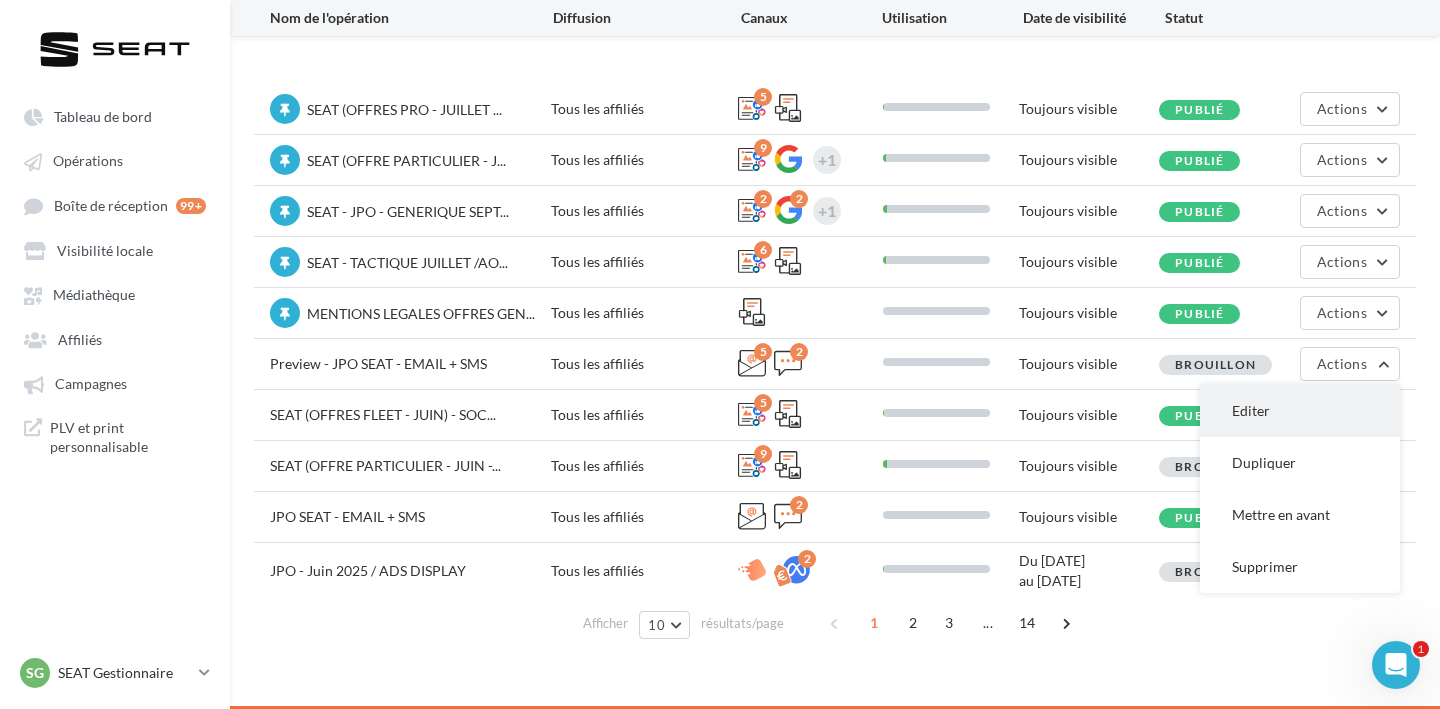 click on "Editer" at bounding box center [1300, 411] 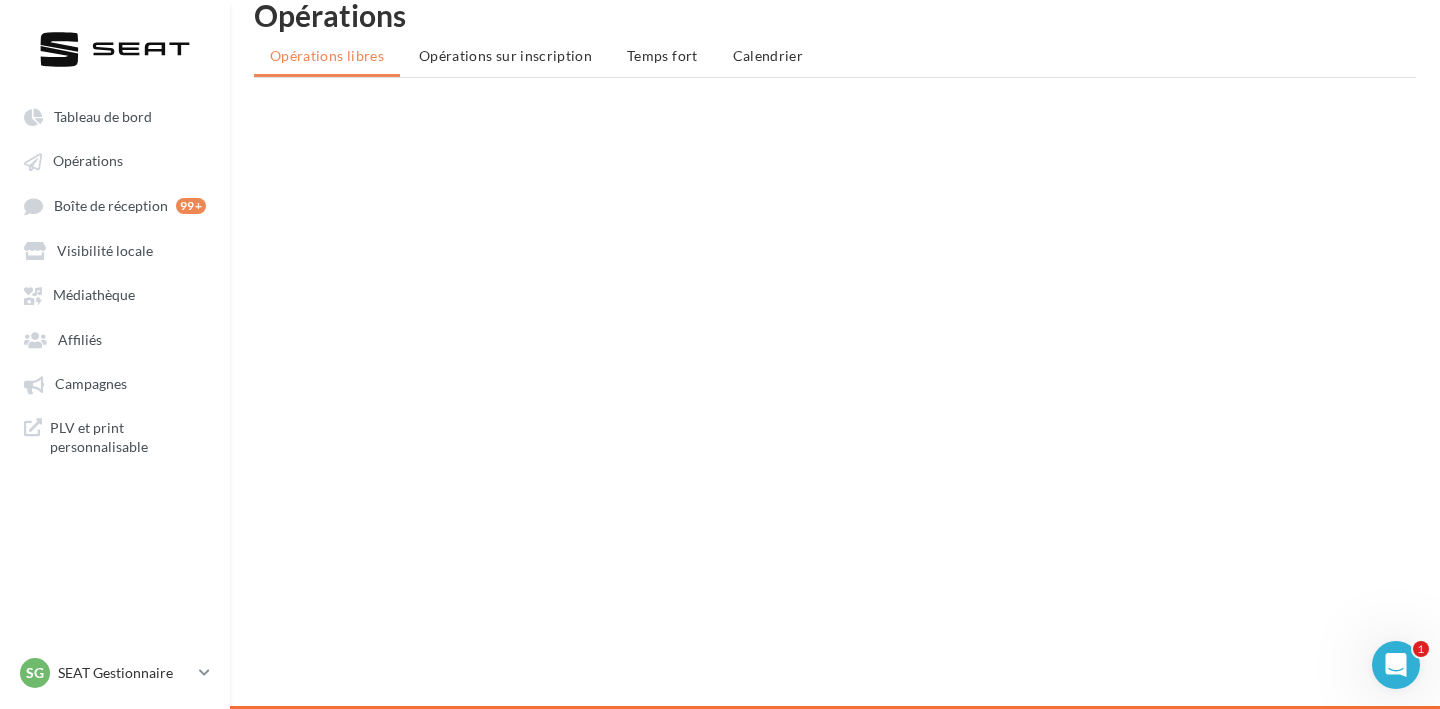 scroll, scrollTop: 0, scrollLeft: 0, axis: both 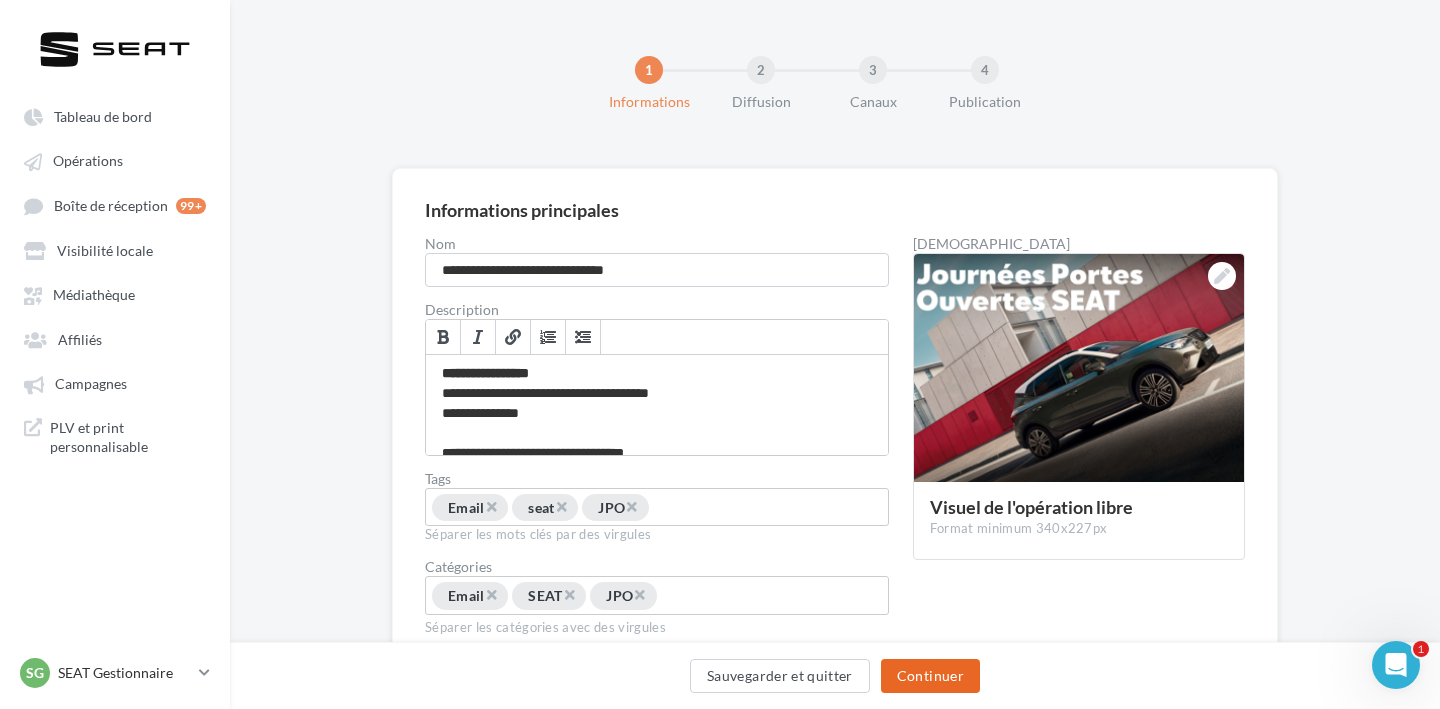 click on "Continuer" at bounding box center (930, 676) 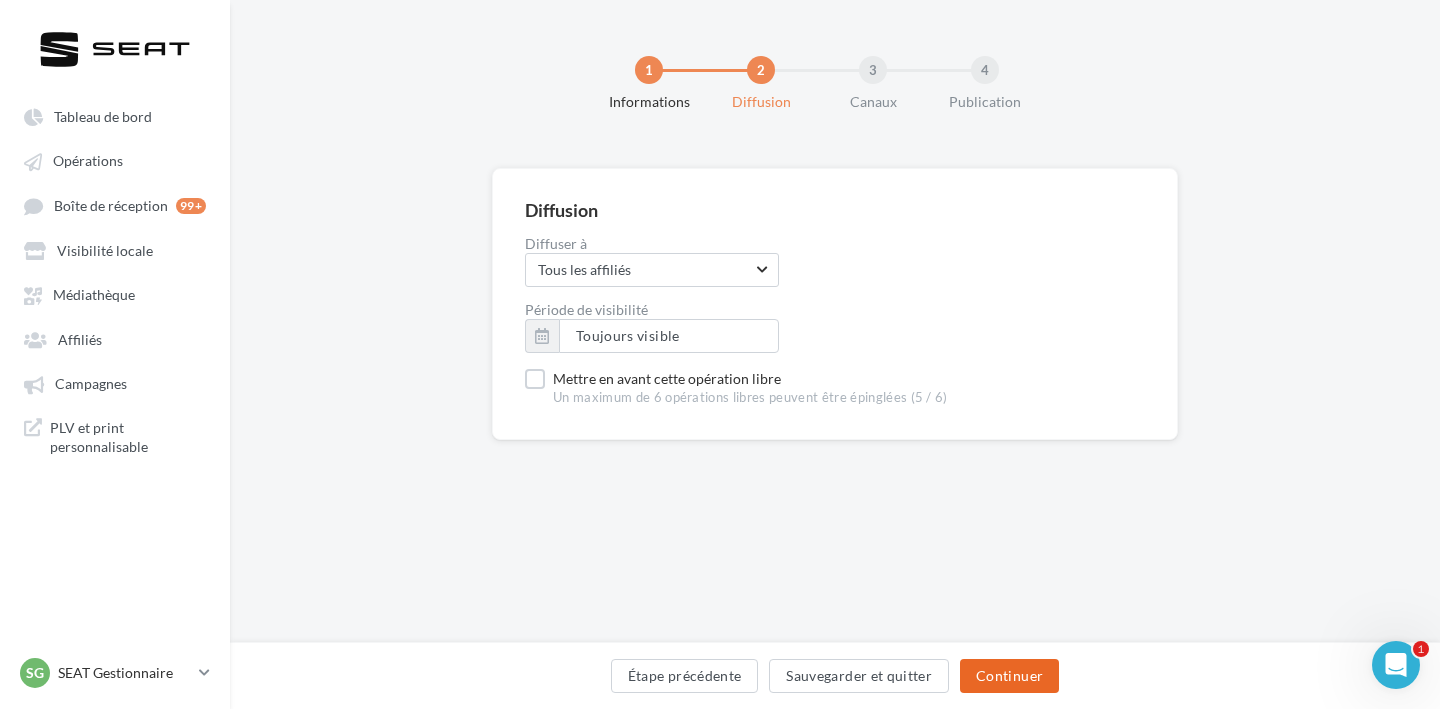 click on "Continuer" at bounding box center [1009, 676] 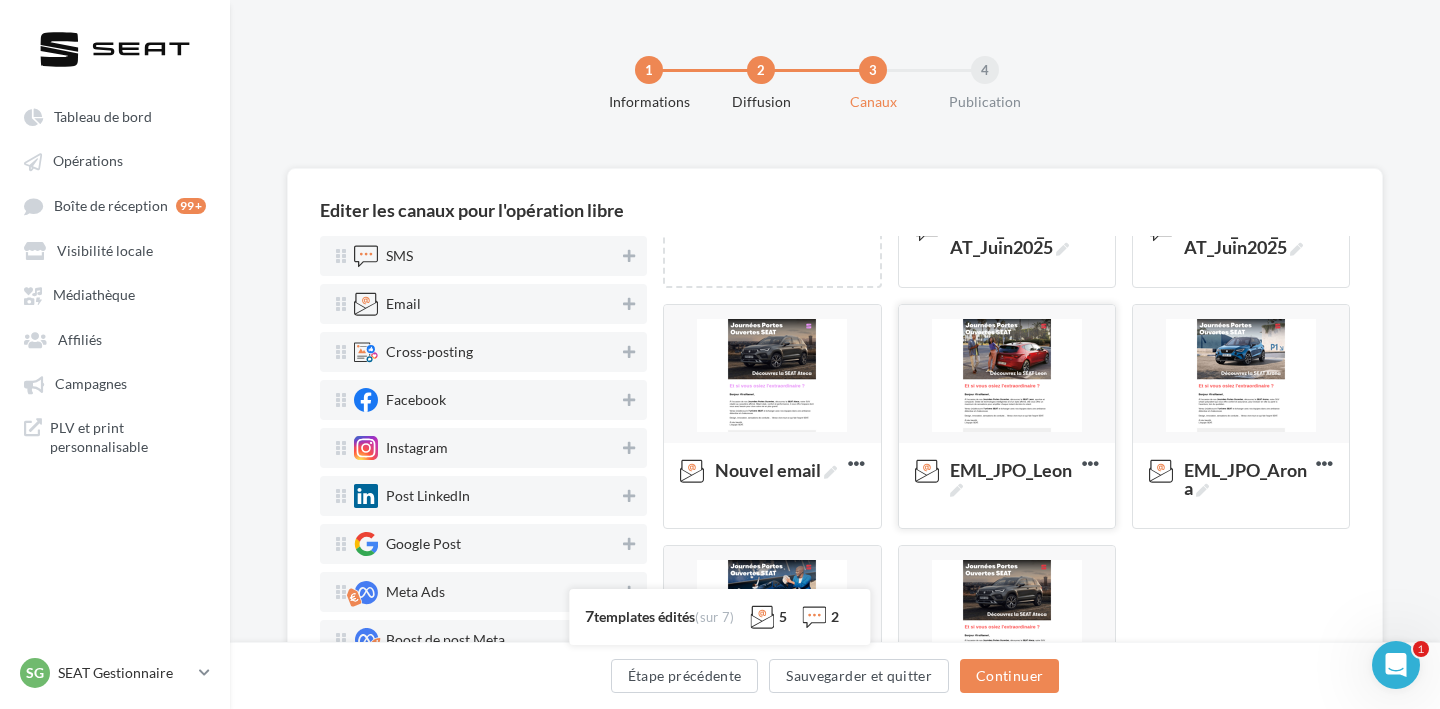 scroll, scrollTop: 172, scrollLeft: 0, axis: vertical 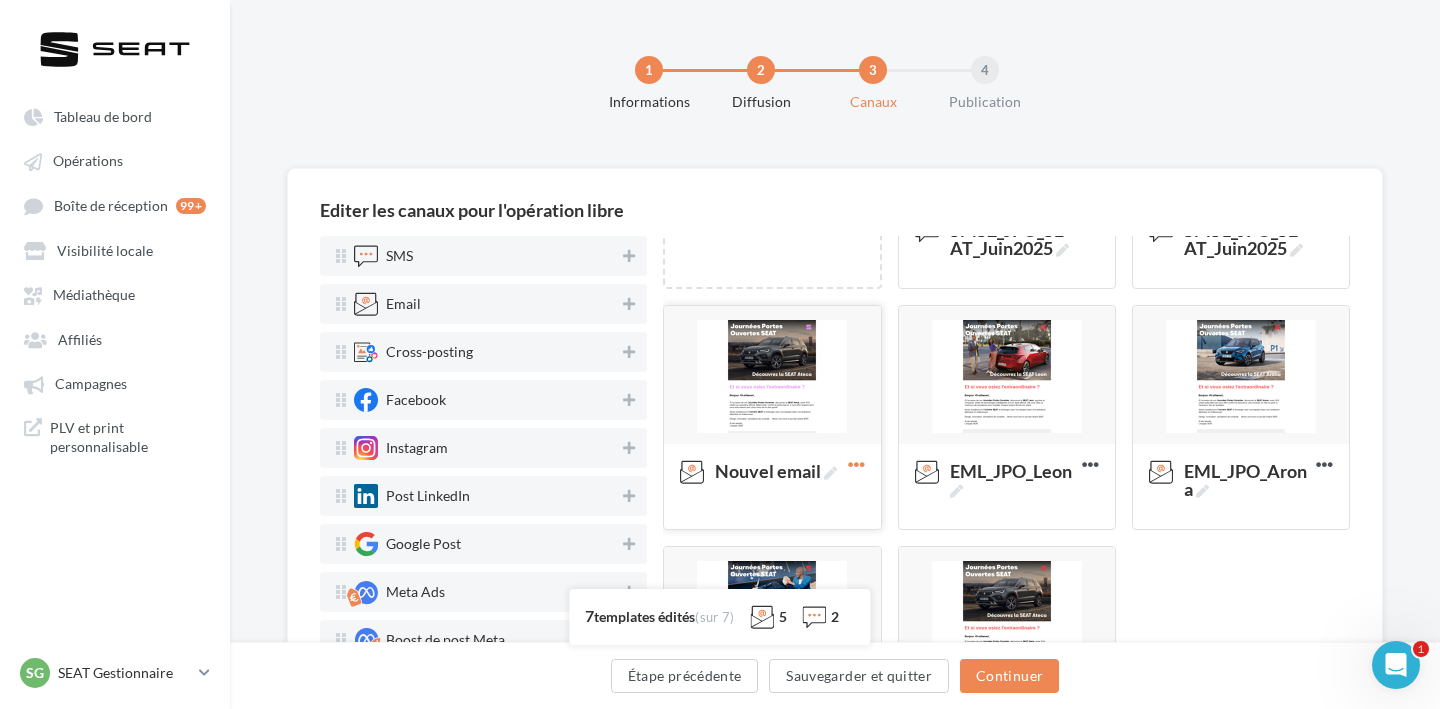 click at bounding box center (856, 464) 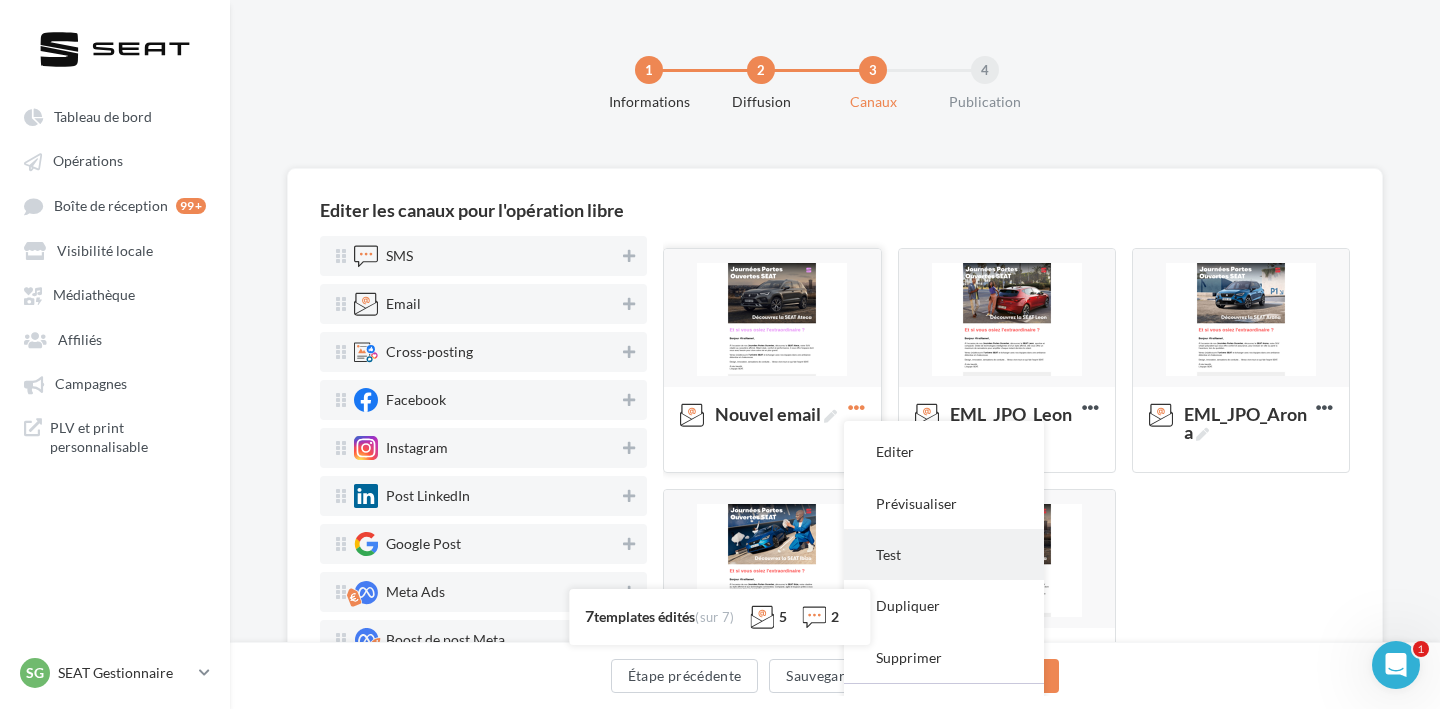 scroll, scrollTop: 279, scrollLeft: 0, axis: vertical 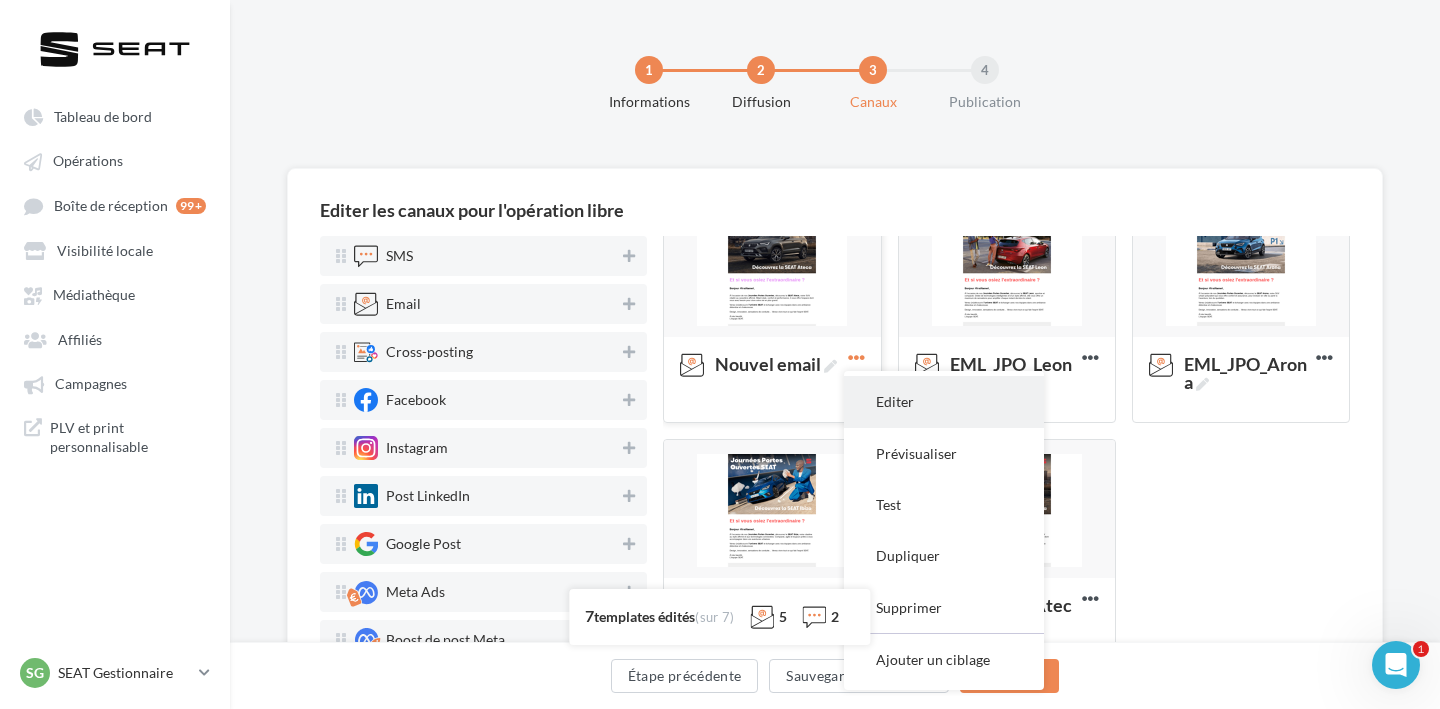 click on "Editer" at bounding box center [944, 401] 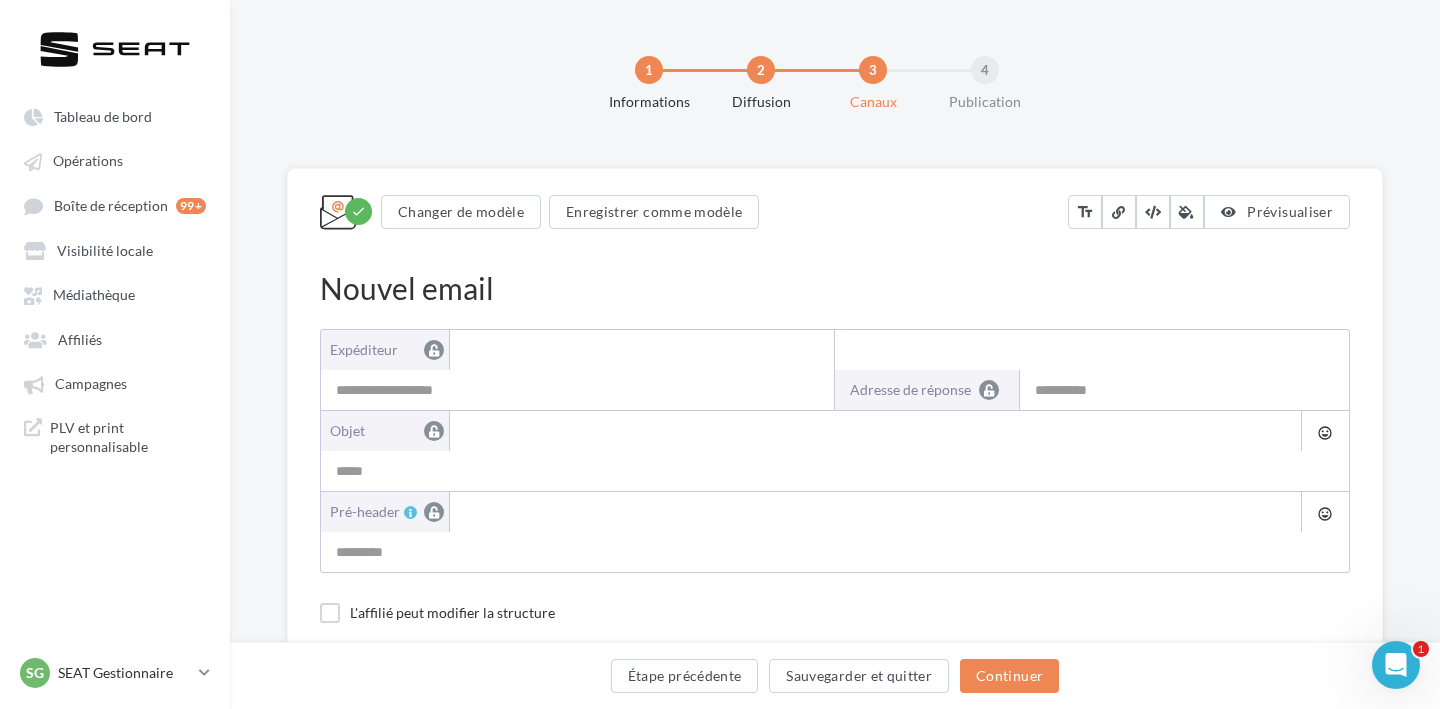 type on "**********" 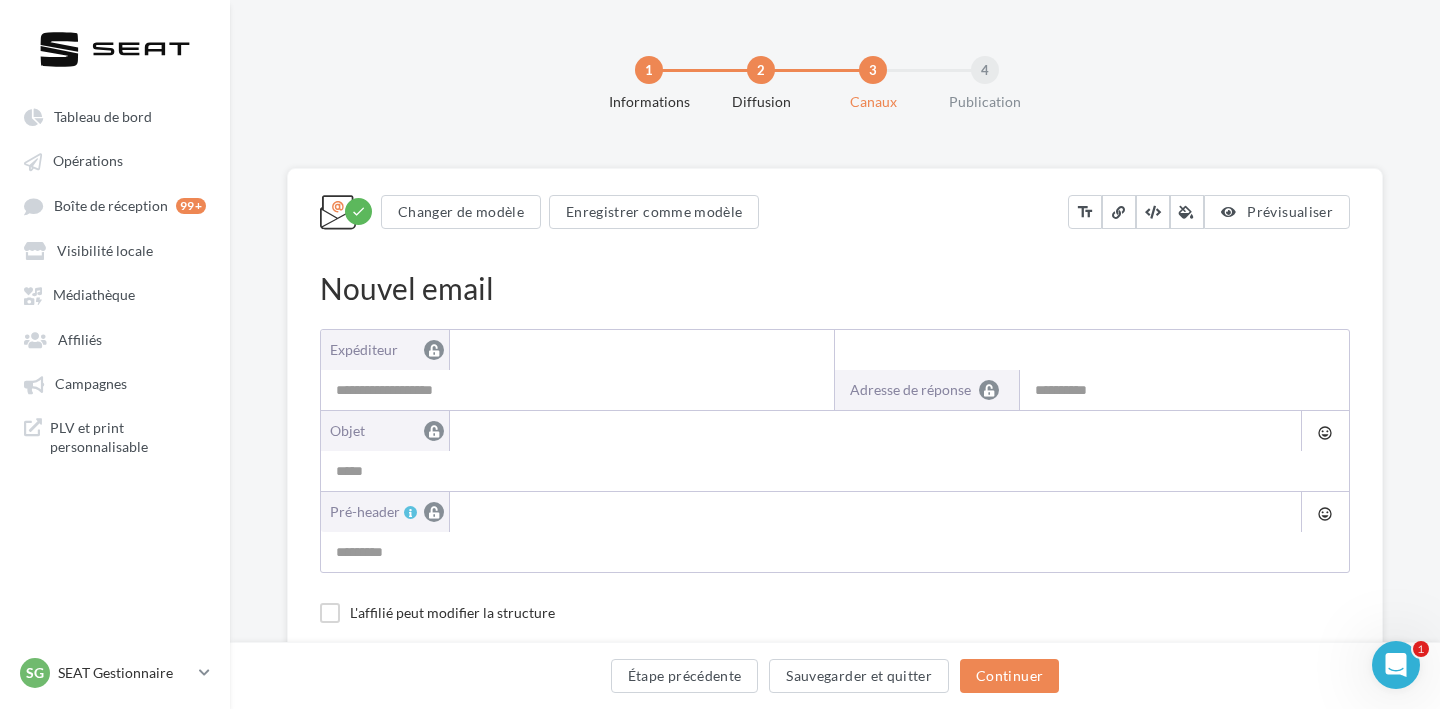 type on "**********" 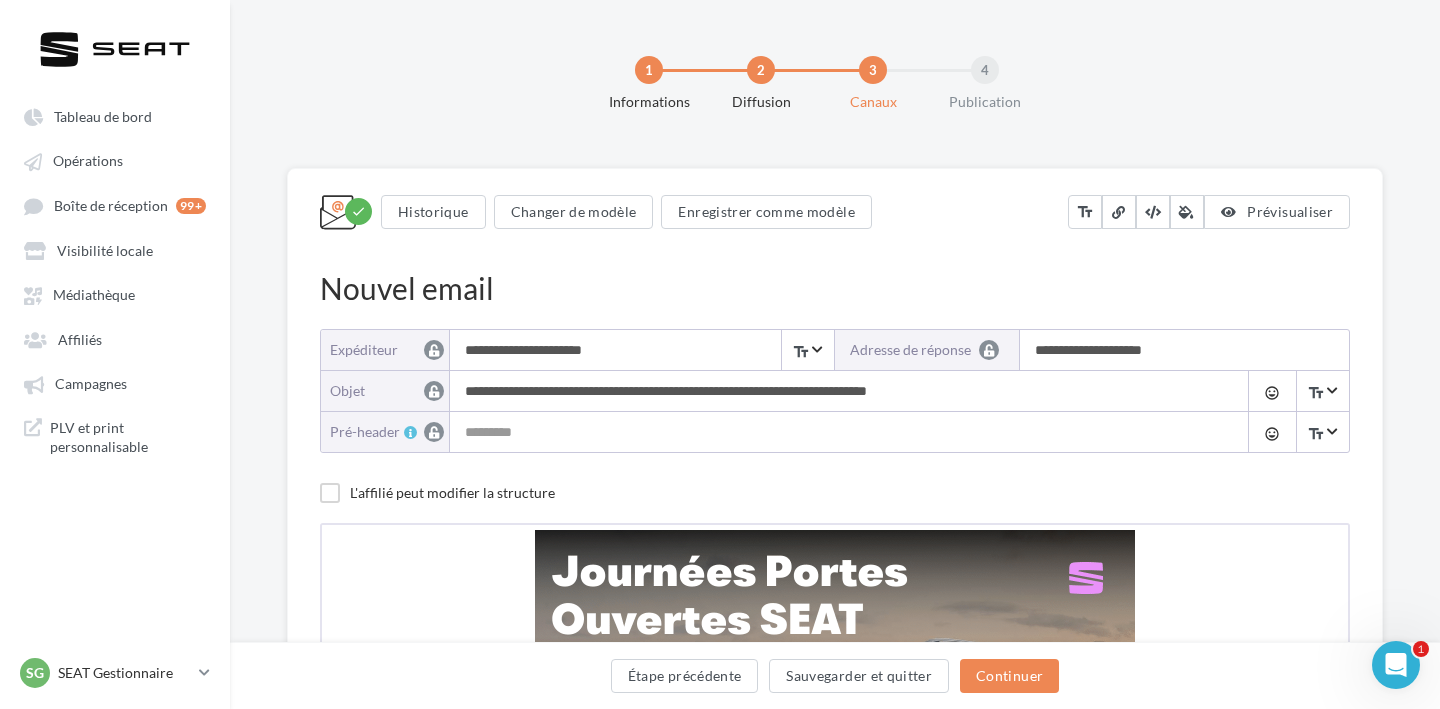 scroll, scrollTop: 0, scrollLeft: 0, axis: both 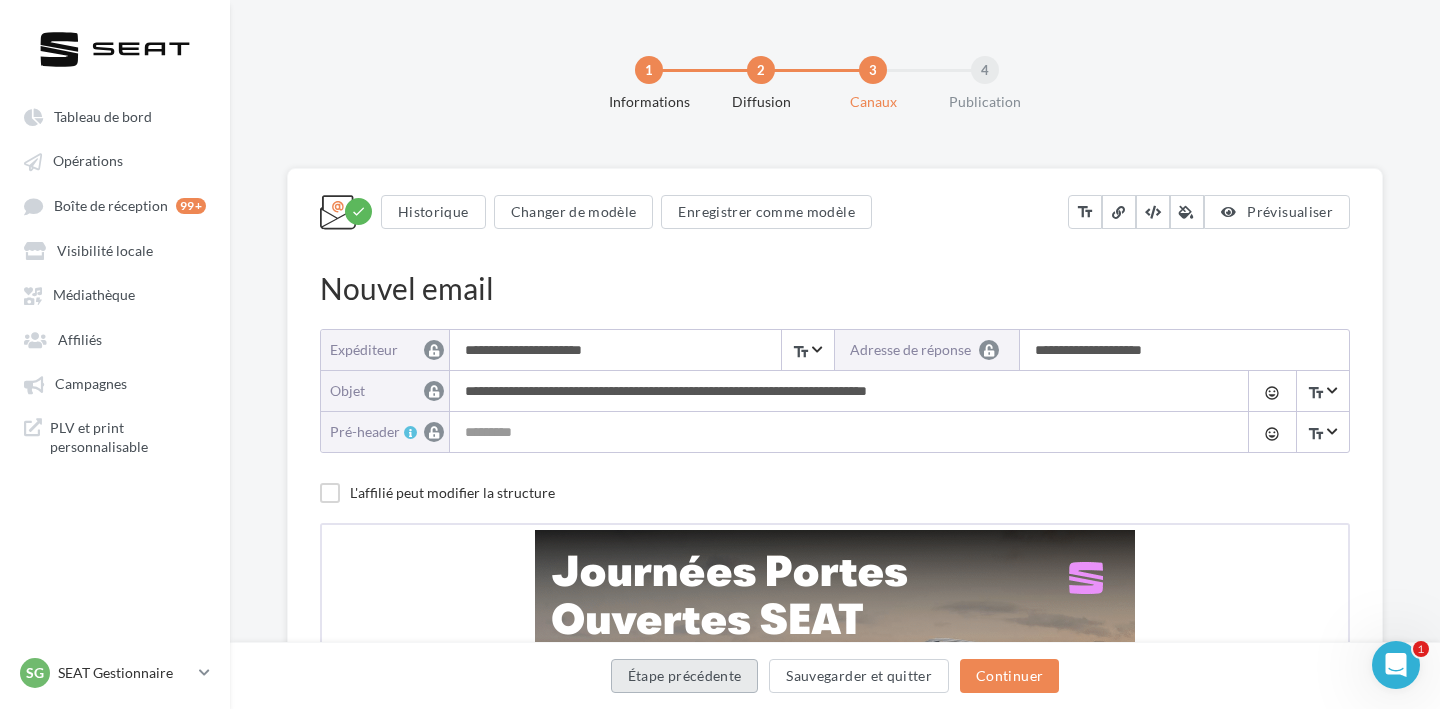 click on "Étape précédente" at bounding box center [685, 676] 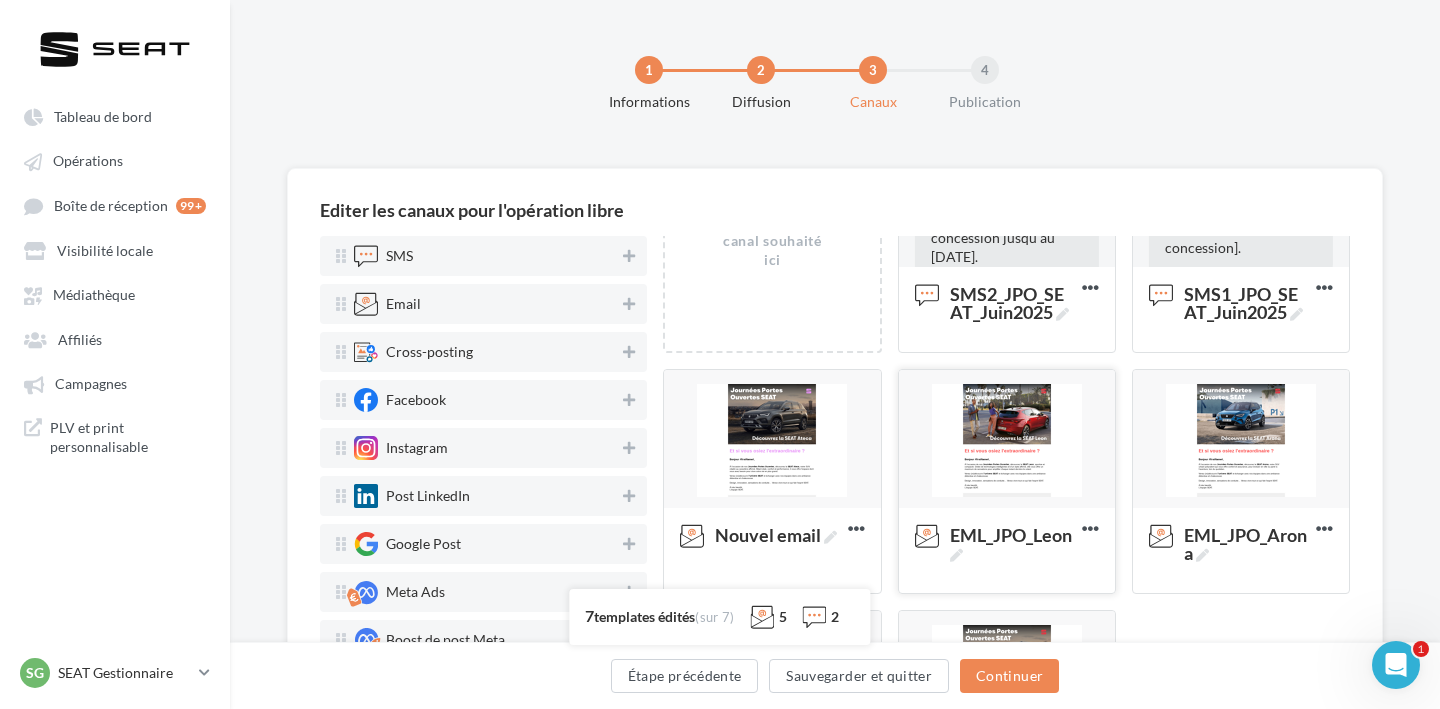 scroll, scrollTop: 214, scrollLeft: 0, axis: vertical 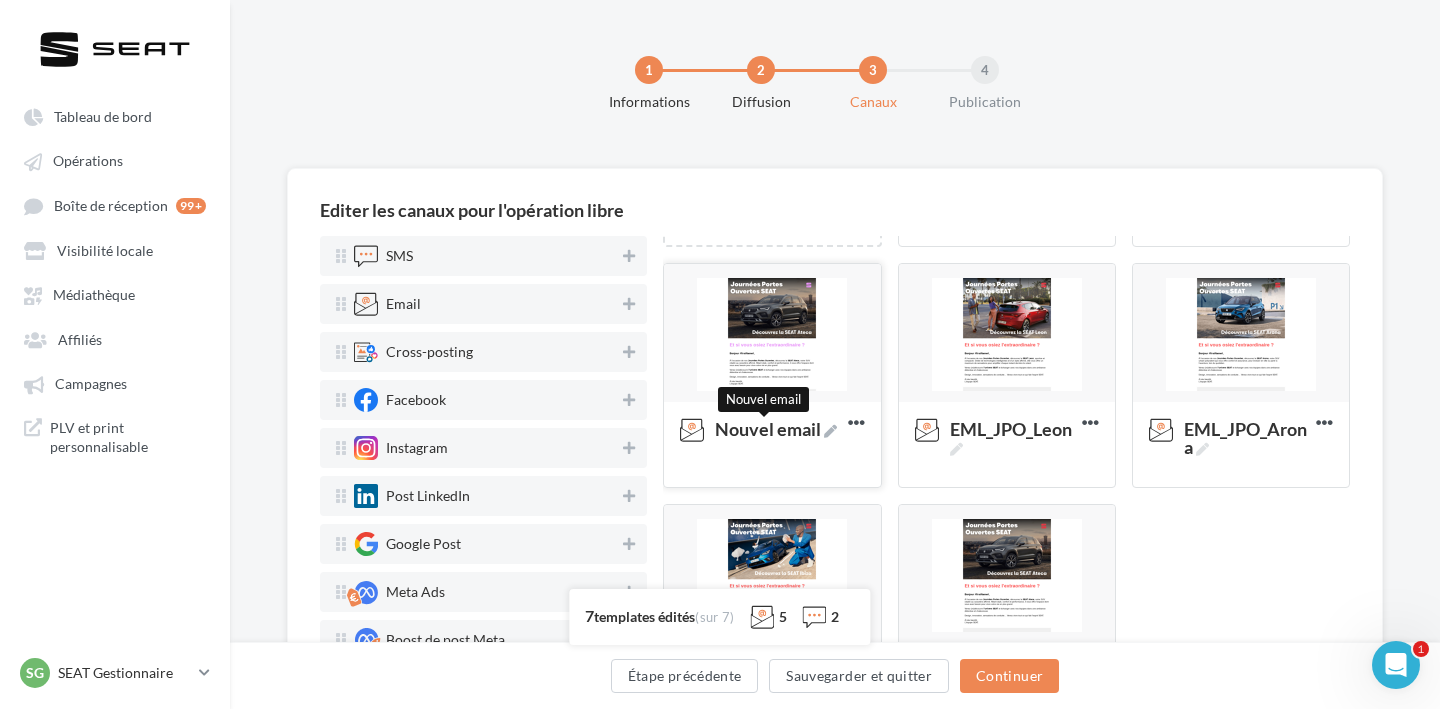 click at bounding box center [830, 431] 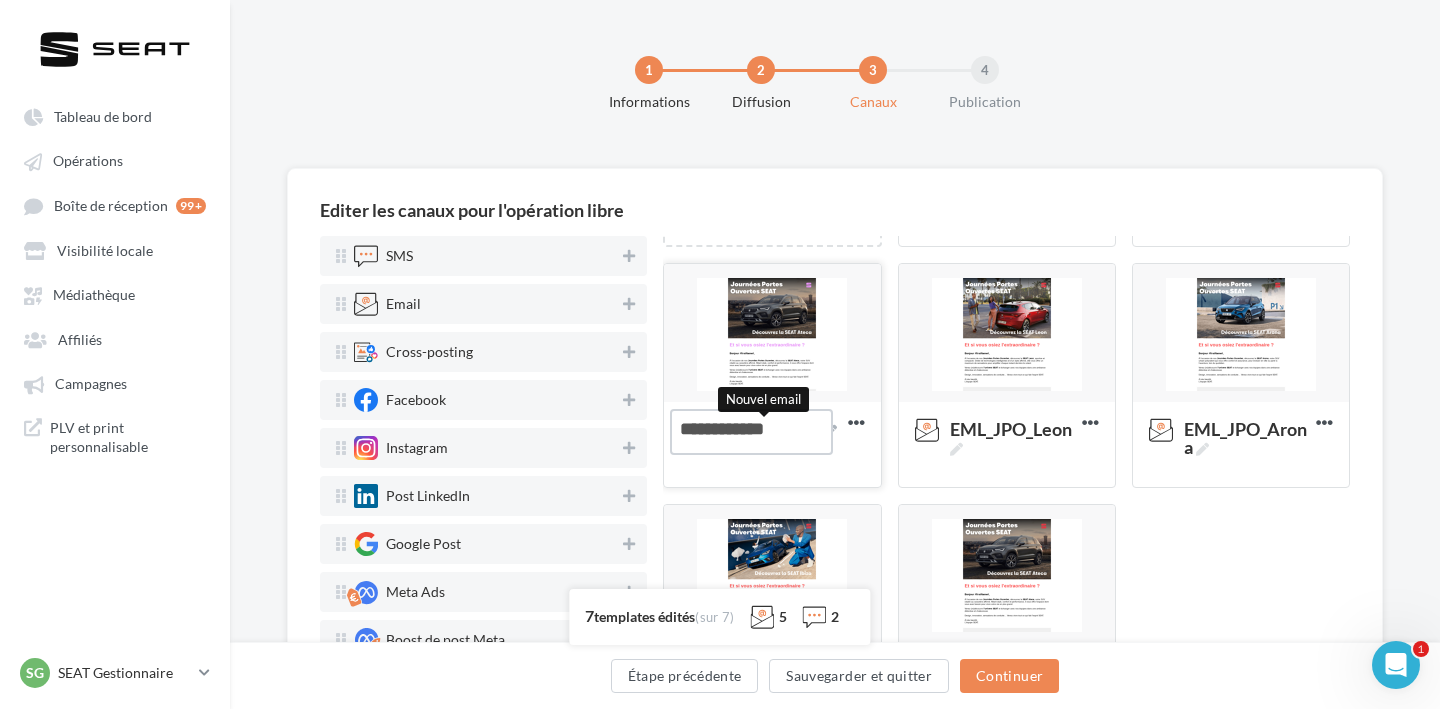 click on "Nouvel email
Nouvel email" at bounding box center [751, 432] 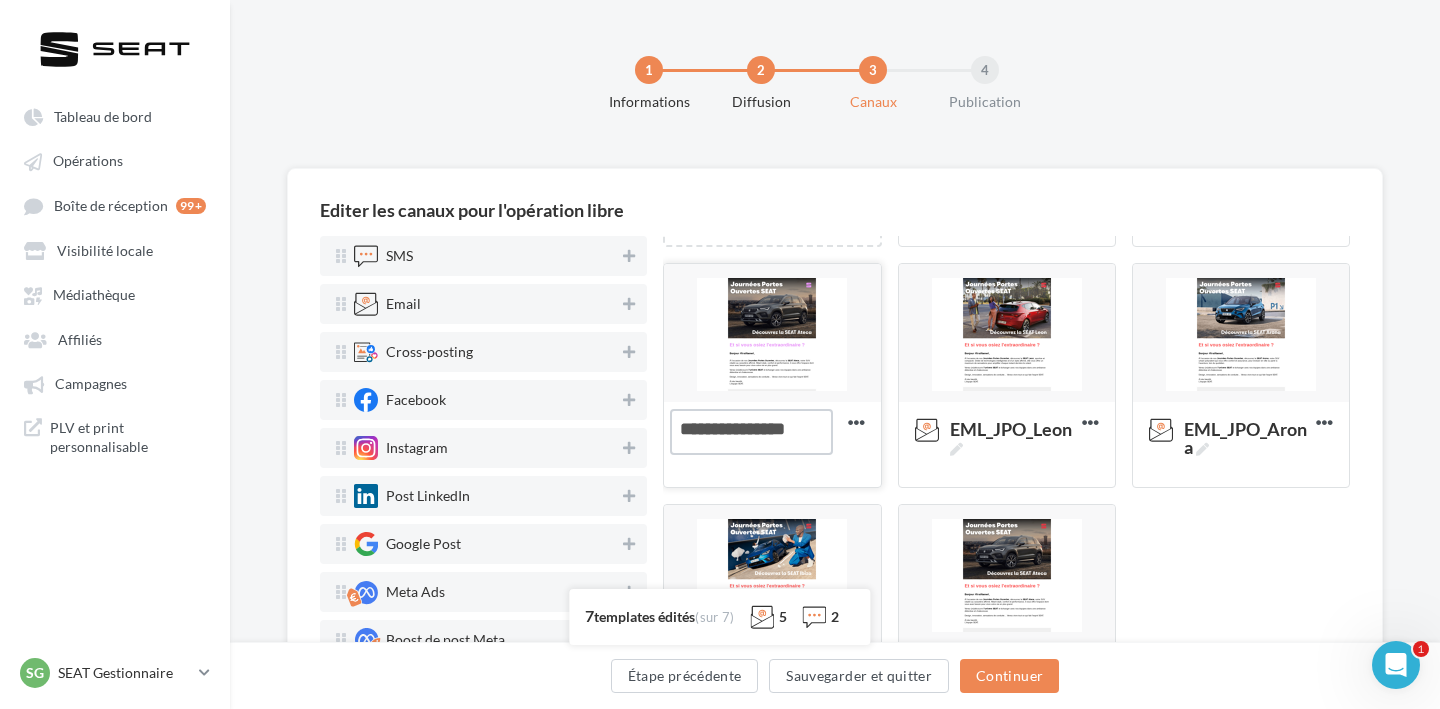 type on "**********" 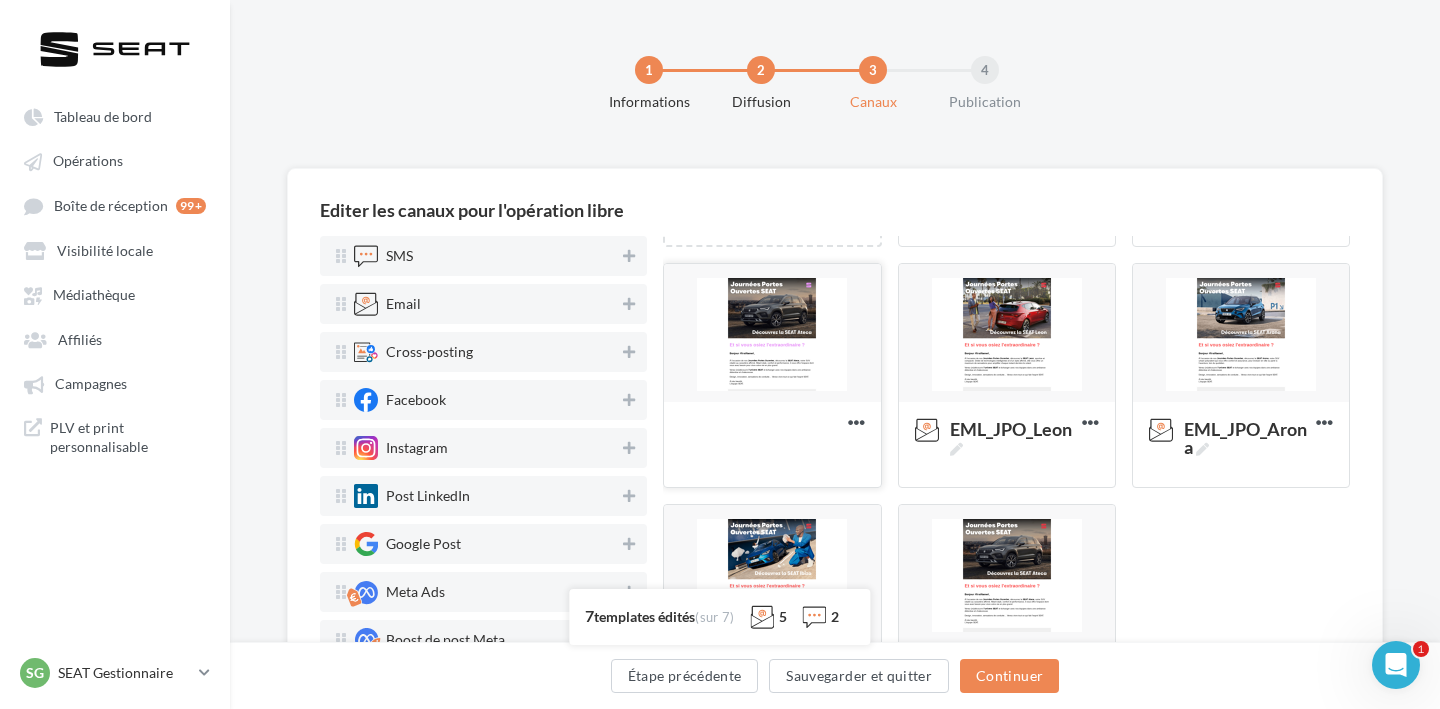 scroll, scrollTop: 6, scrollLeft: 0, axis: vertical 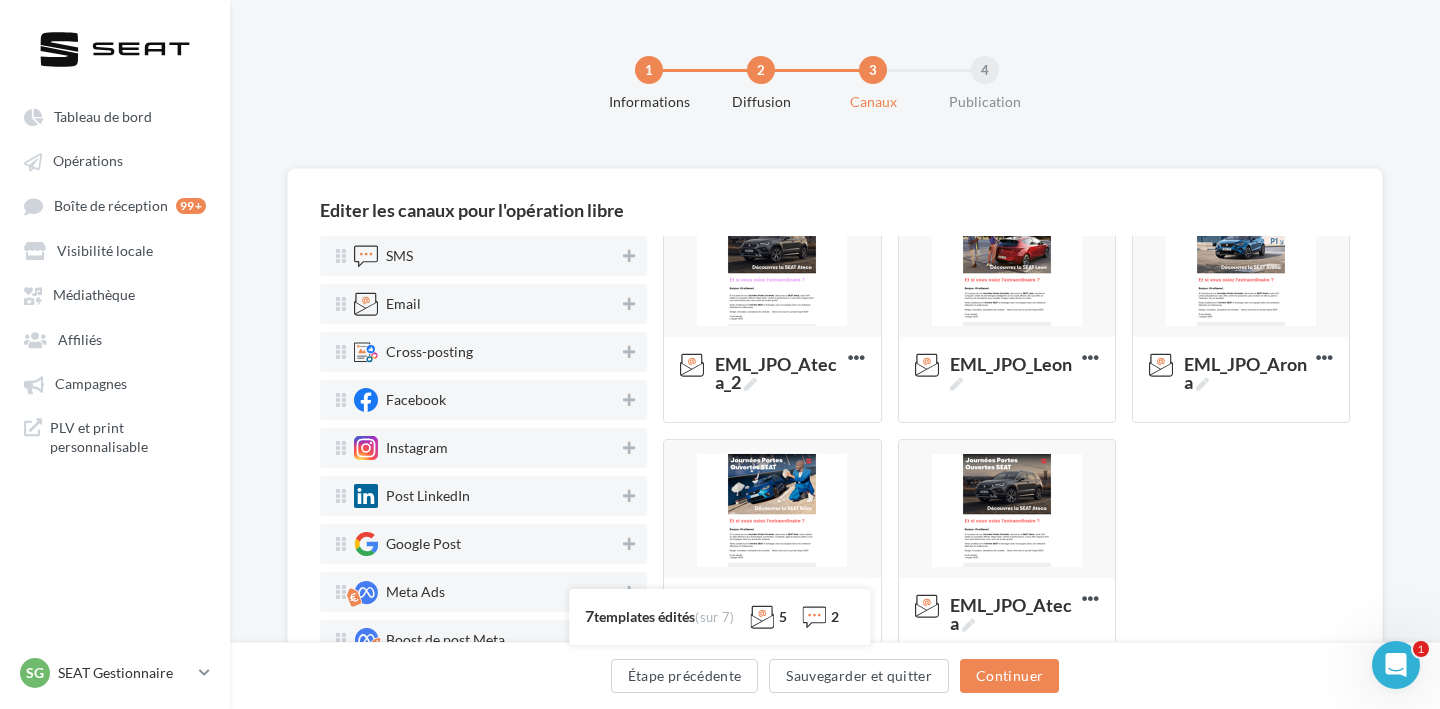 click on "Déposez le canal souhaité ici Bonjour #firstName#,
Ne manquez pas les JPO SEAT : offres exclusives et ambiance unique vous attendent en concession jusqu'au [DATE].                                 SMS2_JPO_SEAT_Juin2025   Editer Prévisualiser Test Dupliquer Supprimer   Ajouter un ciblage Bonjour #firstName#,
Profitez d'offres exceptionnelles pendant les JPO SEAT, le [DATE] et [DATE] chez [Nom concession].                                SMS1_JPO_SEAT_Juin2025   Editer Prévisualiser Test Dupliquer Supprimer   Ajouter un ciblage                                EML_JPO_Ateca_2   Editer Prévisualiser Test Dupliquer Supprimer   Ajouter un ciblage                                EML_JPO_Leon   Editer Prévisualiser Test Dupliquer Supprimer   Ajouter un ciblage                                EML_JPO_Arona   Editer Prévisualiser Test Dupliquer Supprimer   Ajouter un ciblage                                EML_JPO_Ibiza   Editer Prévisualiser Test Dupliquer Supprimer   Ajouter un ciblage" at bounding box center [1014, 318] 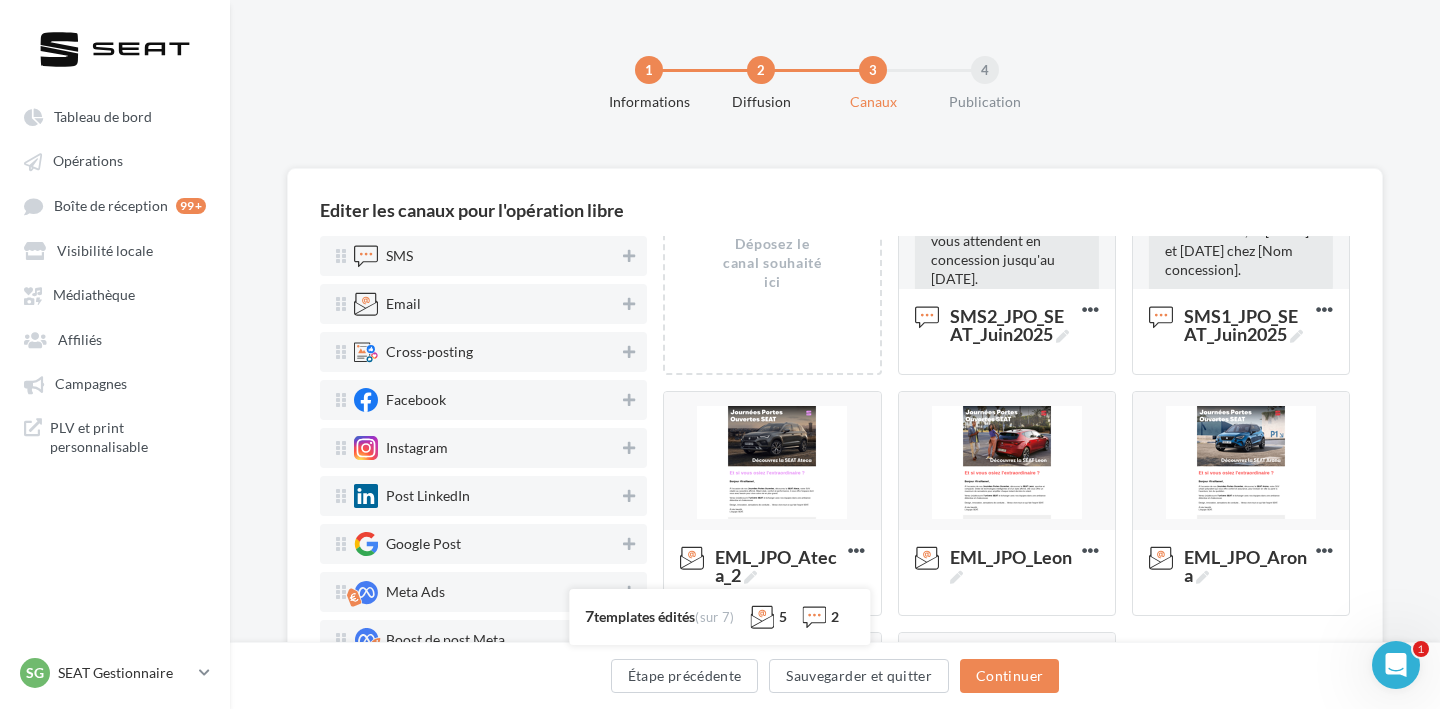 scroll, scrollTop: 85, scrollLeft: 0, axis: vertical 